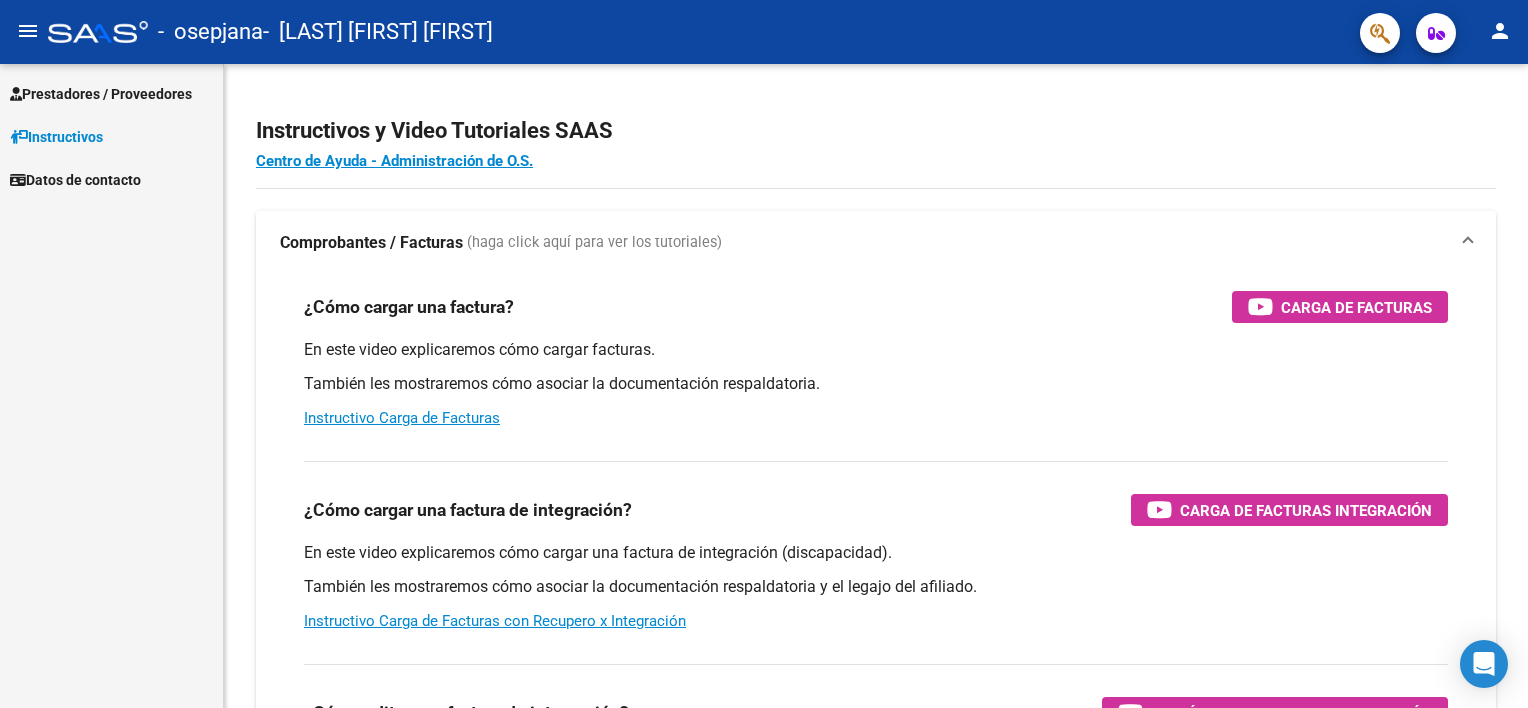 scroll, scrollTop: 0, scrollLeft: 0, axis: both 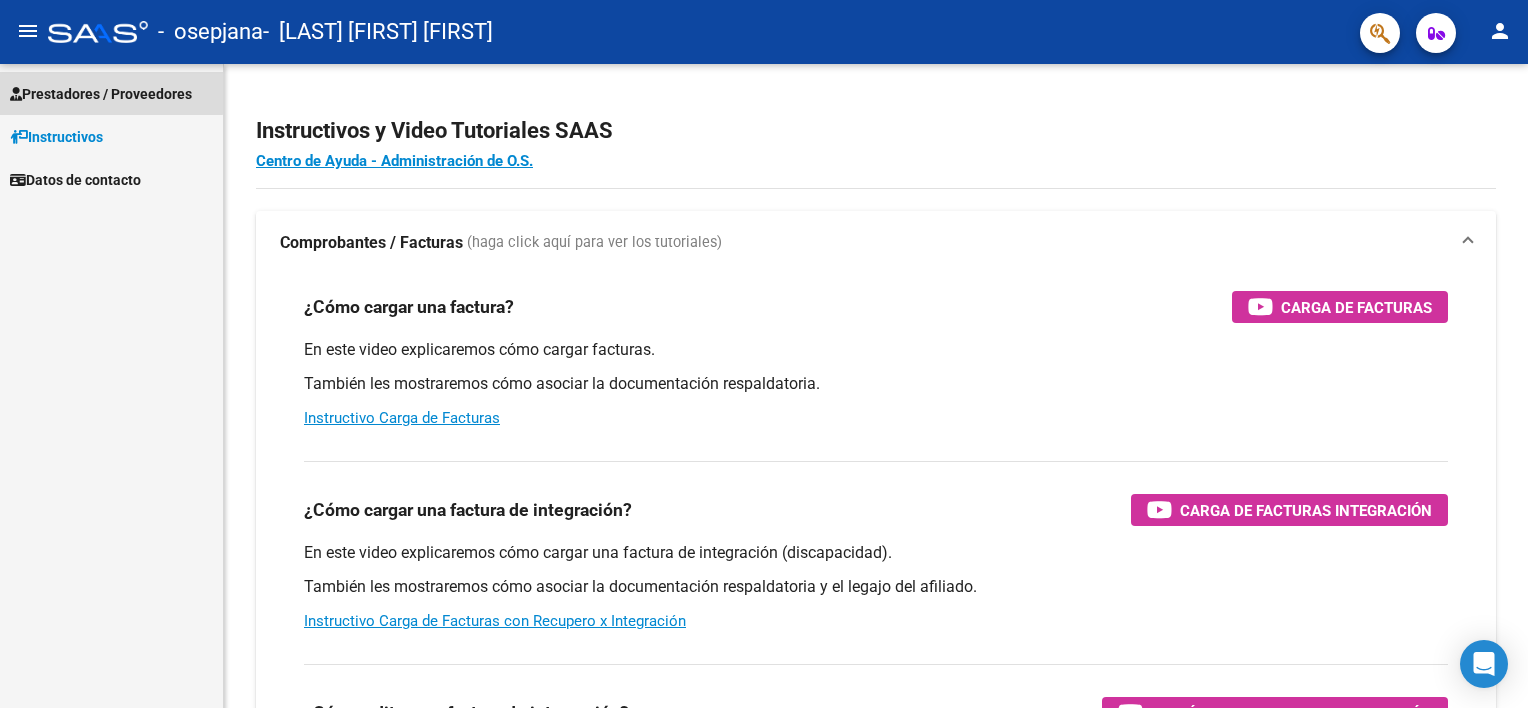 click on "Prestadores / Proveedores" at bounding box center (101, 94) 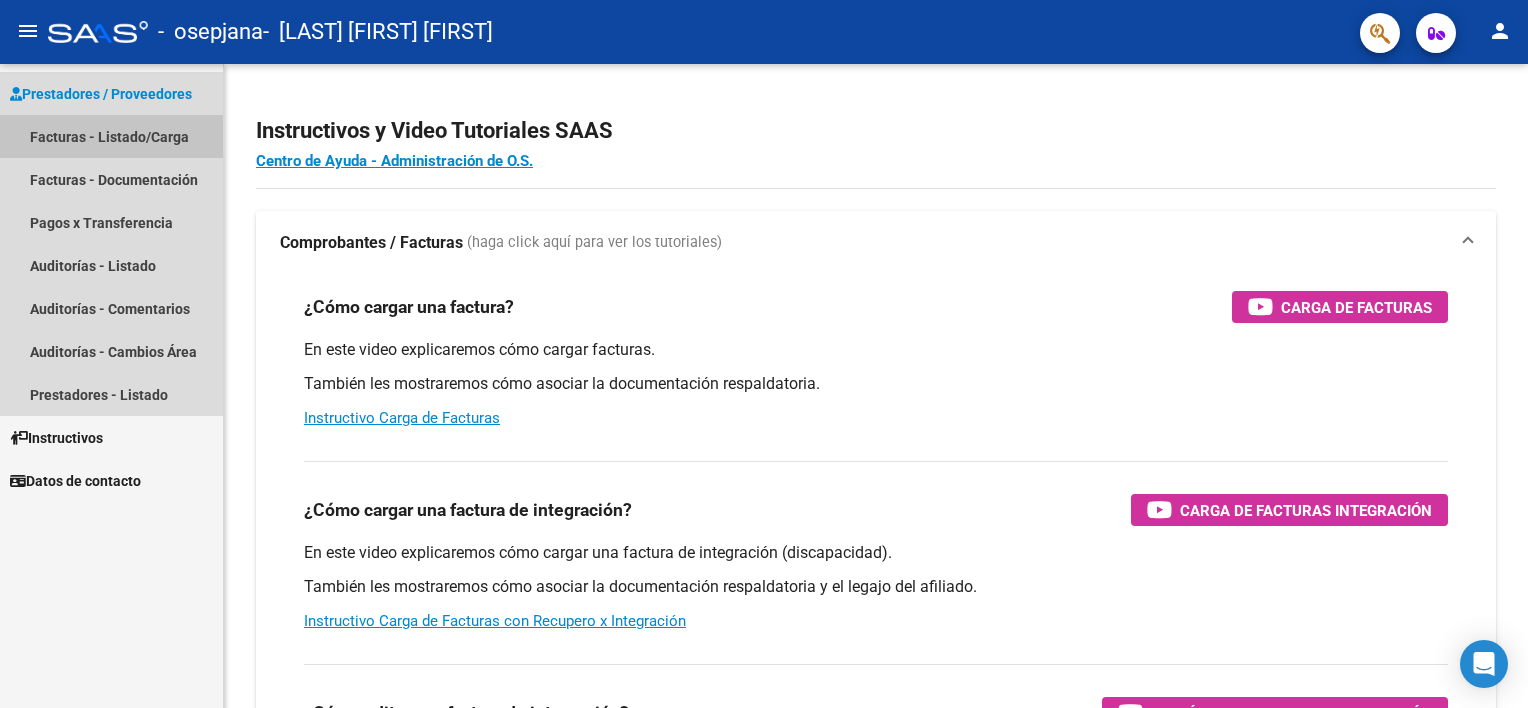 click on "Facturas - Listado/Carga" at bounding box center [111, 136] 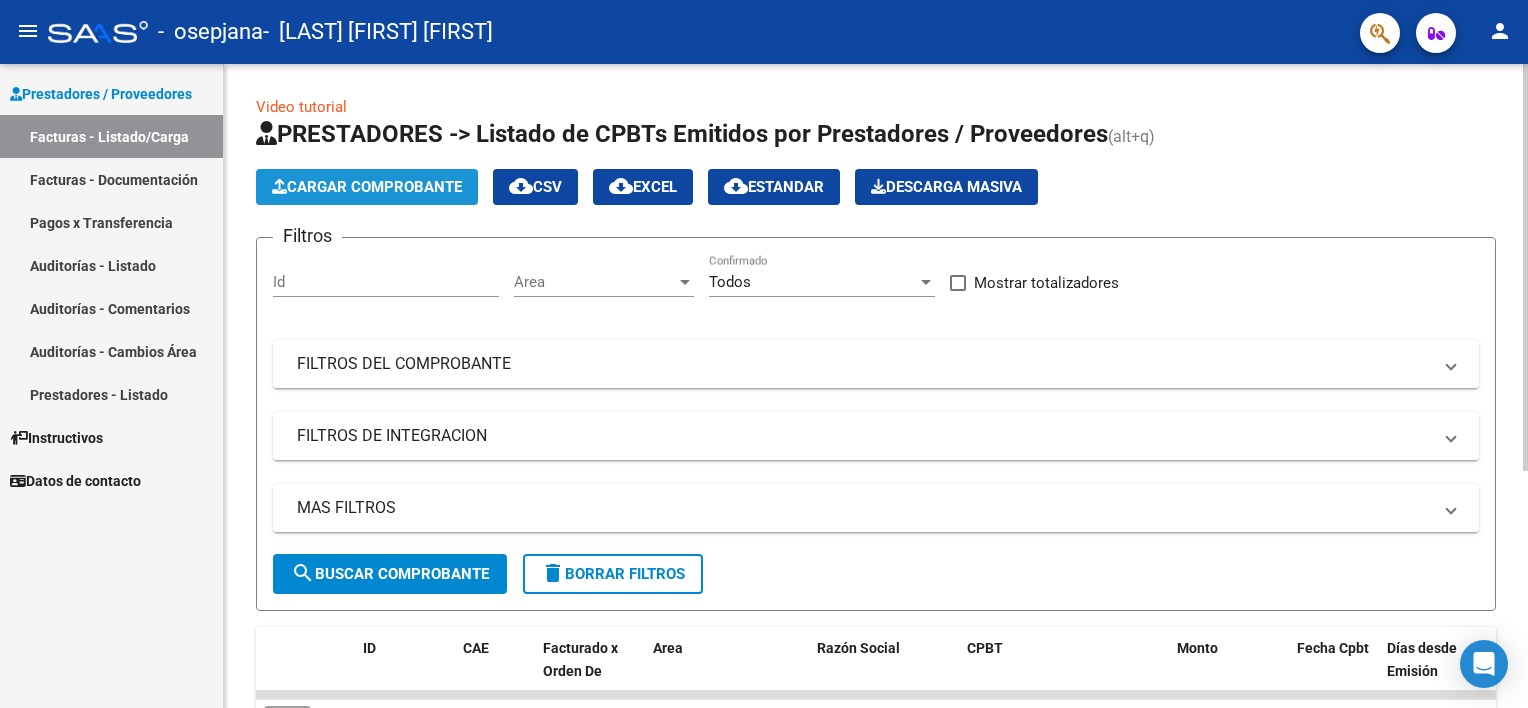click on "Cargar Comprobante" 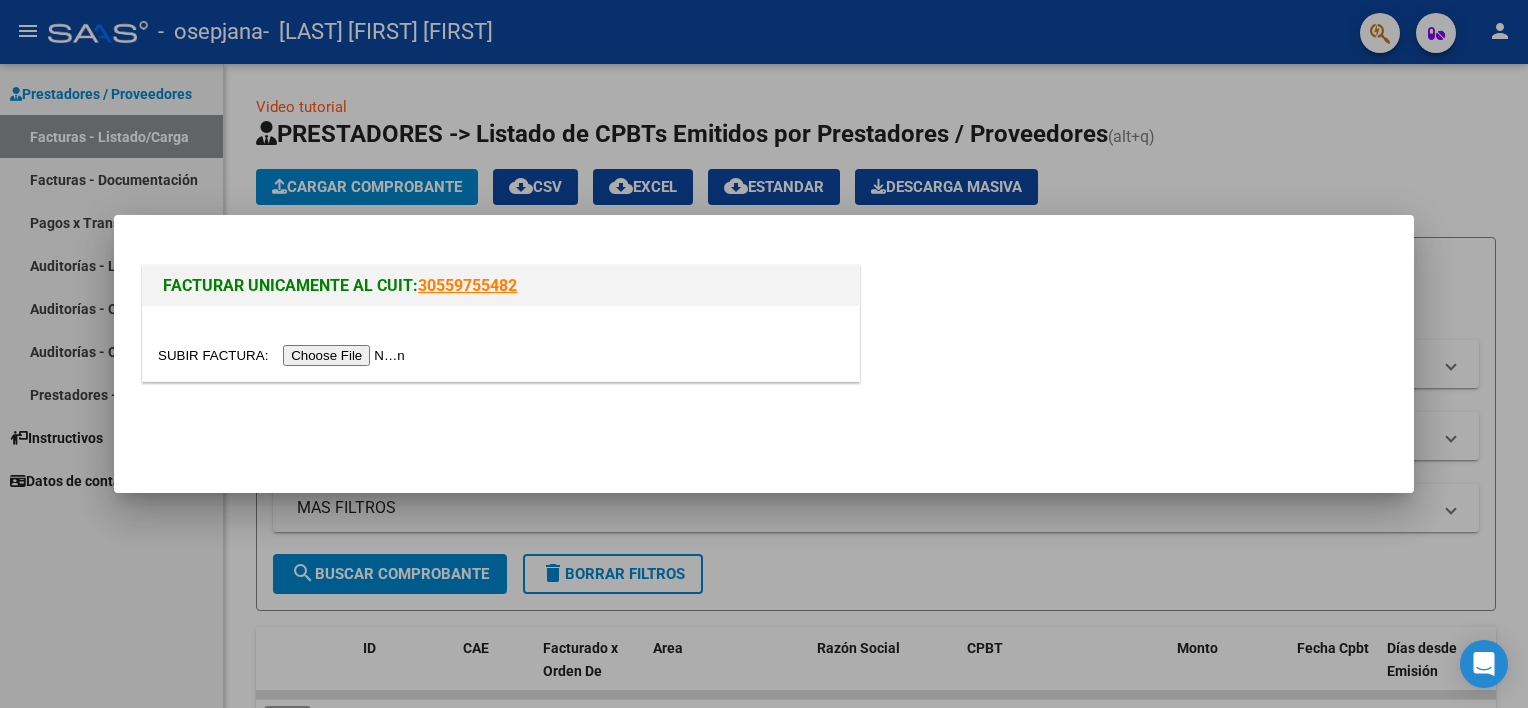 click at bounding box center (284, 355) 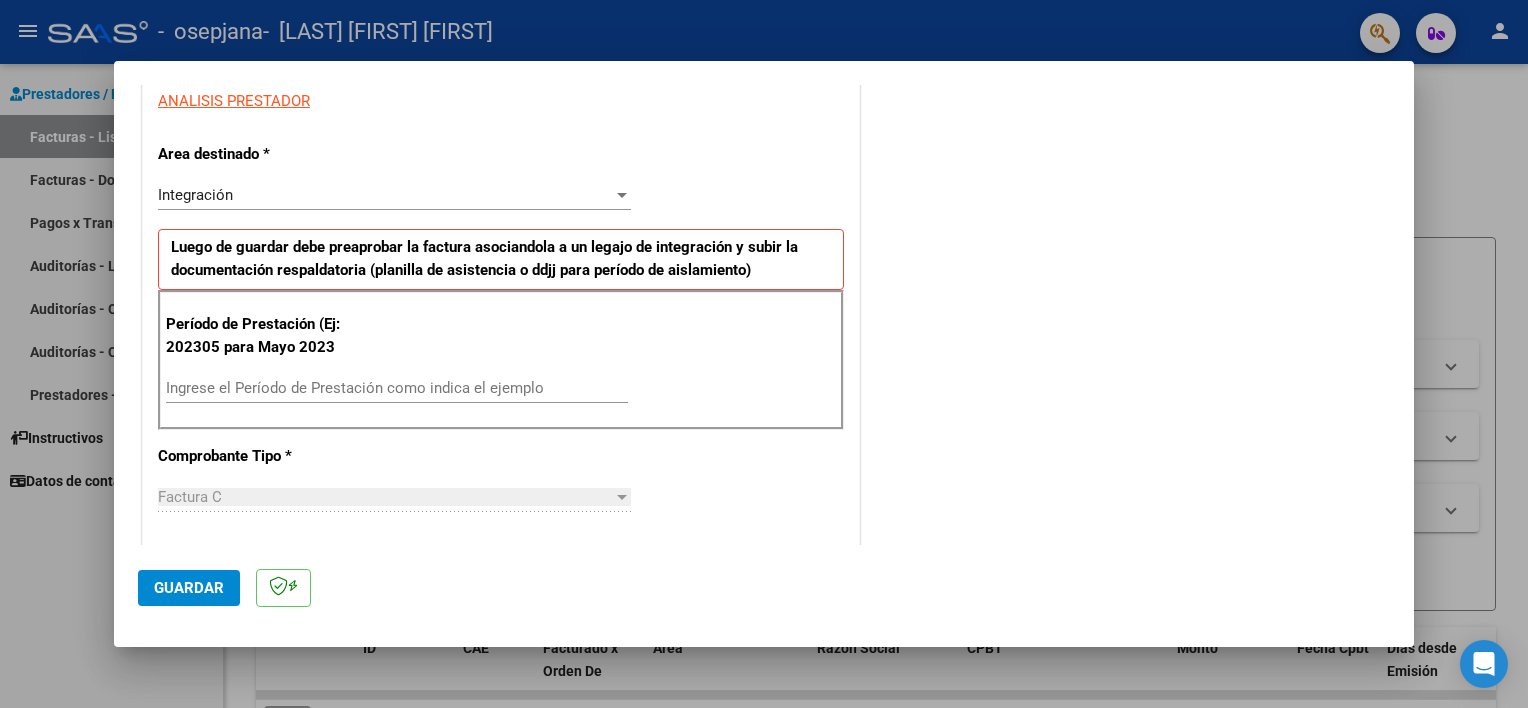 scroll, scrollTop: 388, scrollLeft: 0, axis: vertical 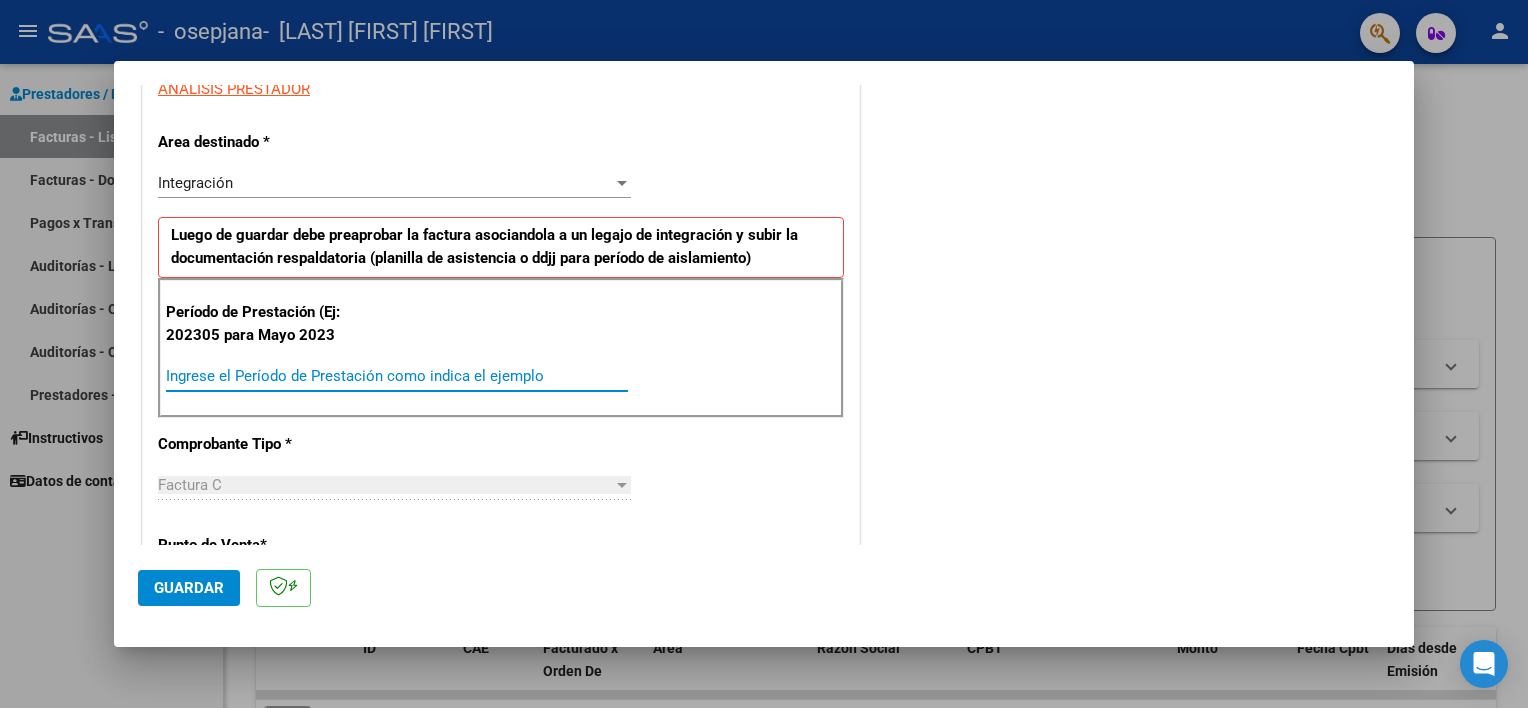 click on "Ingrese el Período de Prestación como indica el ejemplo" at bounding box center [397, 376] 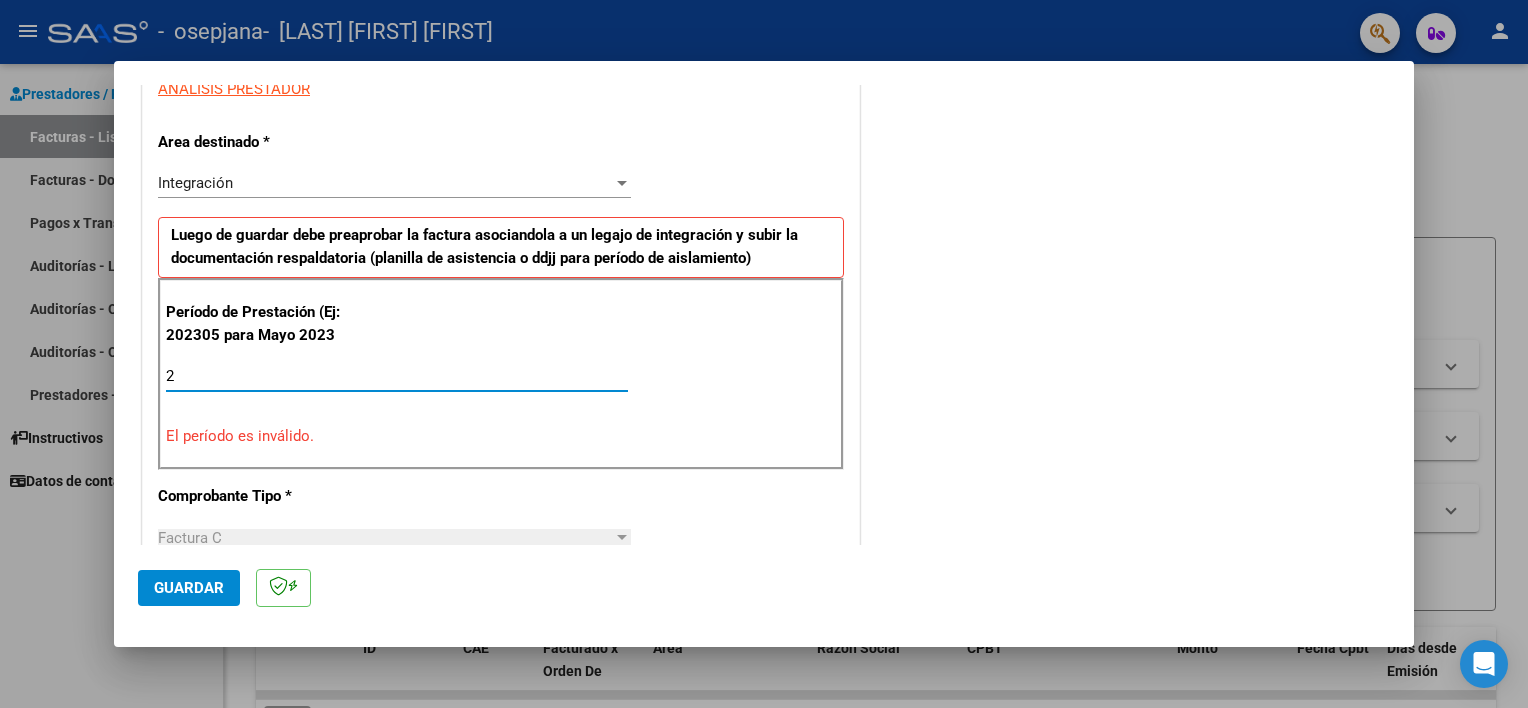 type on "20" 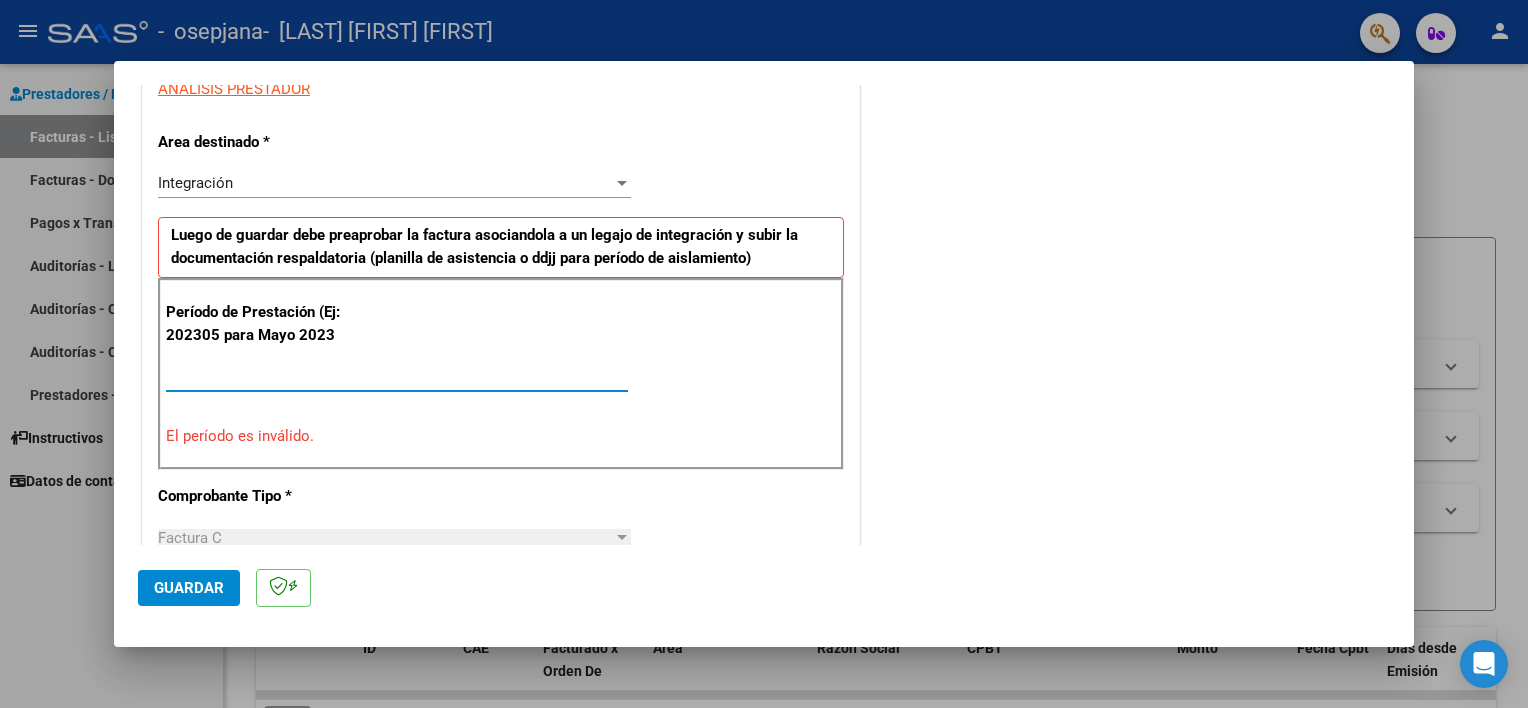 type on "20.5" 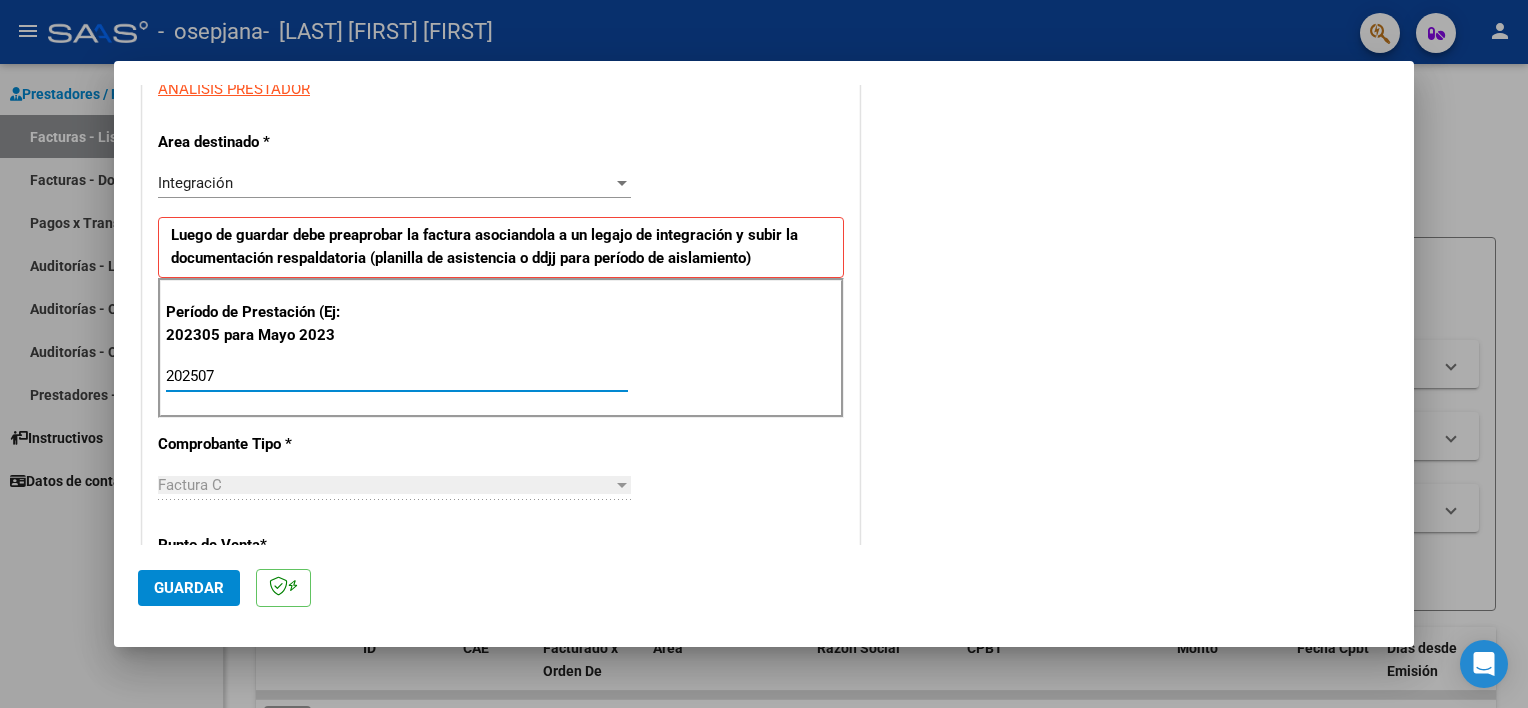 type on "202507" 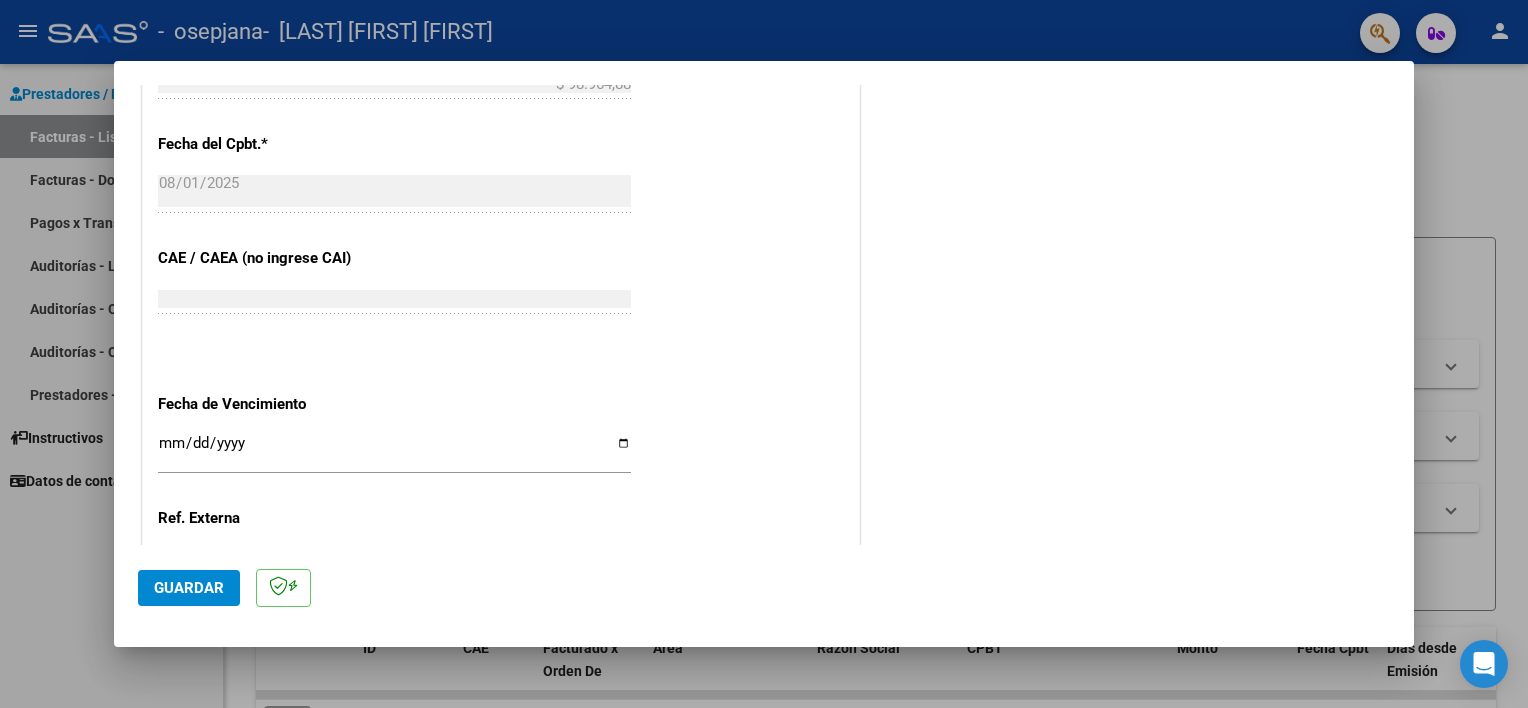 scroll, scrollTop: 1110, scrollLeft: 0, axis: vertical 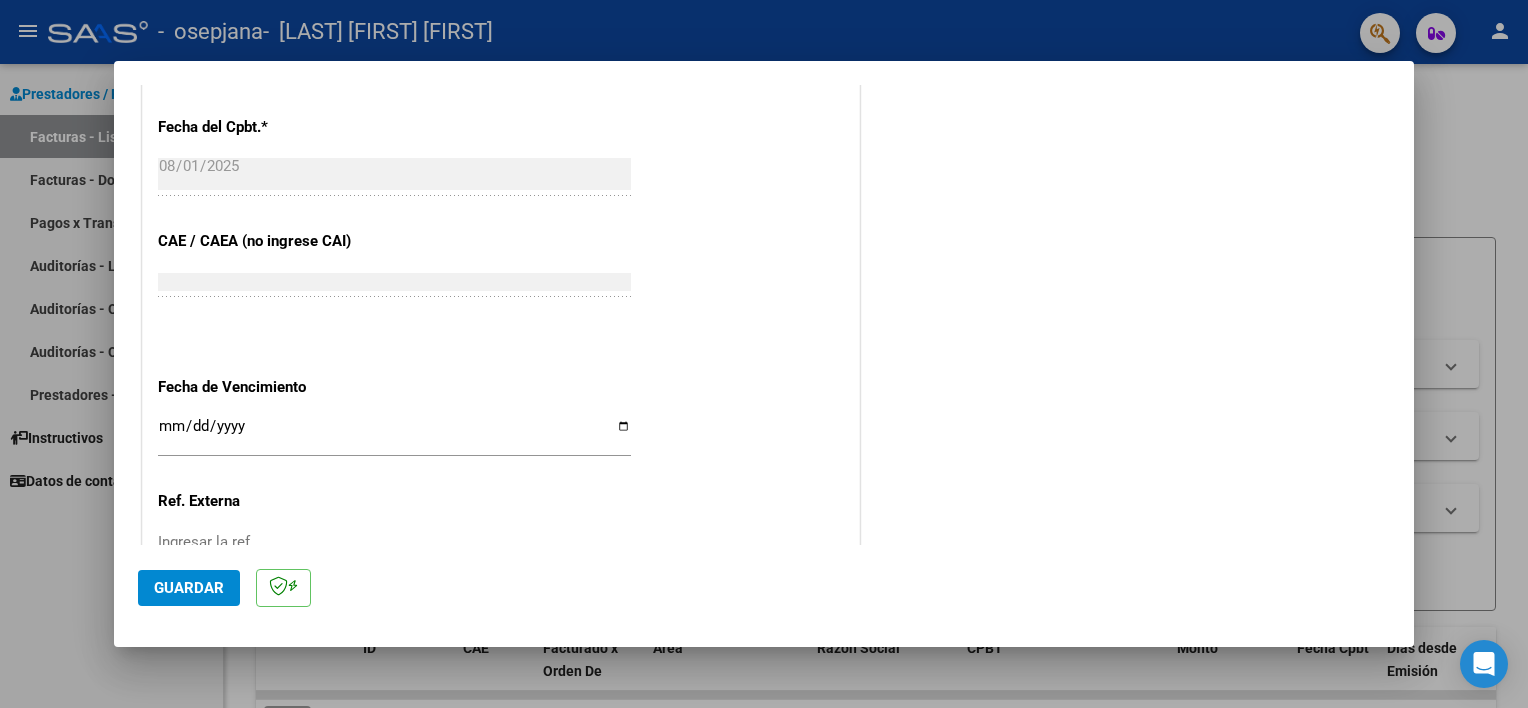 click on "Ingresar la fecha" 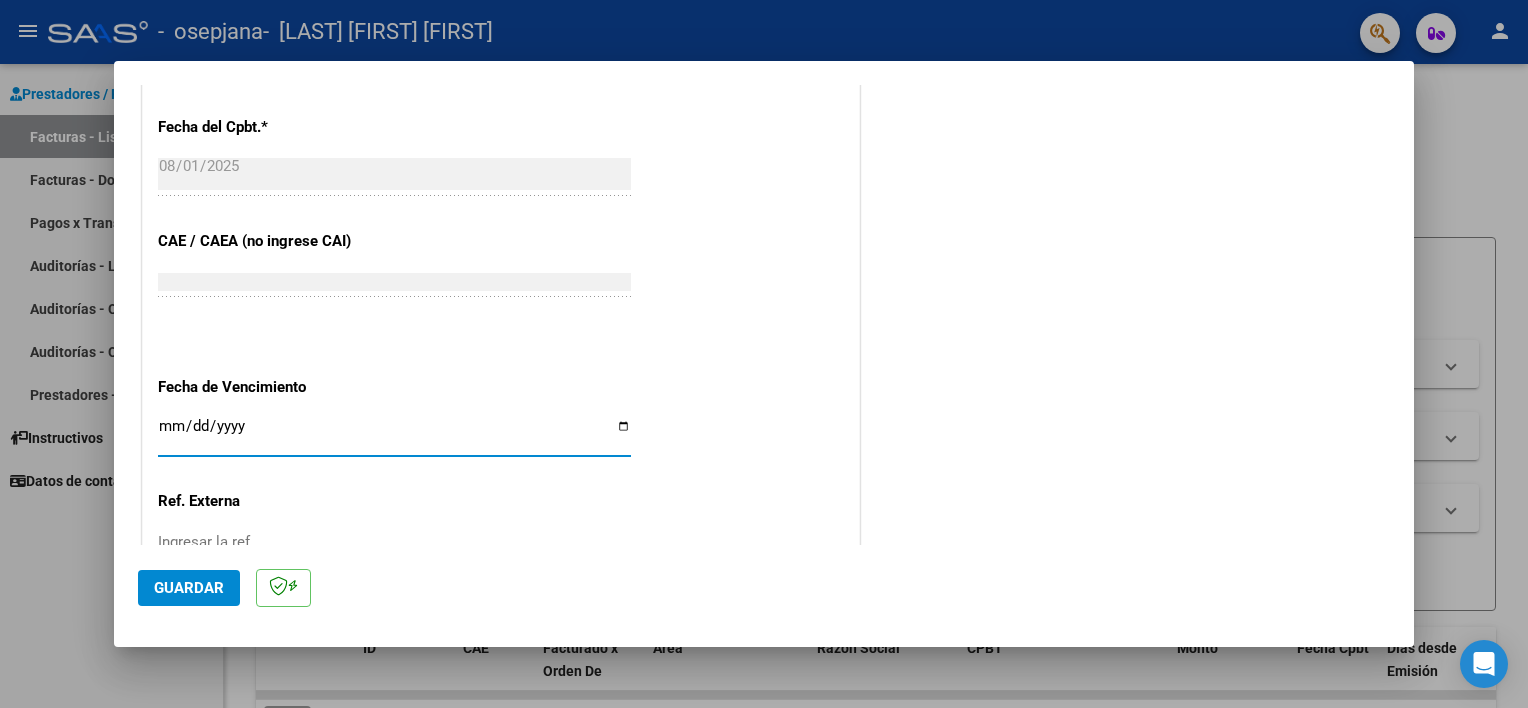 type on "2025-09-20" 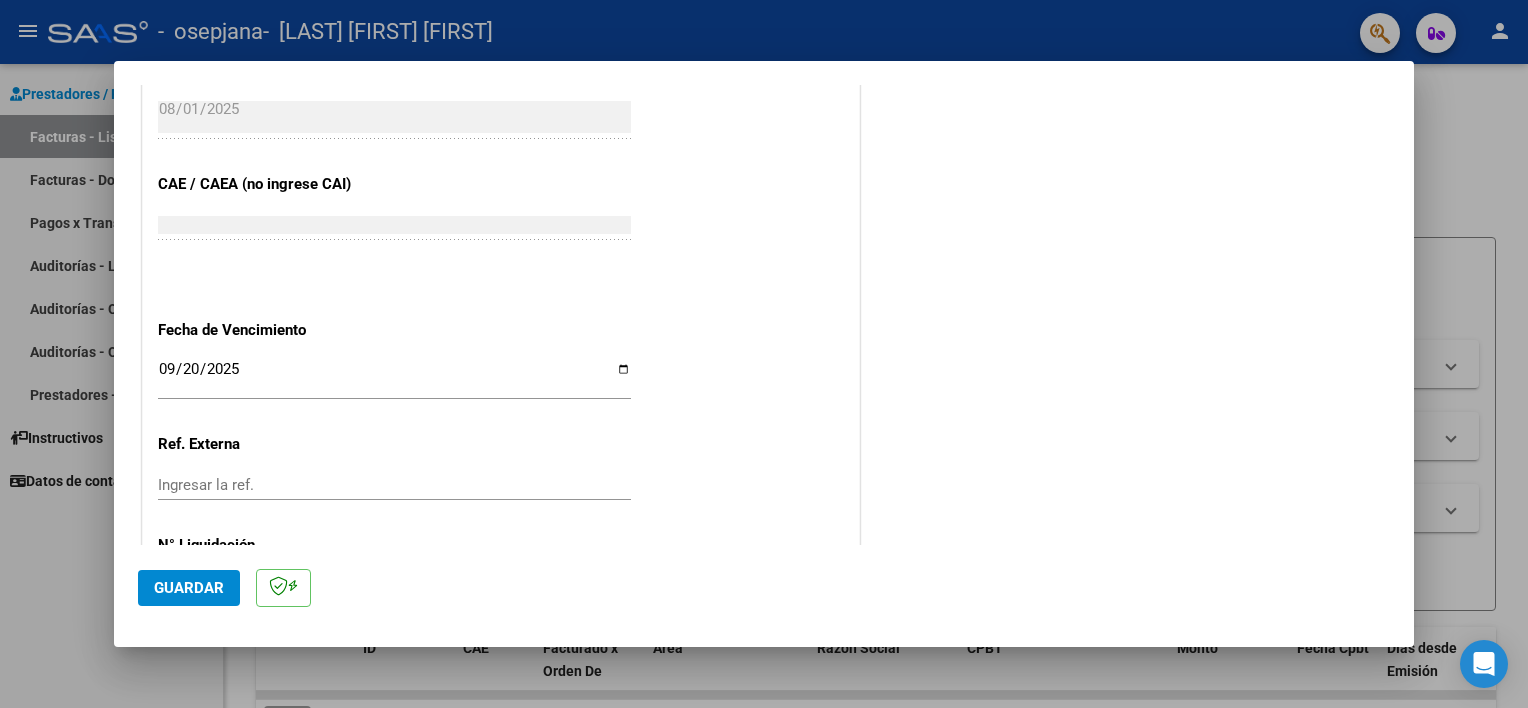 scroll, scrollTop: 1260, scrollLeft: 0, axis: vertical 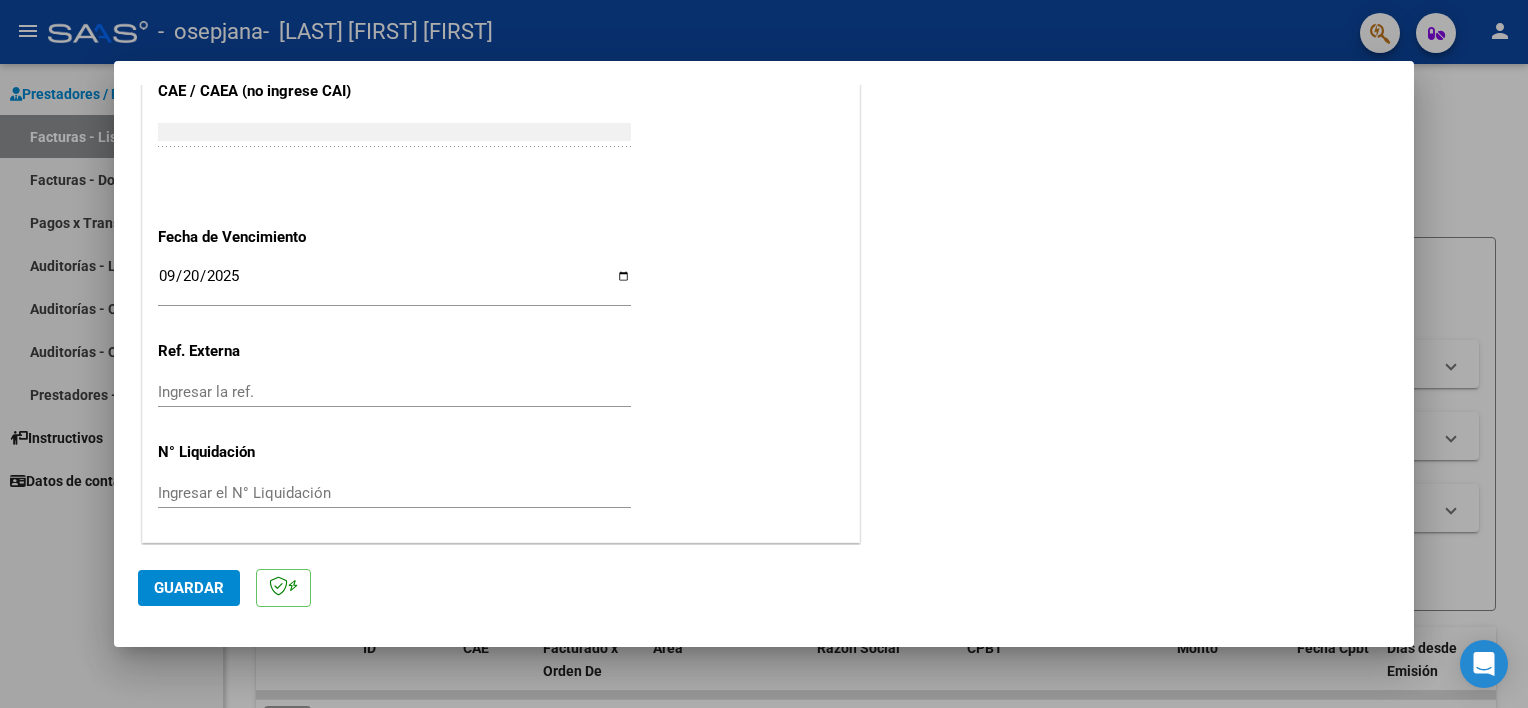 click on "Guardar" 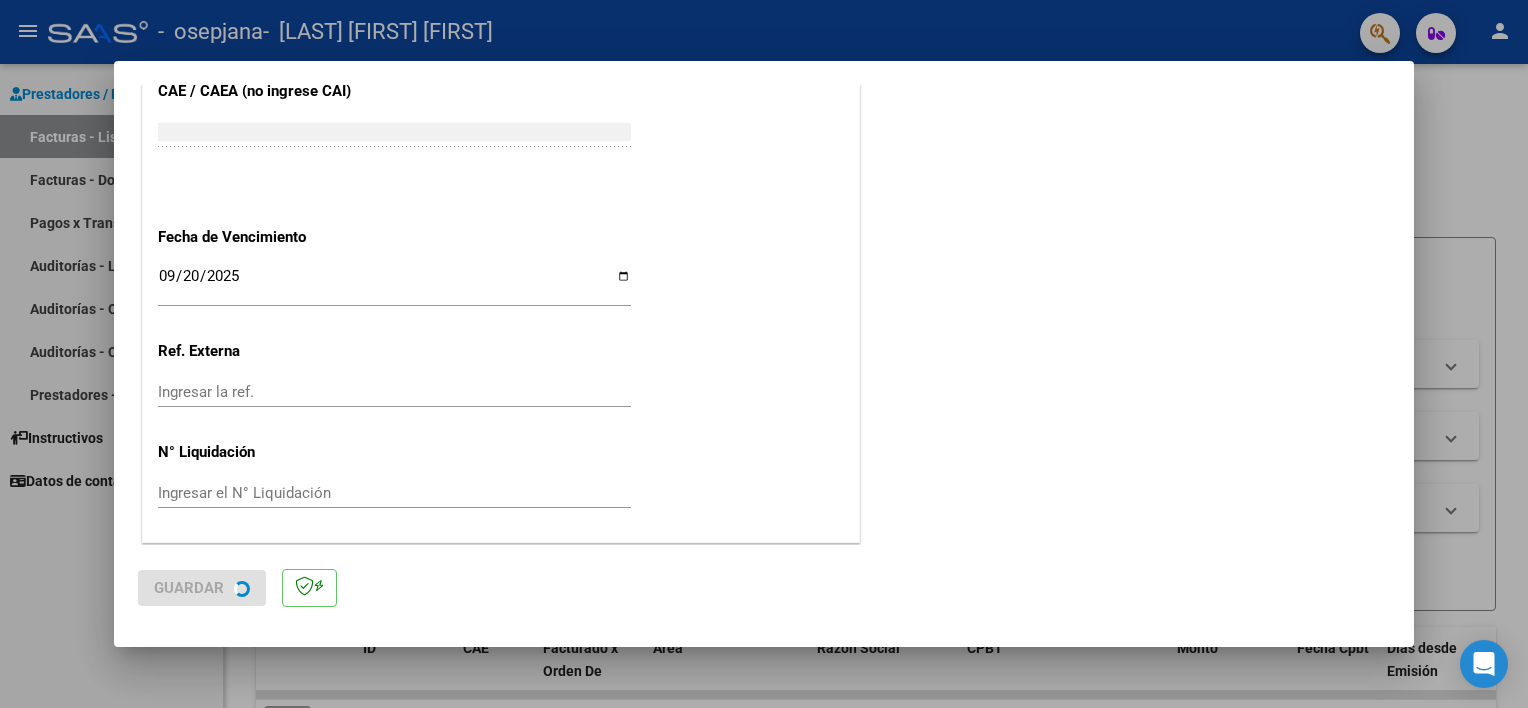 scroll, scrollTop: 0, scrollLeft: 0, axis: both 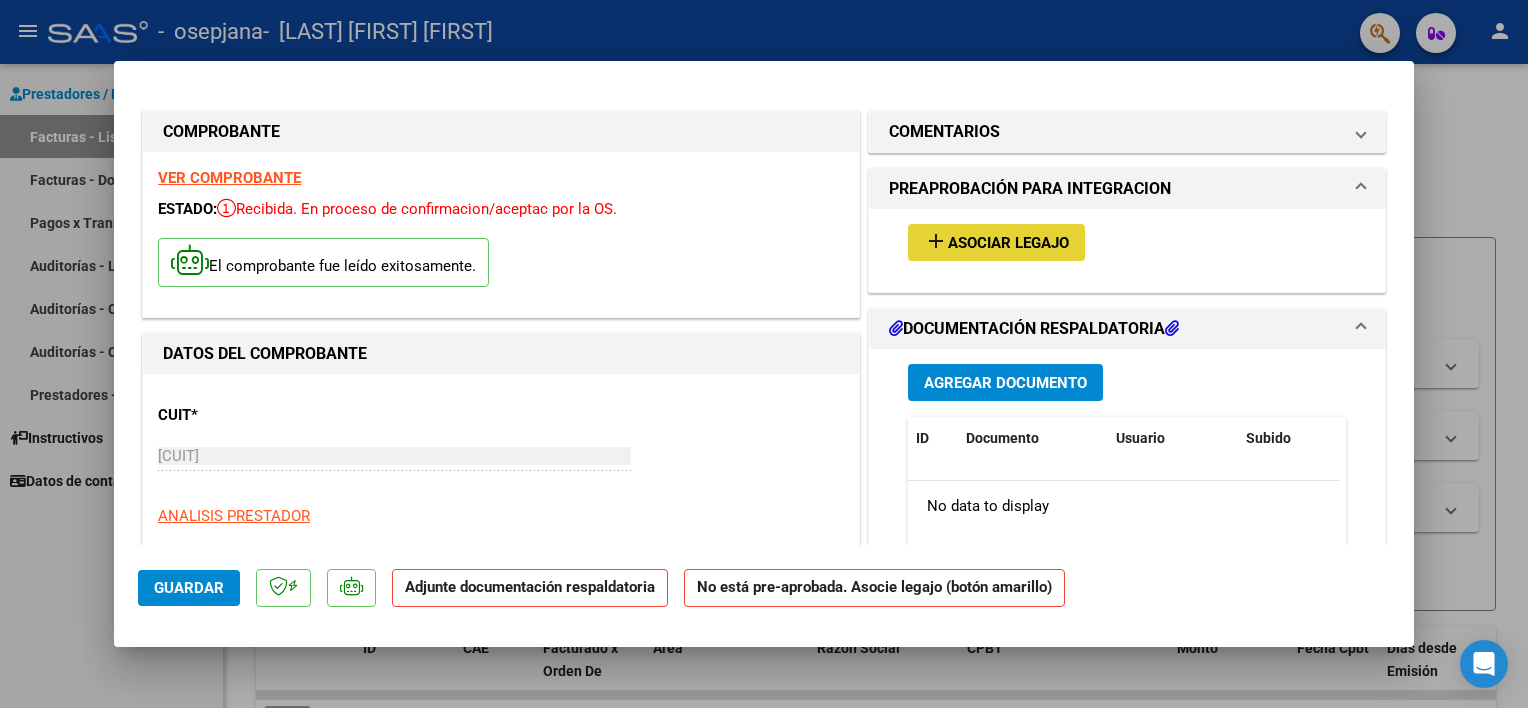 click on "Asociar Legajo" at bounding box center [1008, 243] 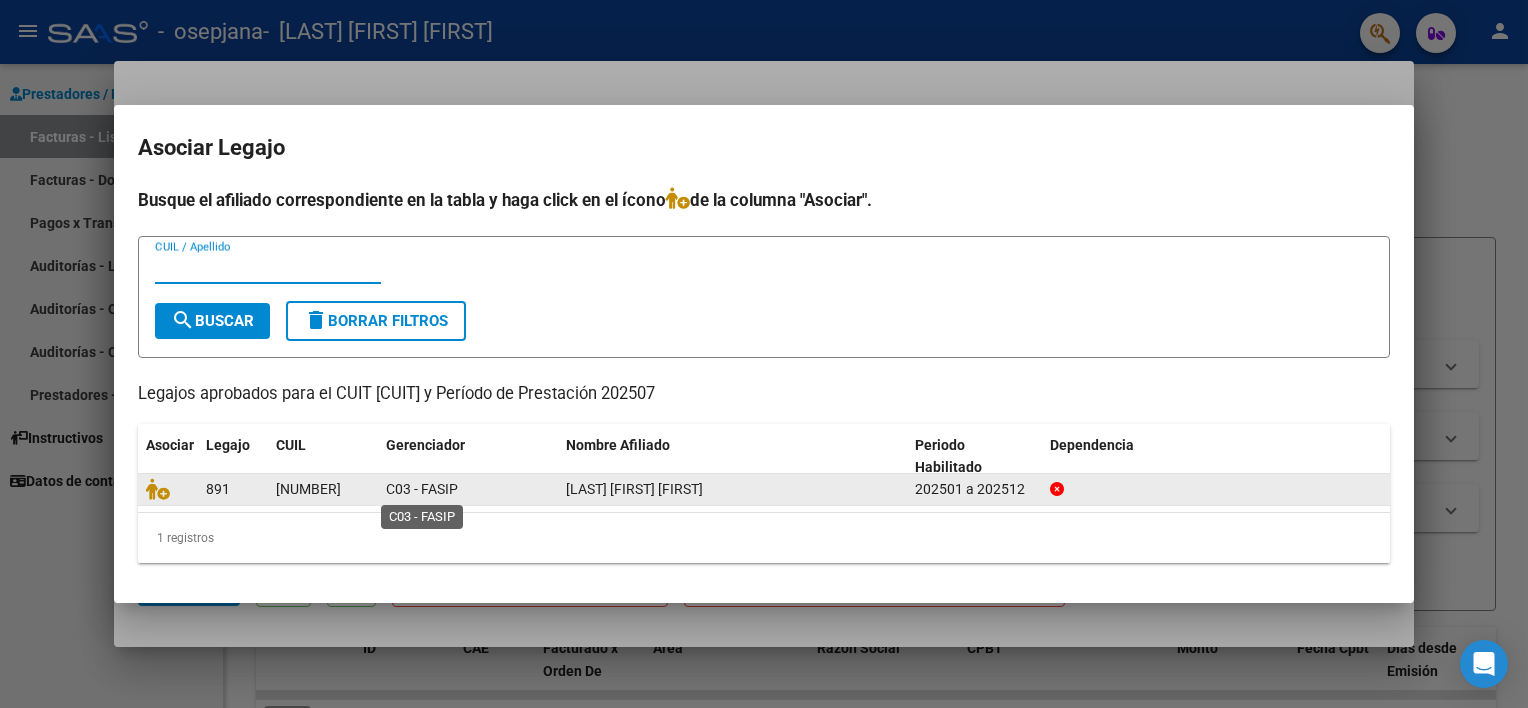 click on "C03 - FASIP" 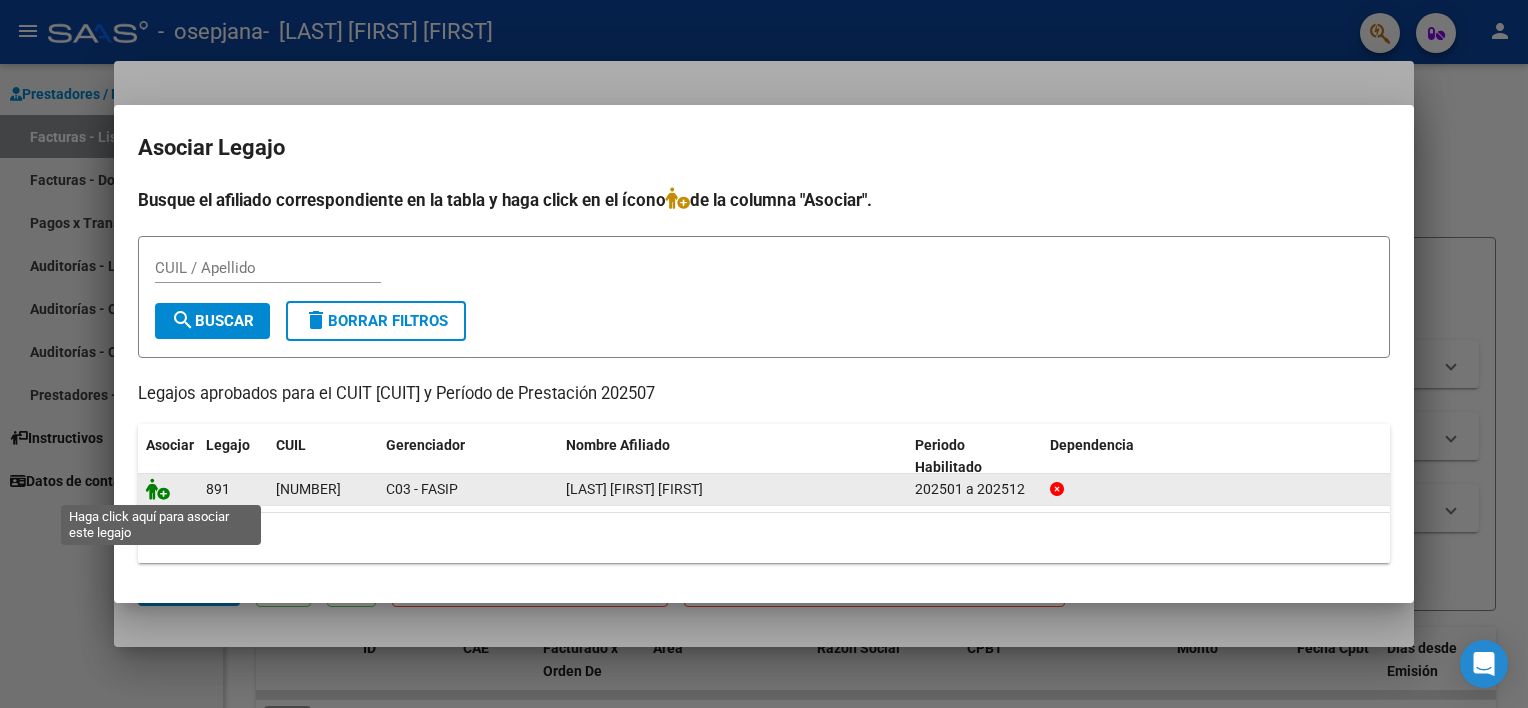click 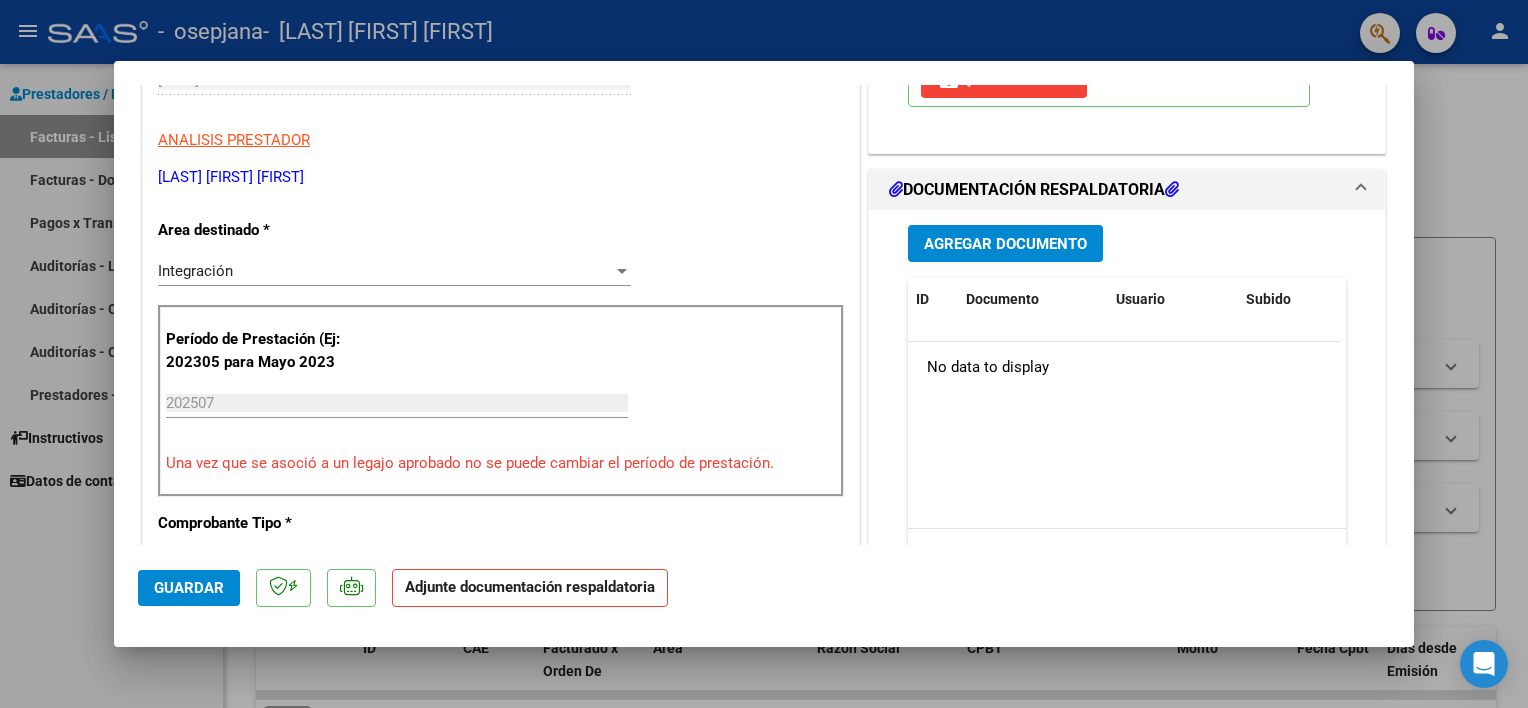 scroll, scrollTop: 384, scrollLeft: 0, axis: vertical 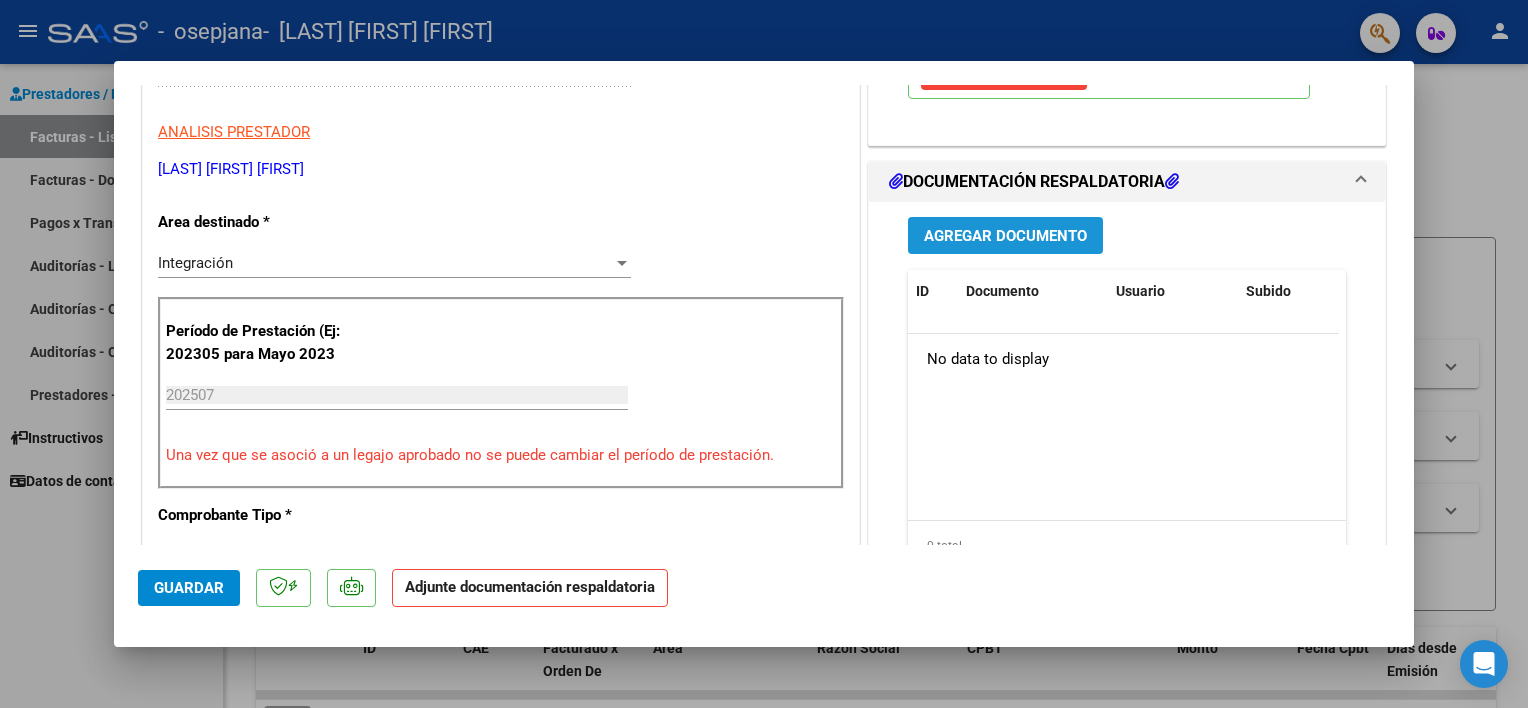 click on "Agregar Documento" at bounding box center [1005, 236] 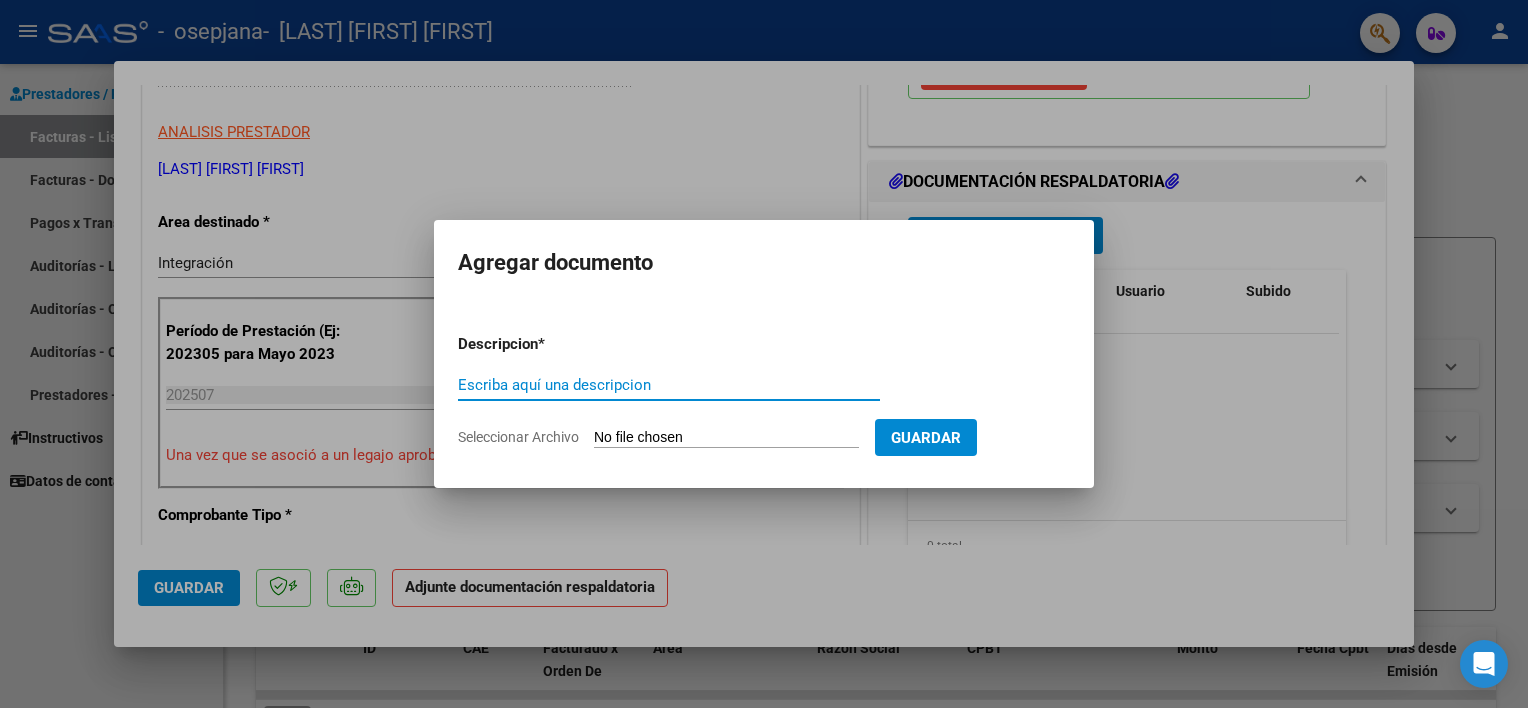 click on "Escriba aquí una descripcion" at bounding box center (669, 385) 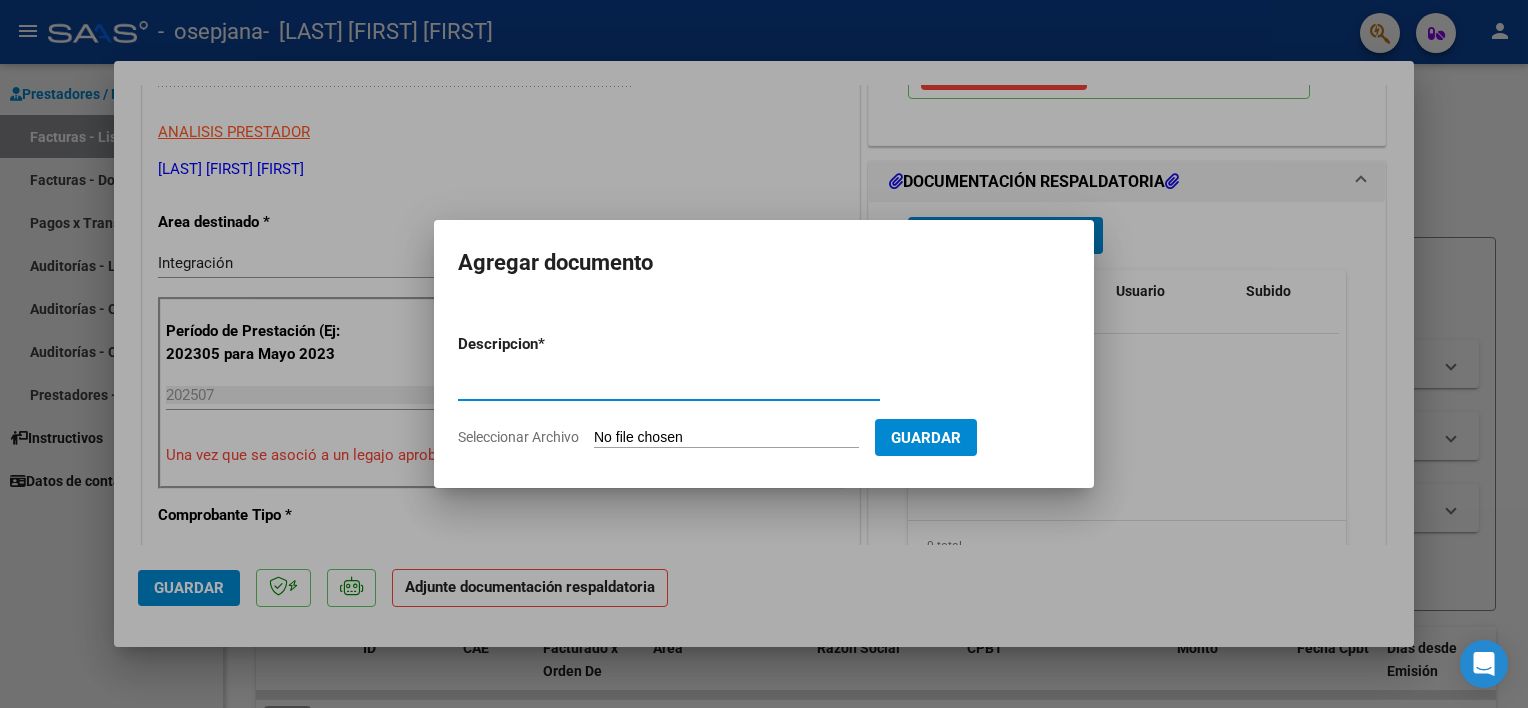 type on "planilla de asistencia" 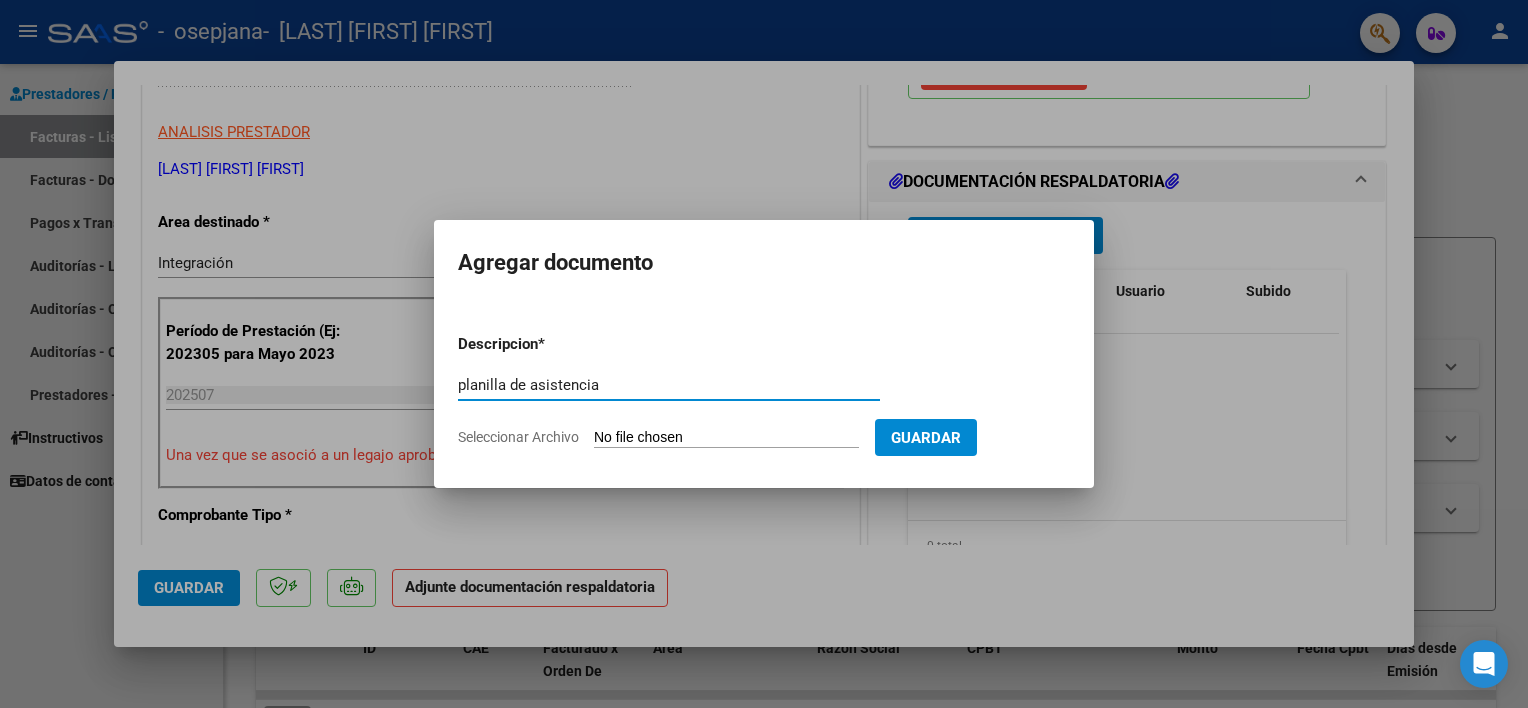 click on "Seleccionar Archivo" at bounding box center [726, 438] 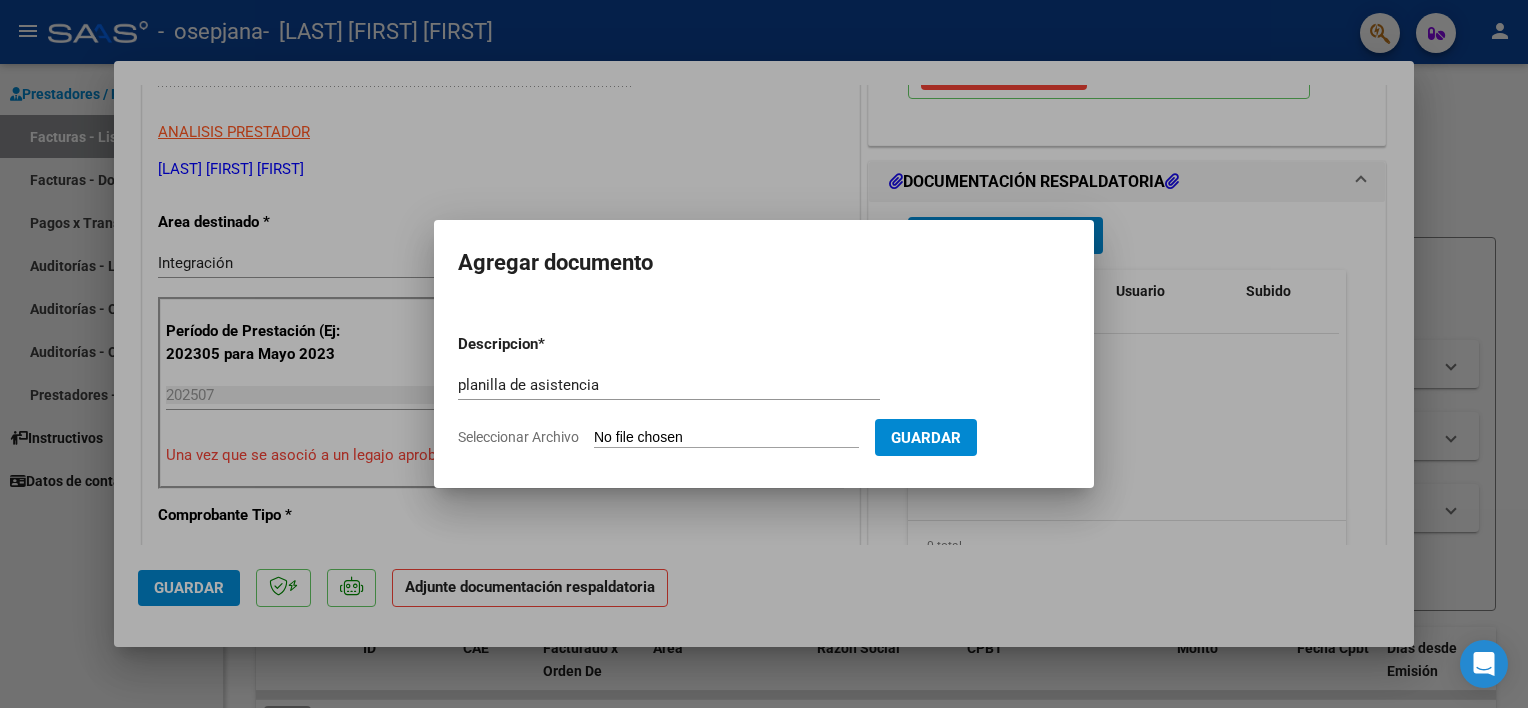 type on "C:\fakepath\gian pipet julio.pdf" 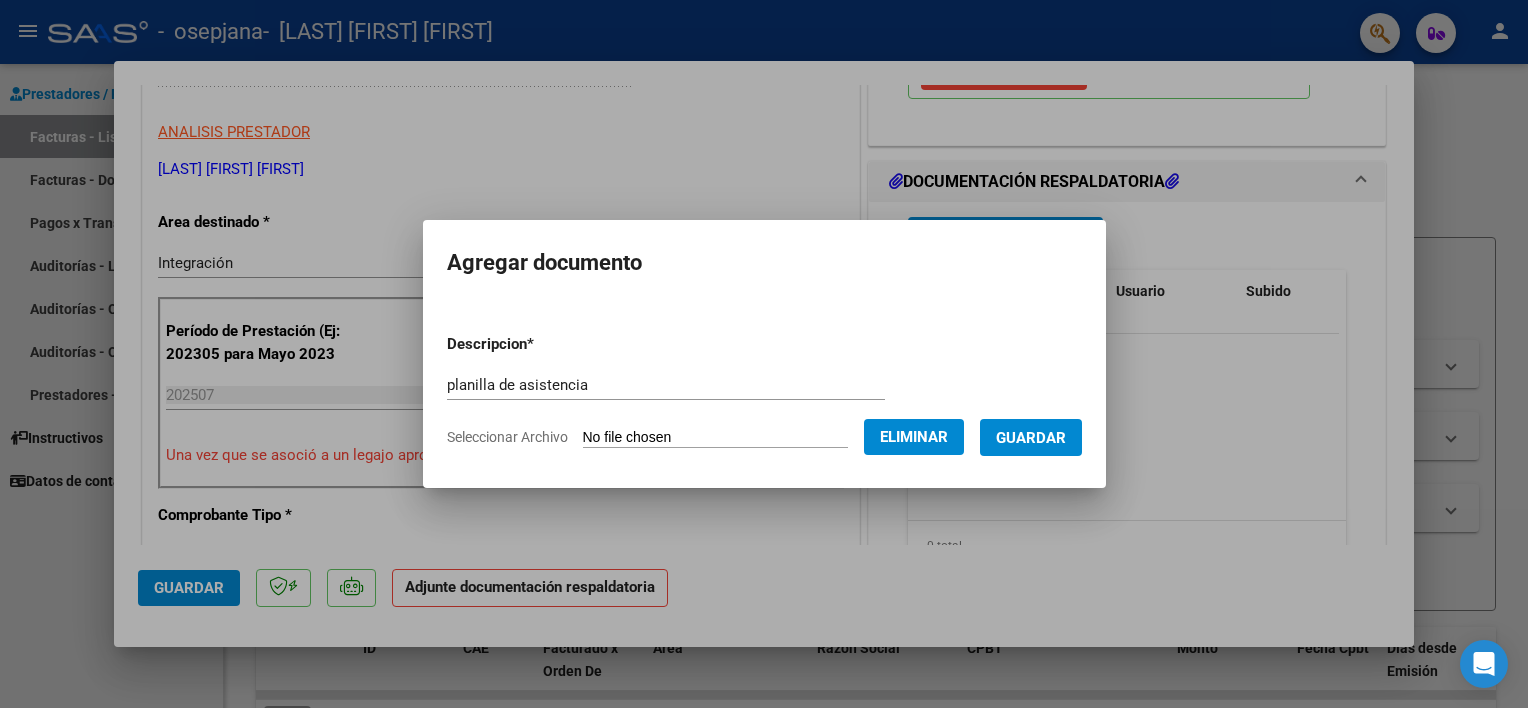 click on "Guardar" at bounding box center [1031, 438] 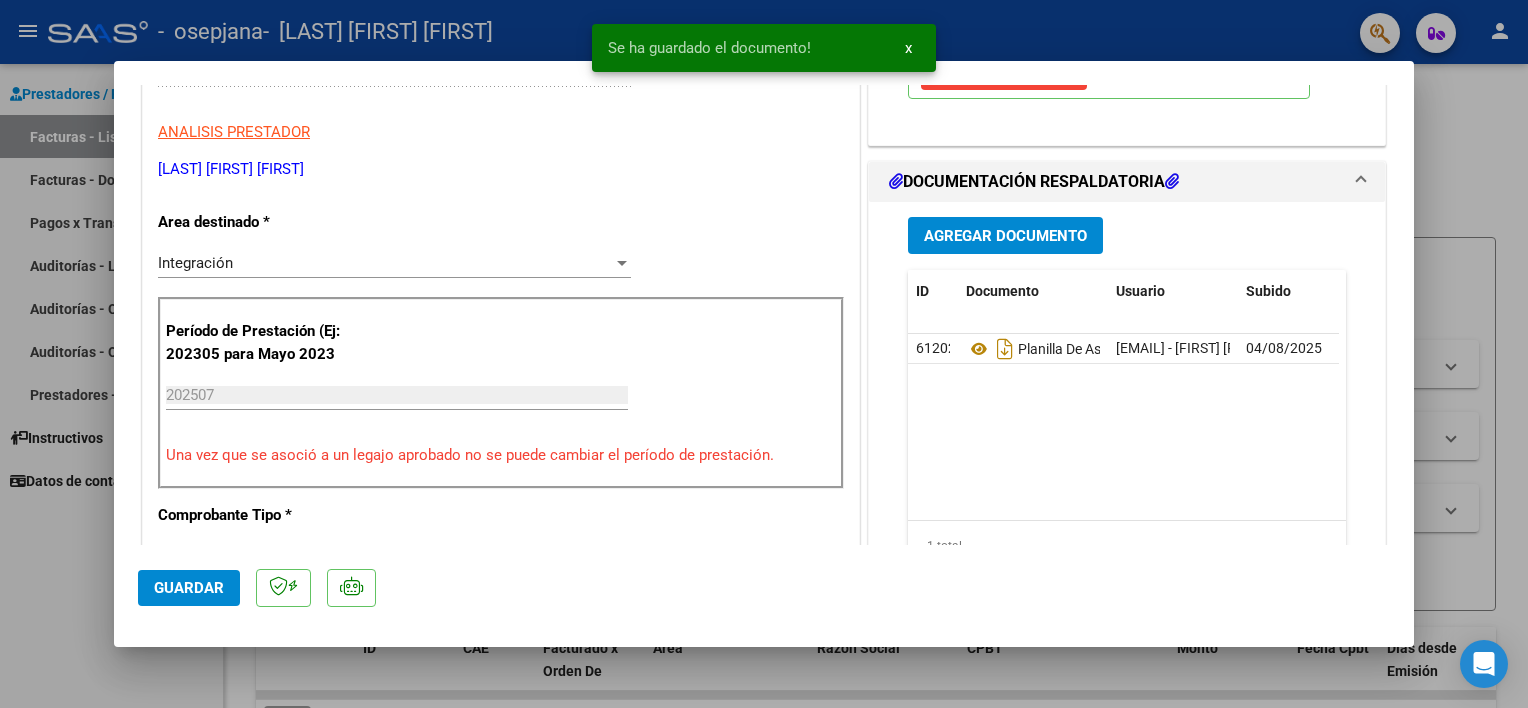 drag, startPoint x: 1413, startPoint y: 256, endPoint x: 1389, endPoint y: 356, distance: 102.83968 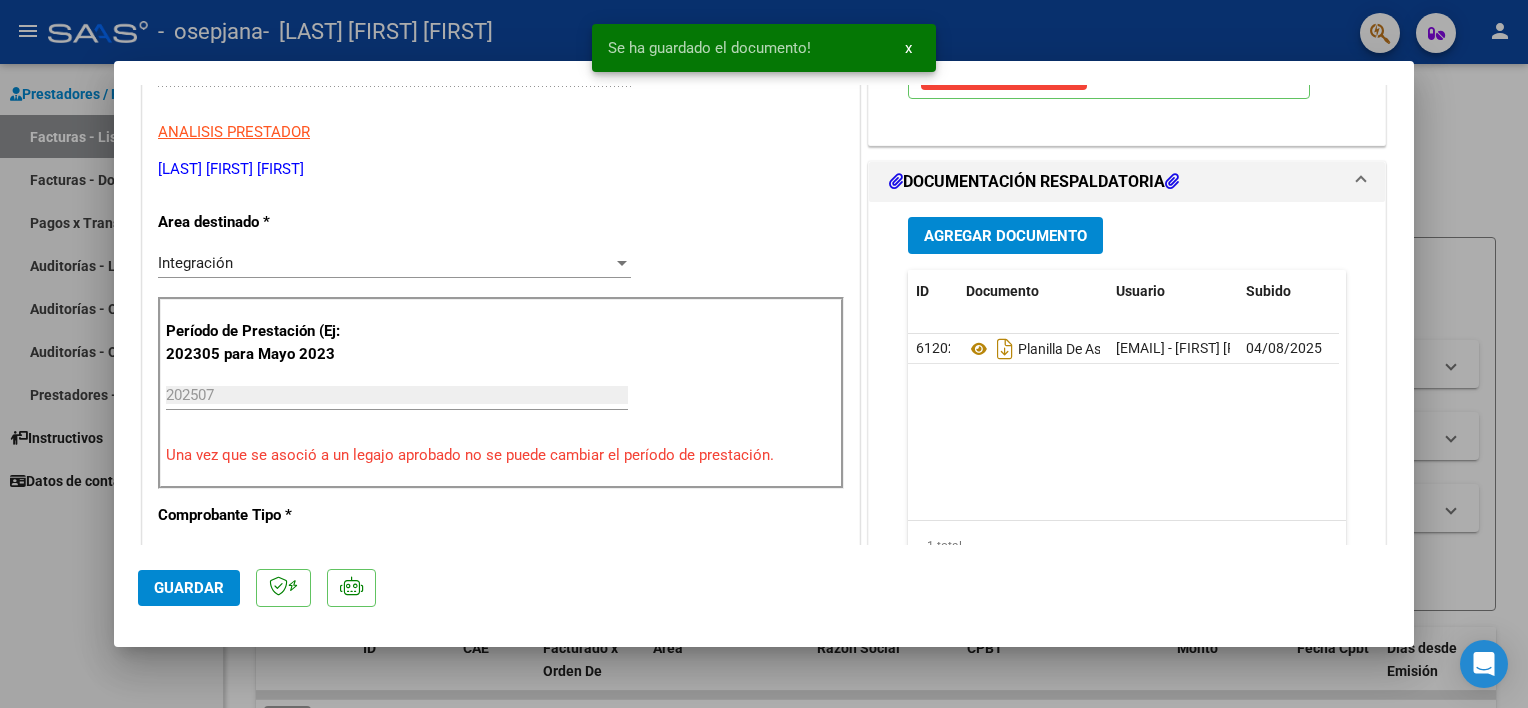 drag, startPoint x: 1389, startPoint y: 356, endPoint x: 1348, endPoint y: 240, distance: 123.03252 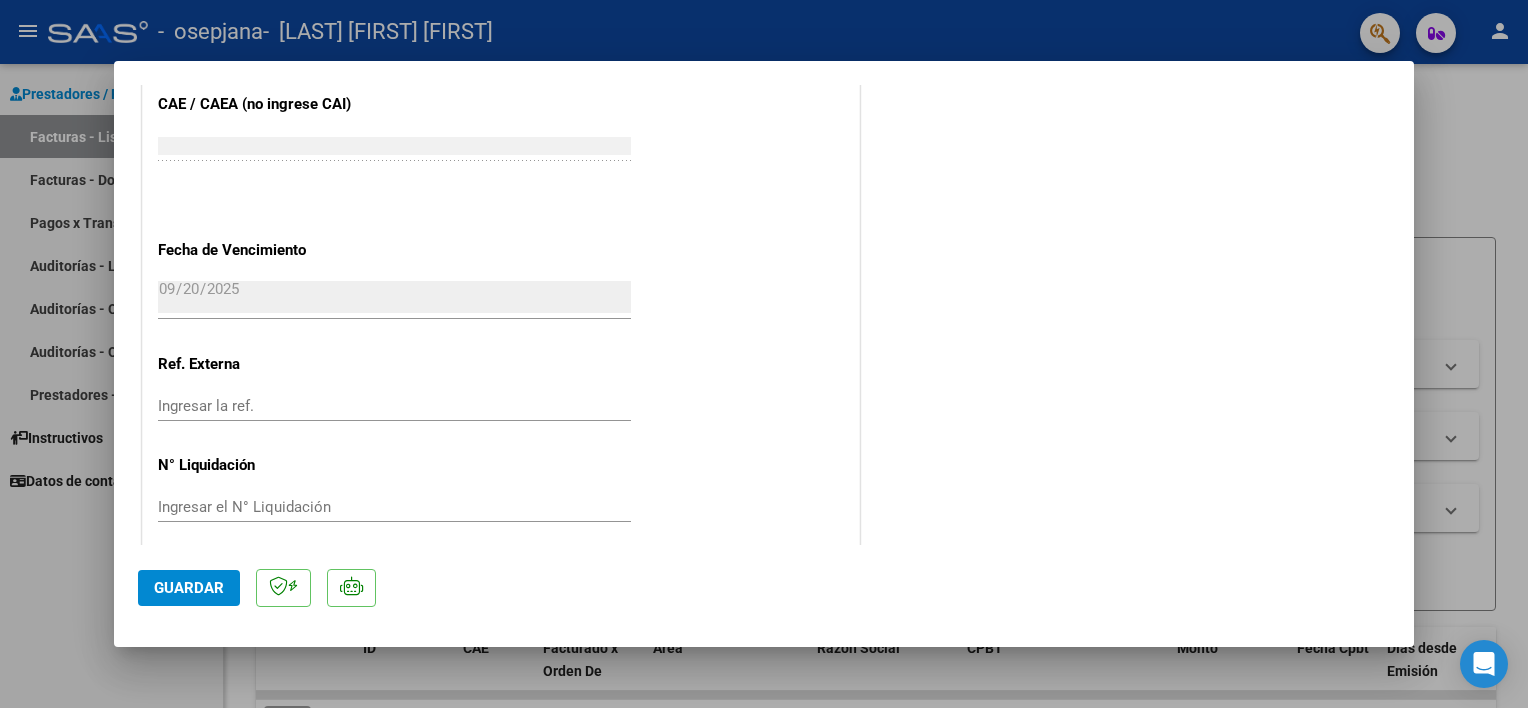 scroll, scrollTop: 1328, scrollLeft: 0, axis: vertical 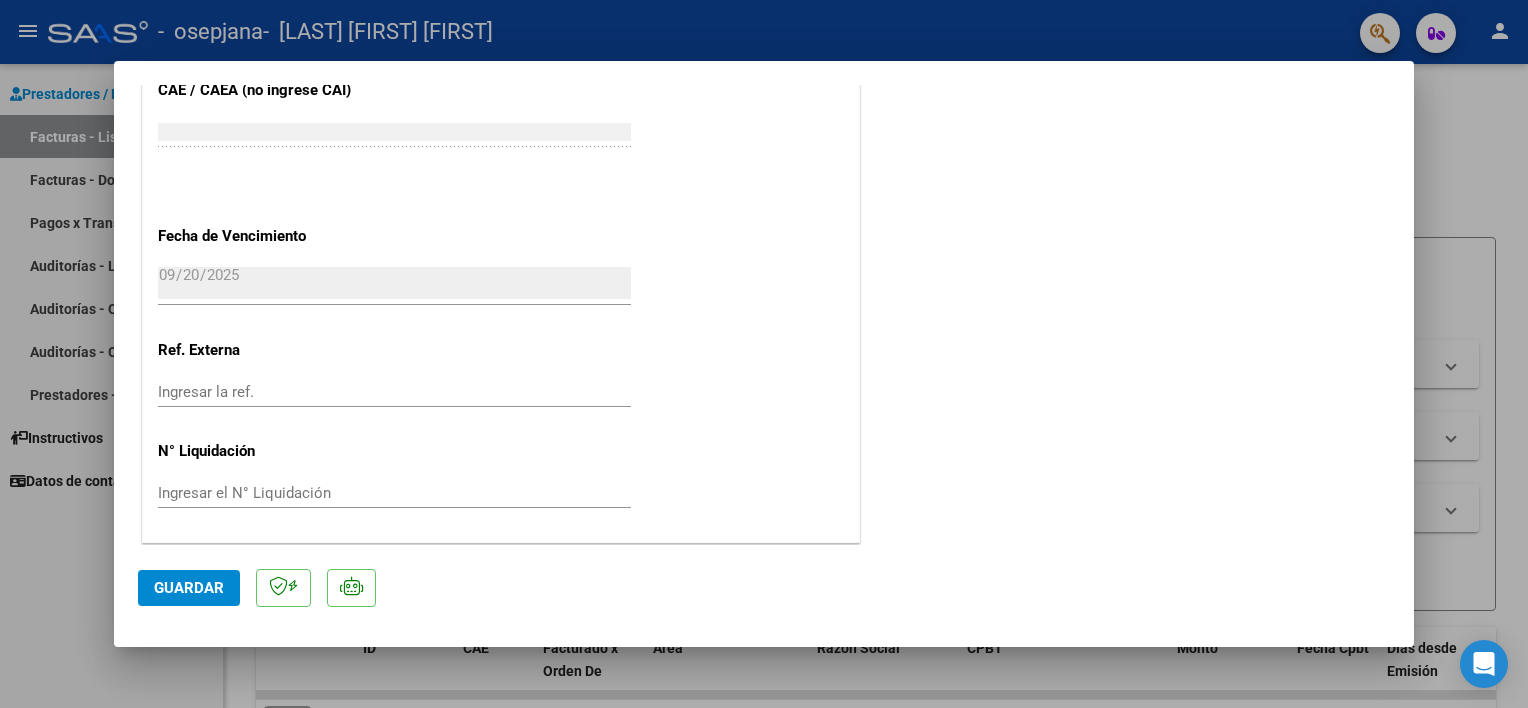 click on "Guardar" 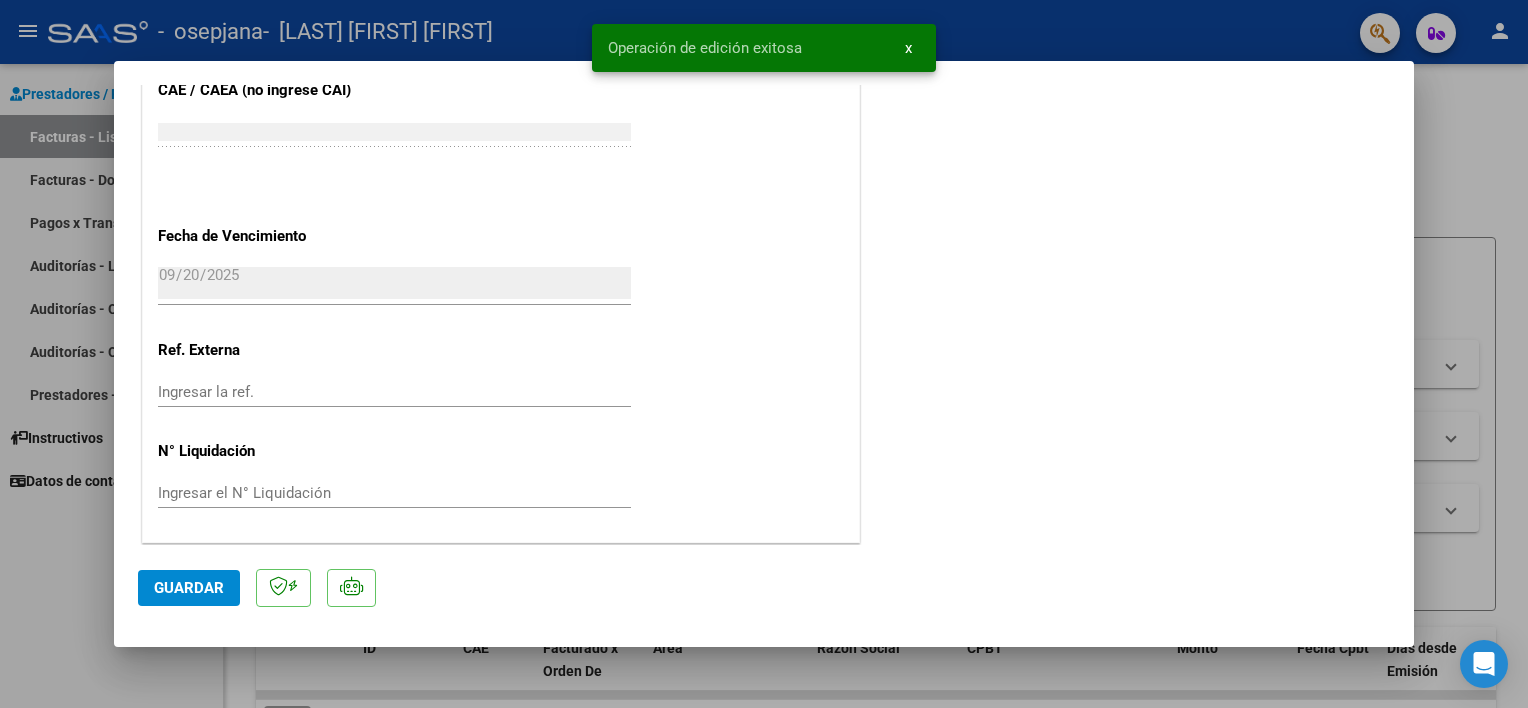 click at bounding box center [764, 354] 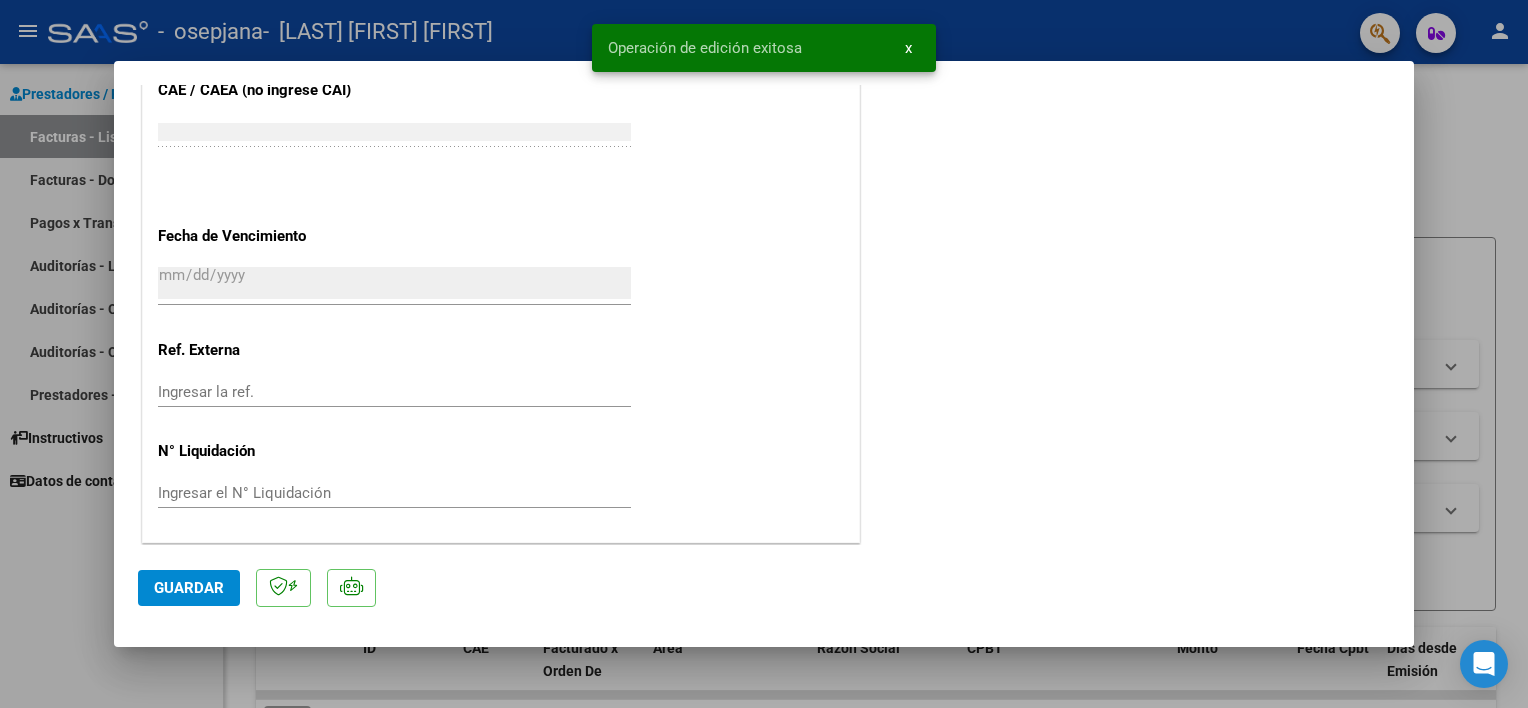 scroll, scrollTop: 0, scrollLeft: 0, axis: both 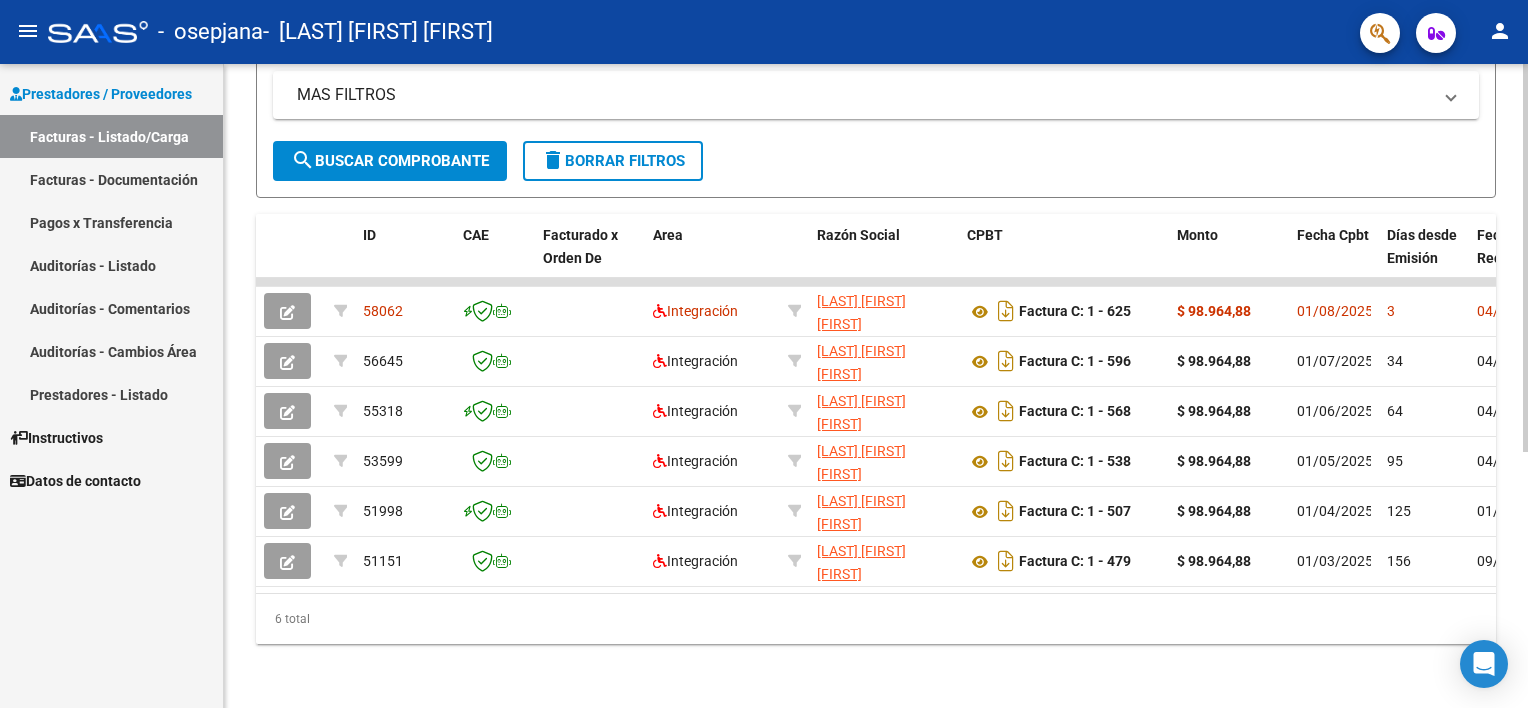 click on "Video tutorial   PRESTADORES -> Listado de CPBTs Emitidos por Prestadores / Proveedores (alt+q)   Cargar Comprobante
cloud_download  CSV  cloud_download  EXCEL  cloud_download  Estandar   Descarga Masiva
Filtros Id Area Area Todos Confirmado   Mostrar totalizadores   FILTROS DEL COMPROBANTE  Comprobante Tipo Comprobante Tipo Start date – End date Fec. Comprobante Desde / Hasta Días Emisión Desde(cant. días) Días Emisión Hasta(cant. días) CUIT / Razón Social Pto. Venta Nro. Comprobante Código SSS CAE Válido CAE Válido Todos Cargado Módulo Hosp. Todos Tiene facturacion Apócrifa Hospital Refes  FILTROS DE INTEGRACION  Período De Prestación Campos del Archivo de Rendición Devuelto x SSS (dr_envio) Todos Rendido x SSS (dr_envio) Tipo de Registro Tipo de Registro Período Presentación Período Presentación Campos del Legajo Asociado (preaprobación) Afiliado Legajo (cuil/nombre) Todos Solo facturas preaprobadas  MAS FILTROS  Todos Con Doc. Respaldatoria Todos Con Trazabilidad Todos – – 3" 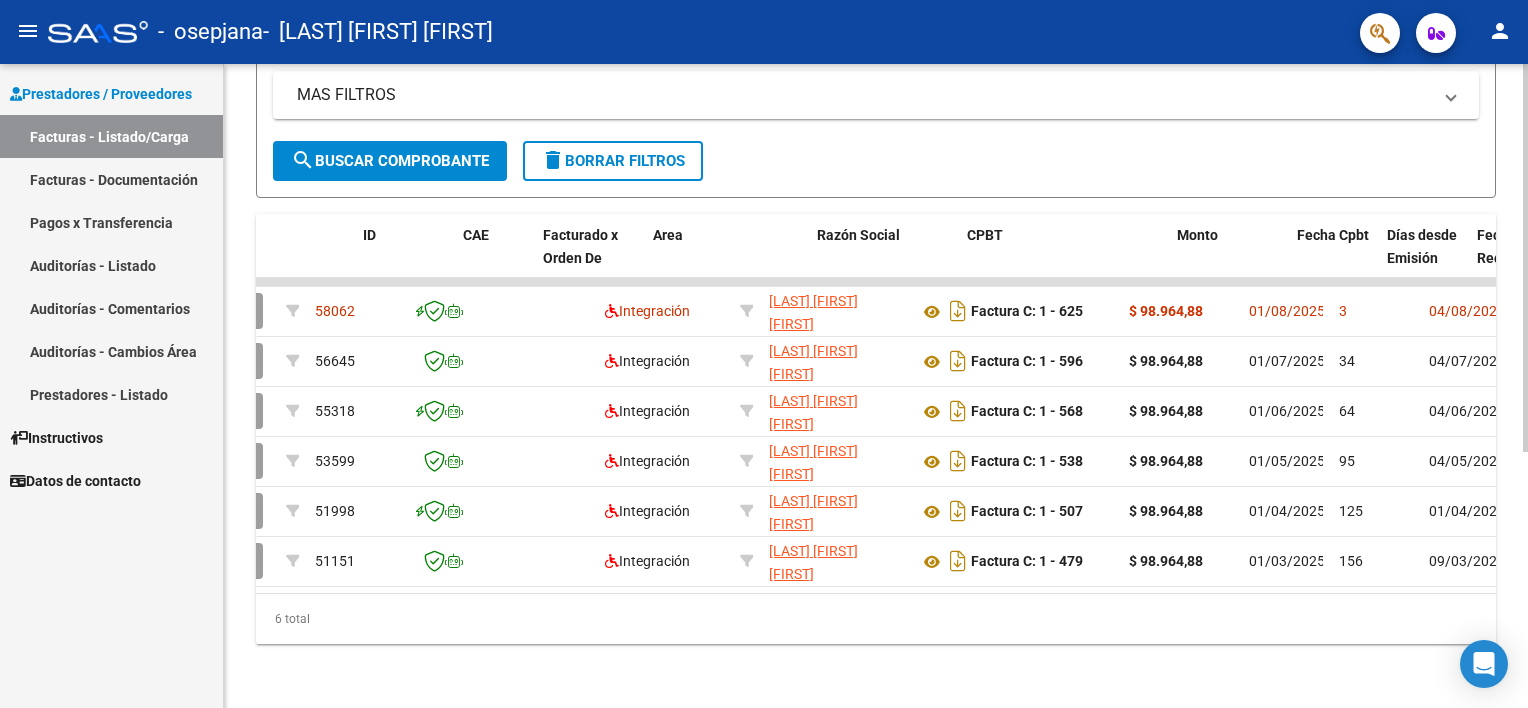 scroll, scrollTop: 0, scrollLeft: 0, axis: both 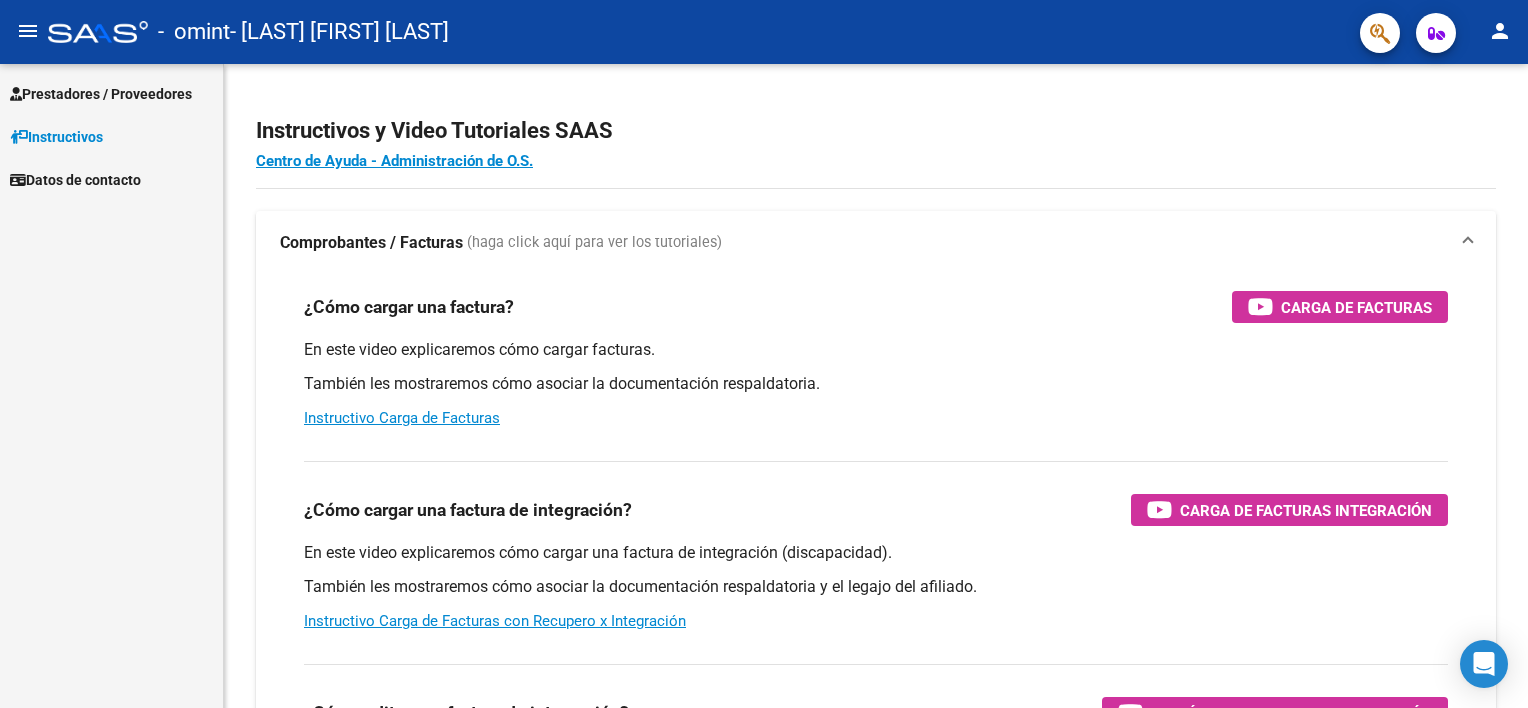 click on "Prestadores / Proveedores" at bounding box center (101, 94) 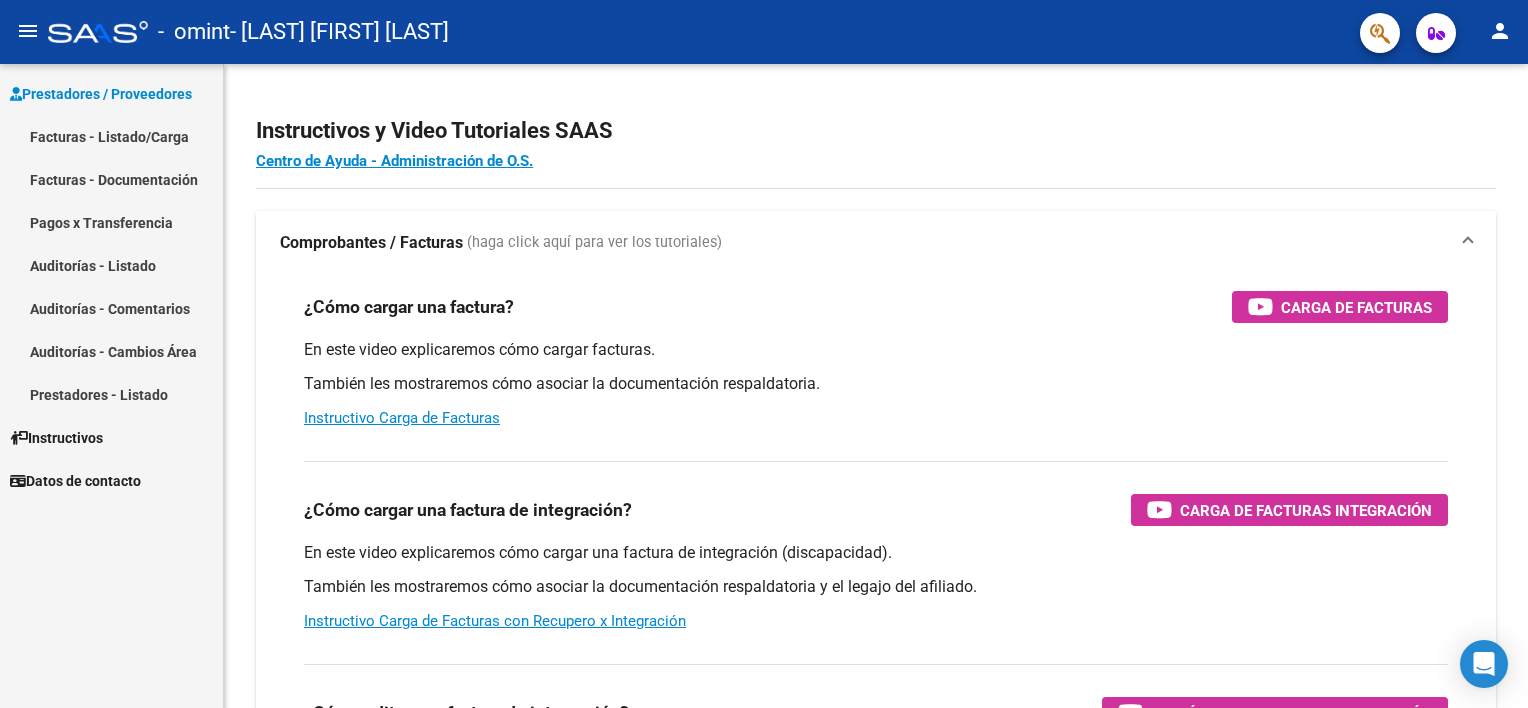 click on "Facturas - Listado/Carga" at bounding box center [111, 136] 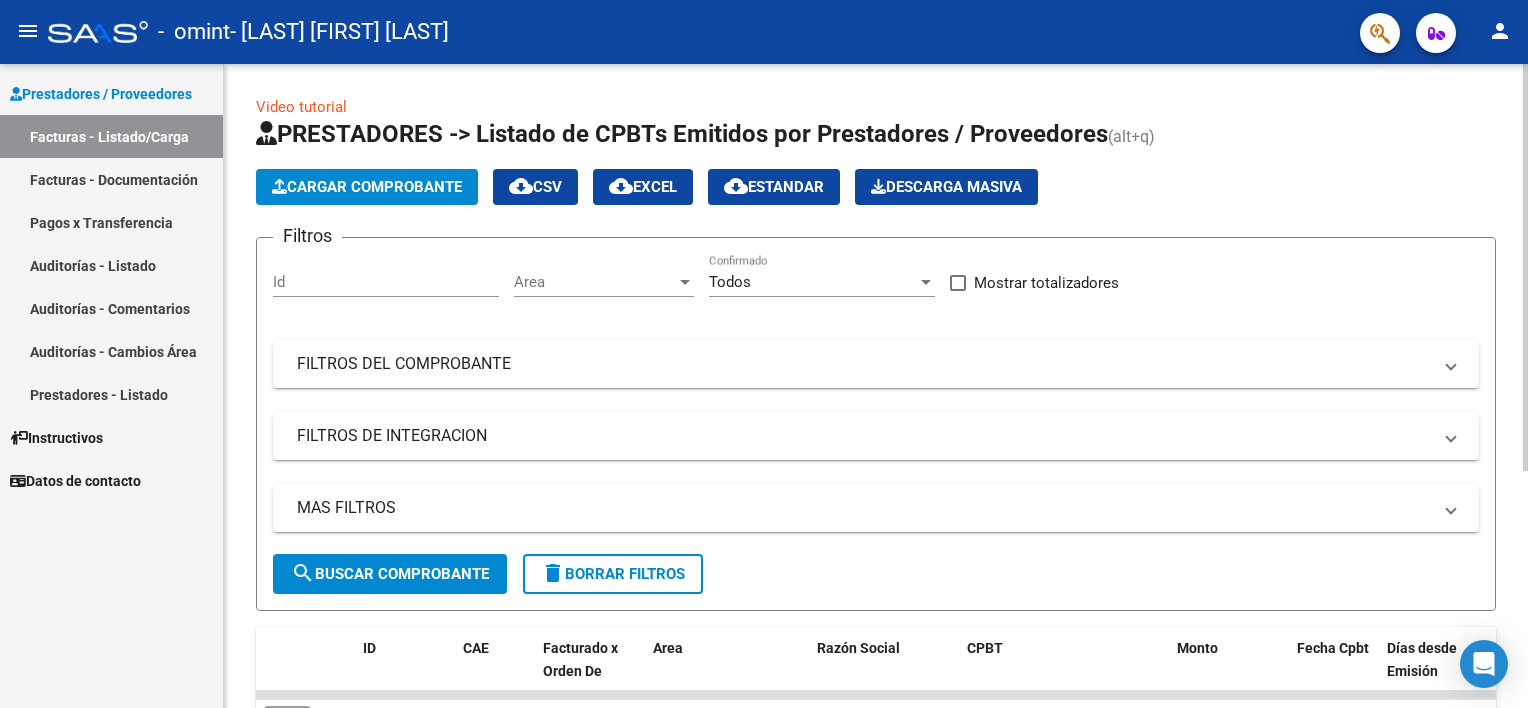 click on "Cargar Comprobante" 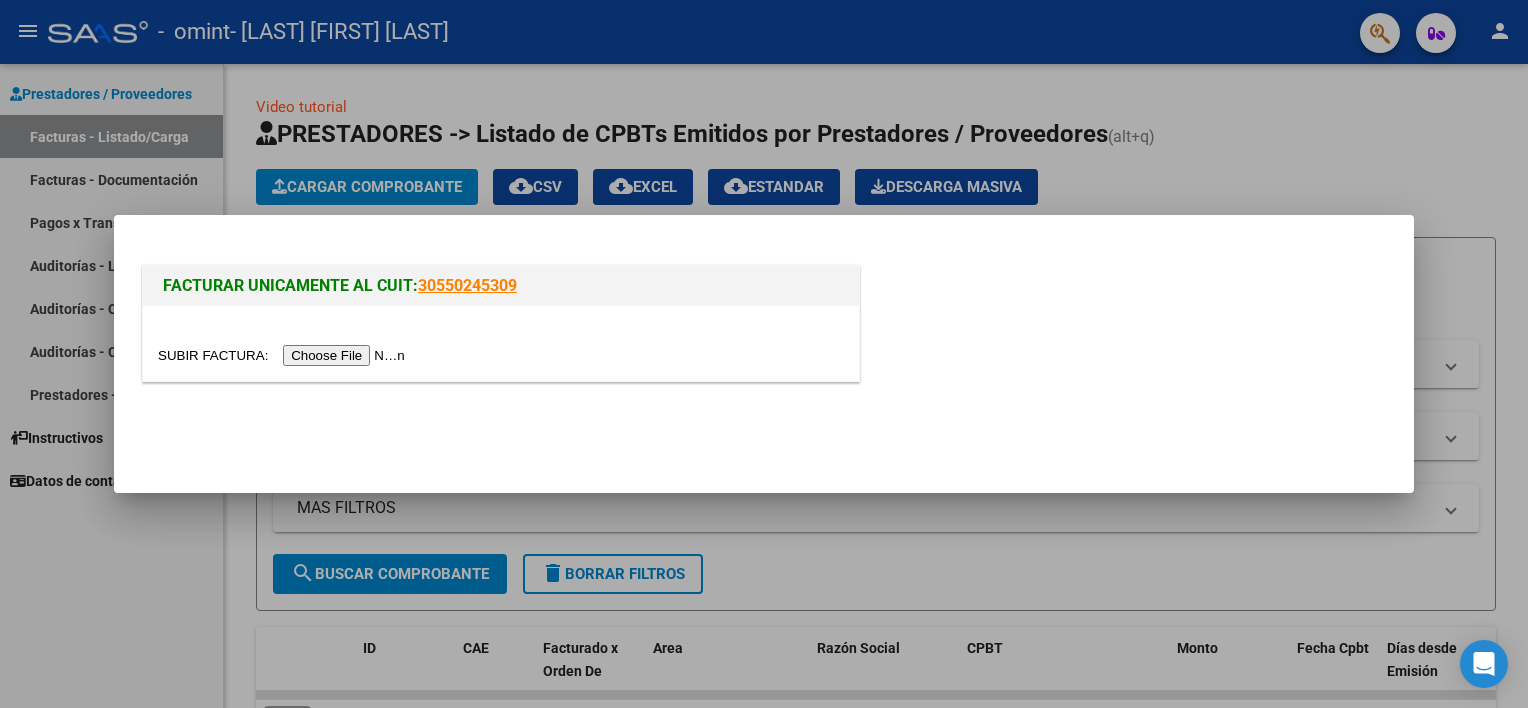 click at bounding box center (284, 355) 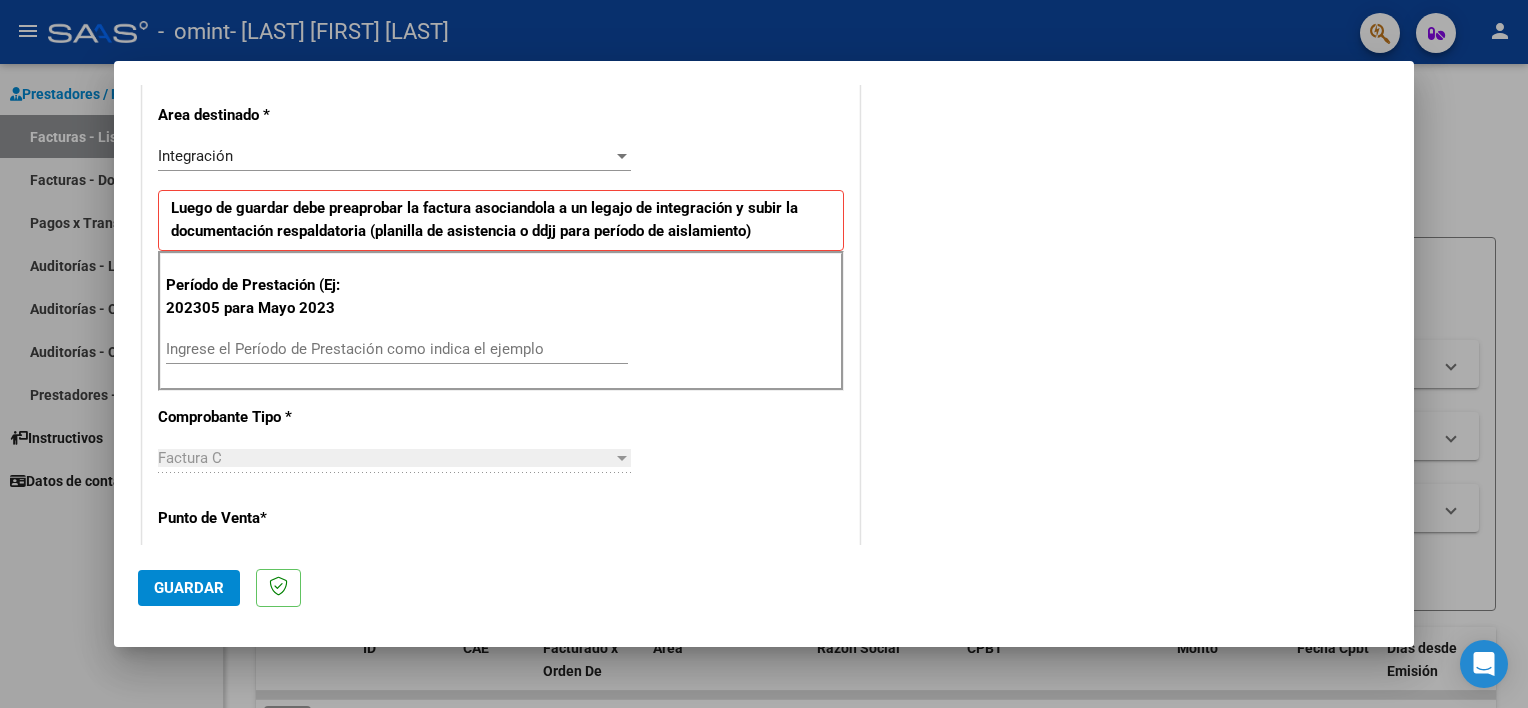 scroll, scrollTop: 419, scrollLeft: 0, axis: vertical 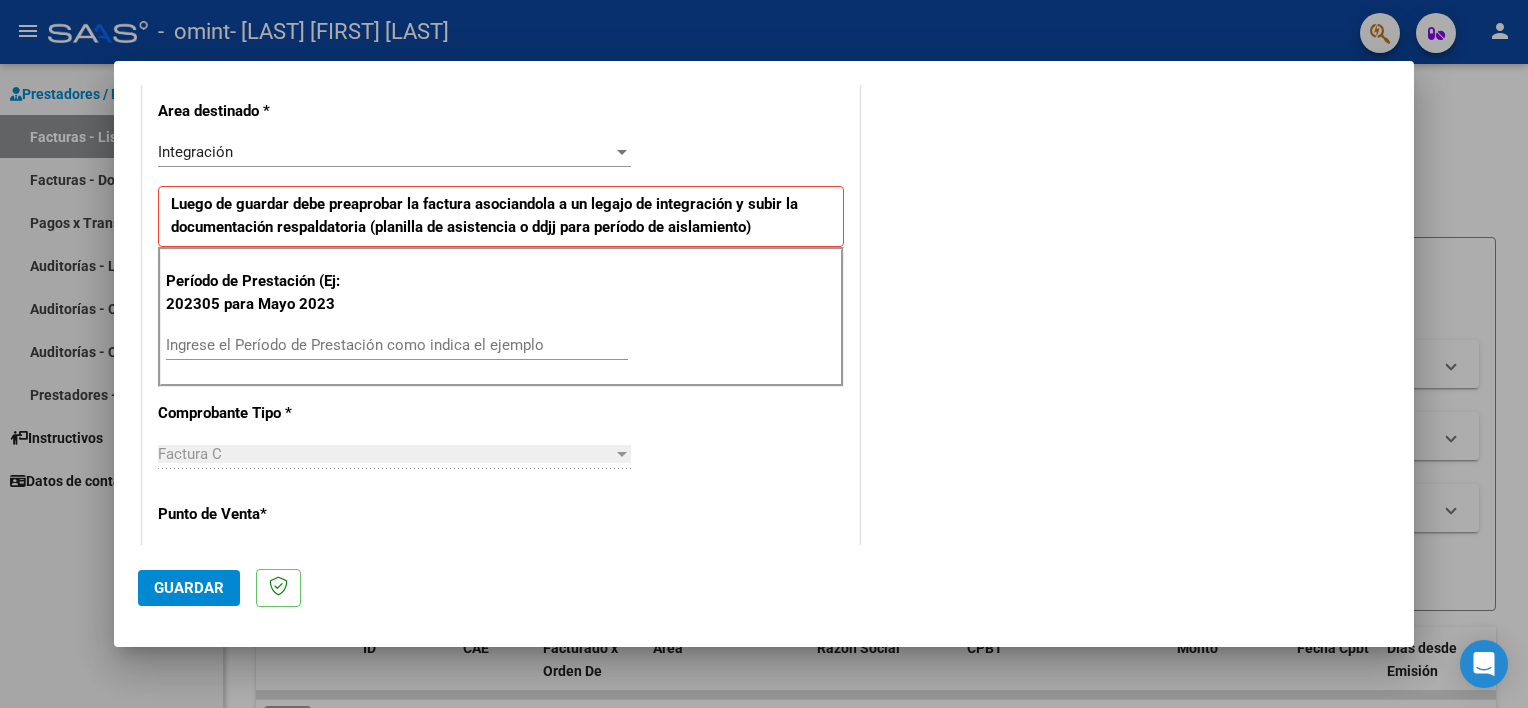 click on "Ingrese el Período de Prestación como indica el ejemplo" at bounding box center [397, 345] 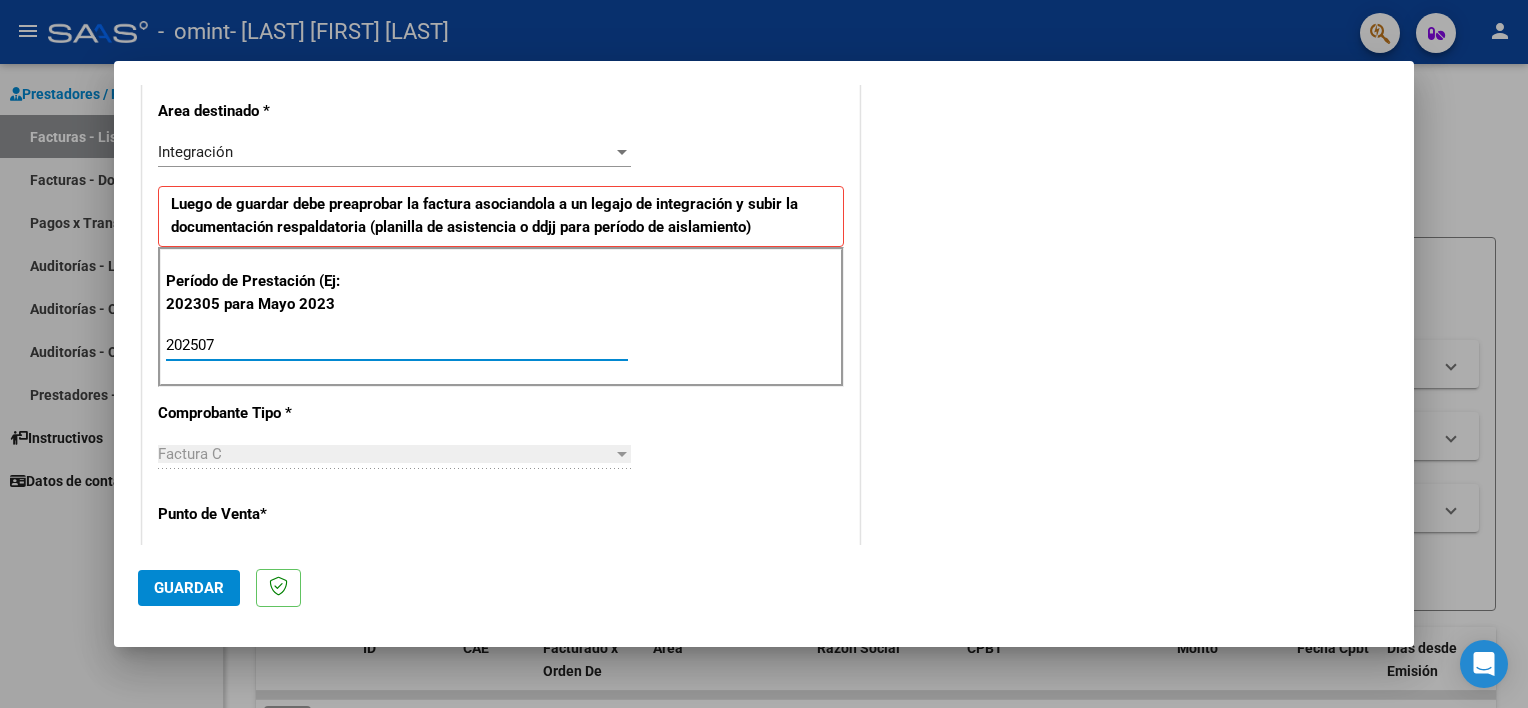 type on "202507" 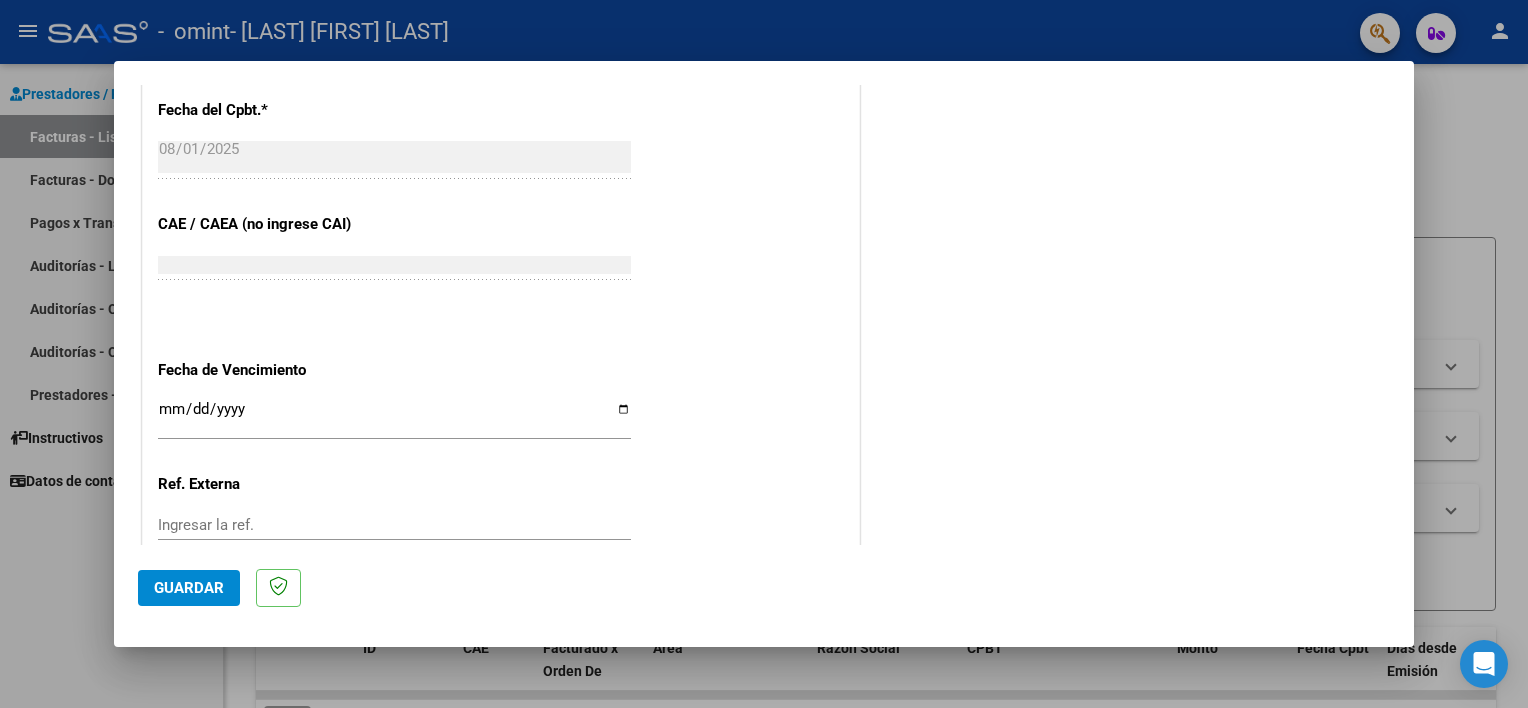 scroll, scrollTop: 1147, scrollLeft: 0, axis: vertical 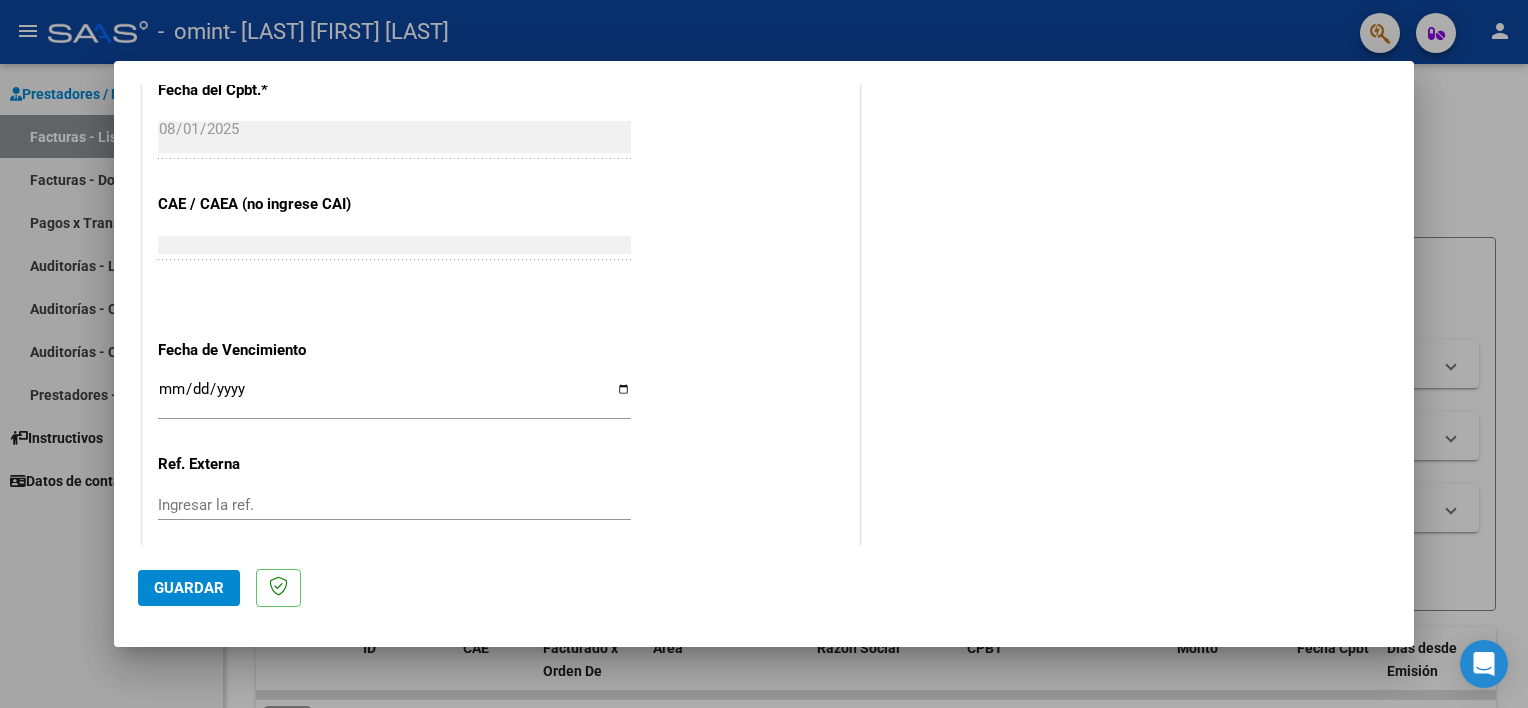 click on "Ingresar la fecha" at bounding box center (394, 397) 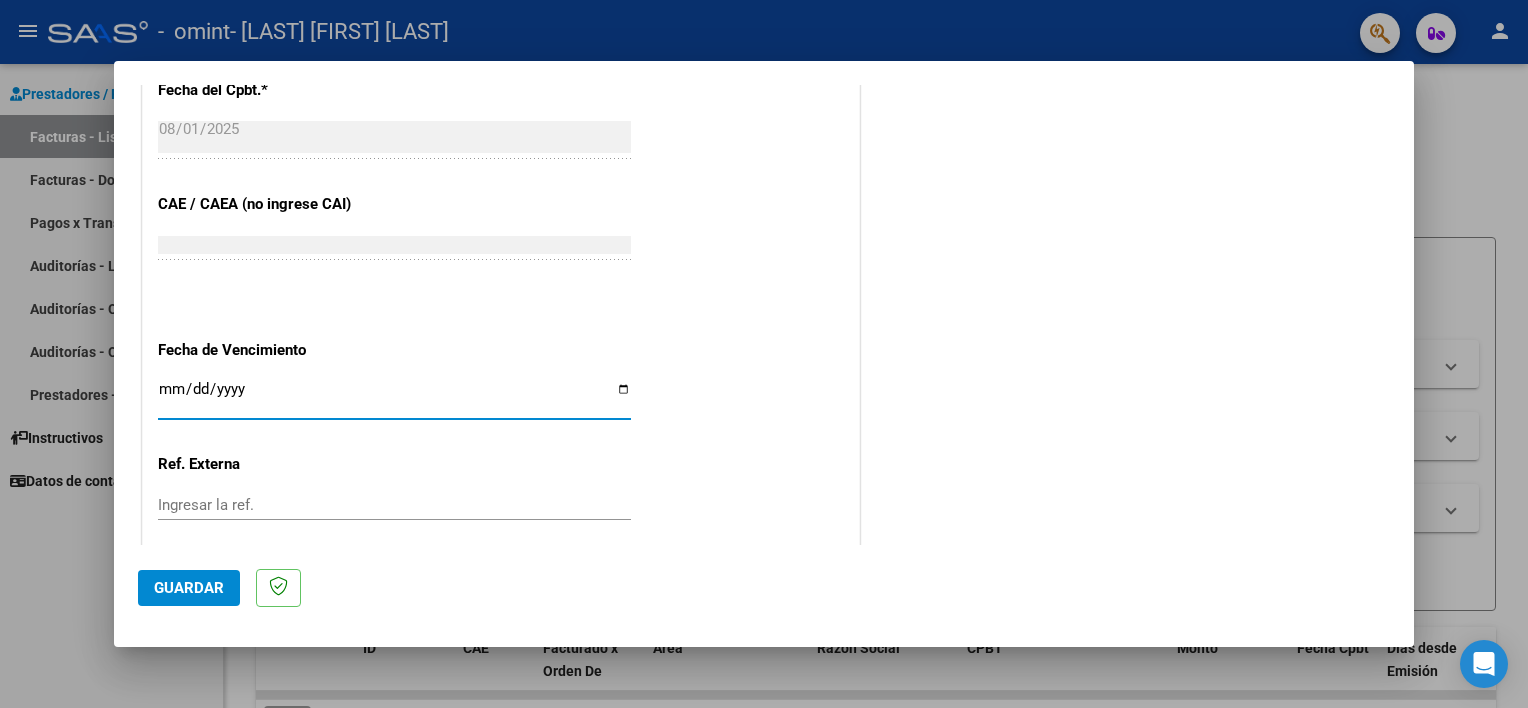 type on "2025-09-20" 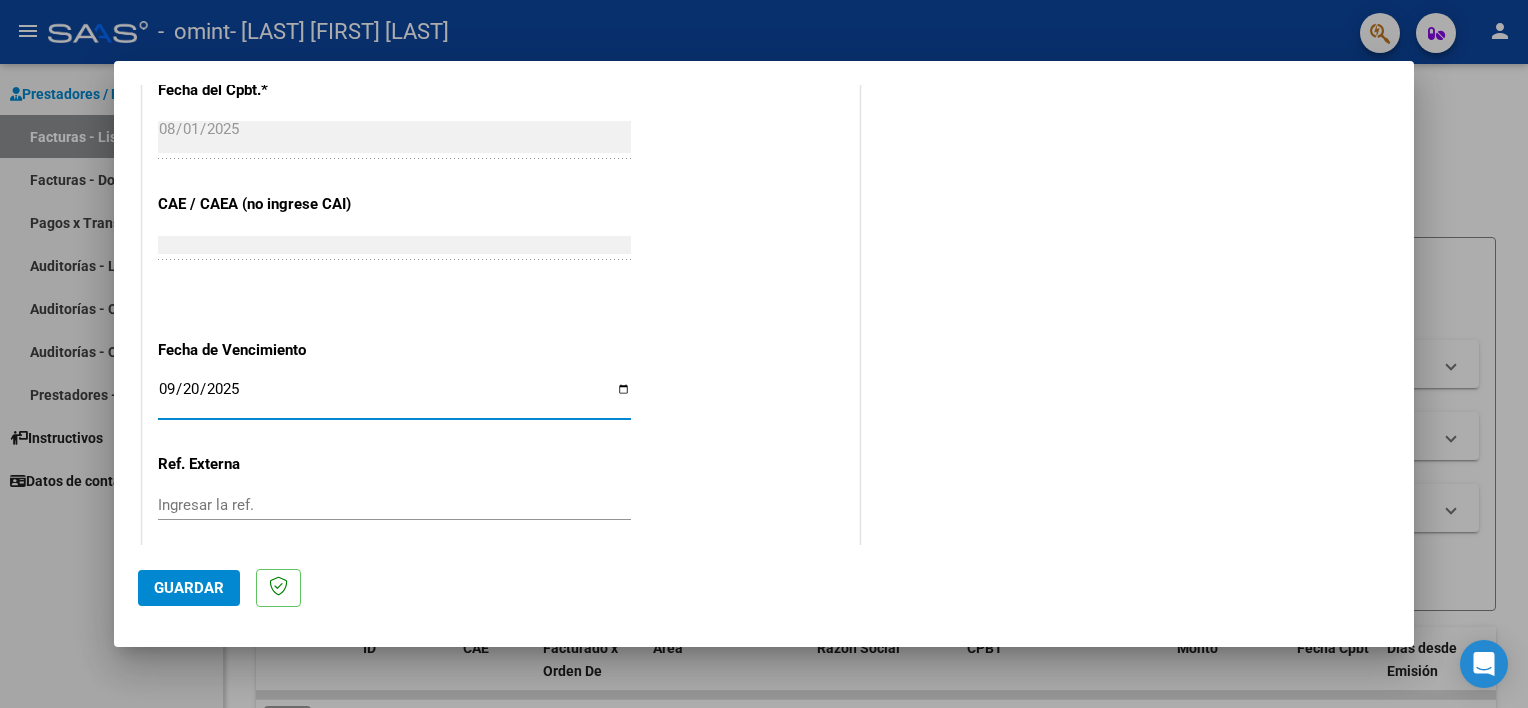 click on "Guardar" 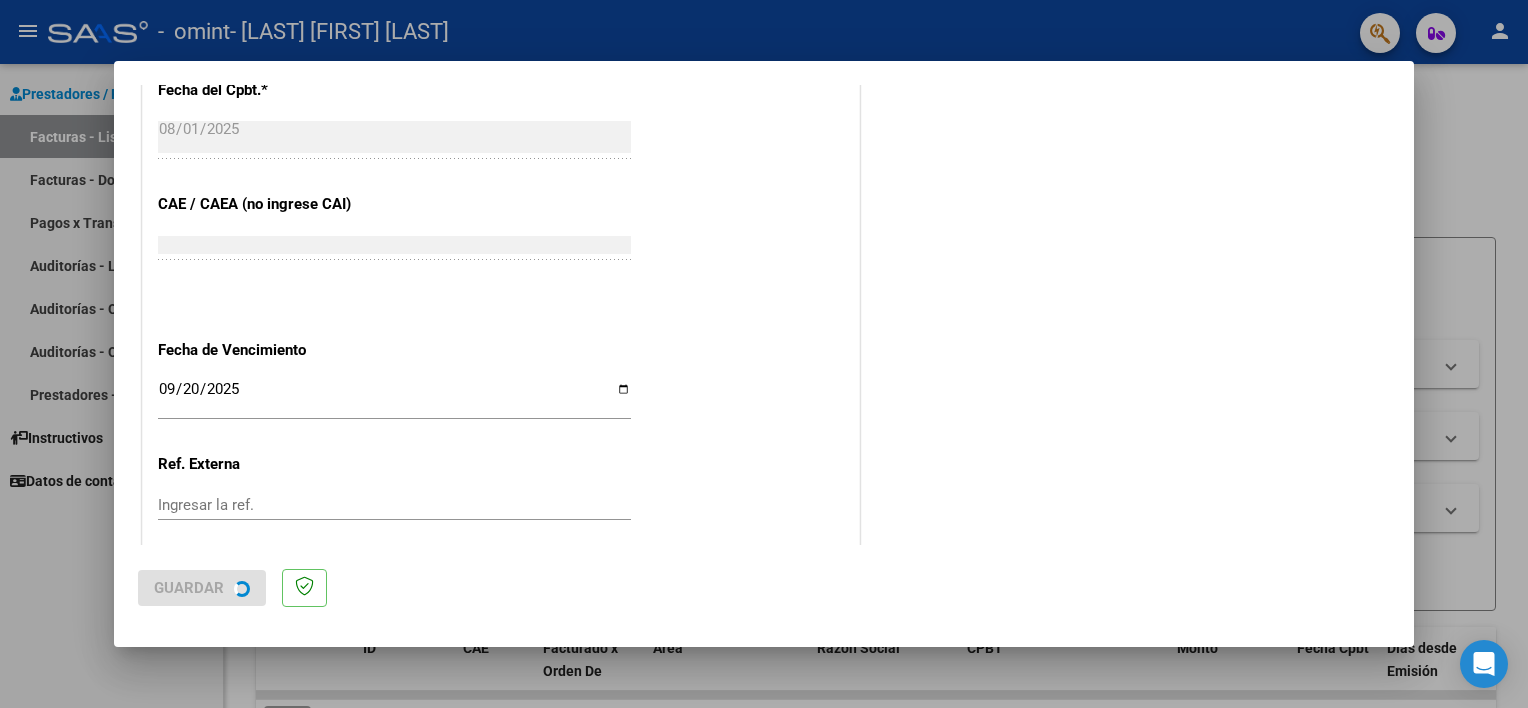 scroll, scrollTop: 0, scrollLeft: 0, axis: both 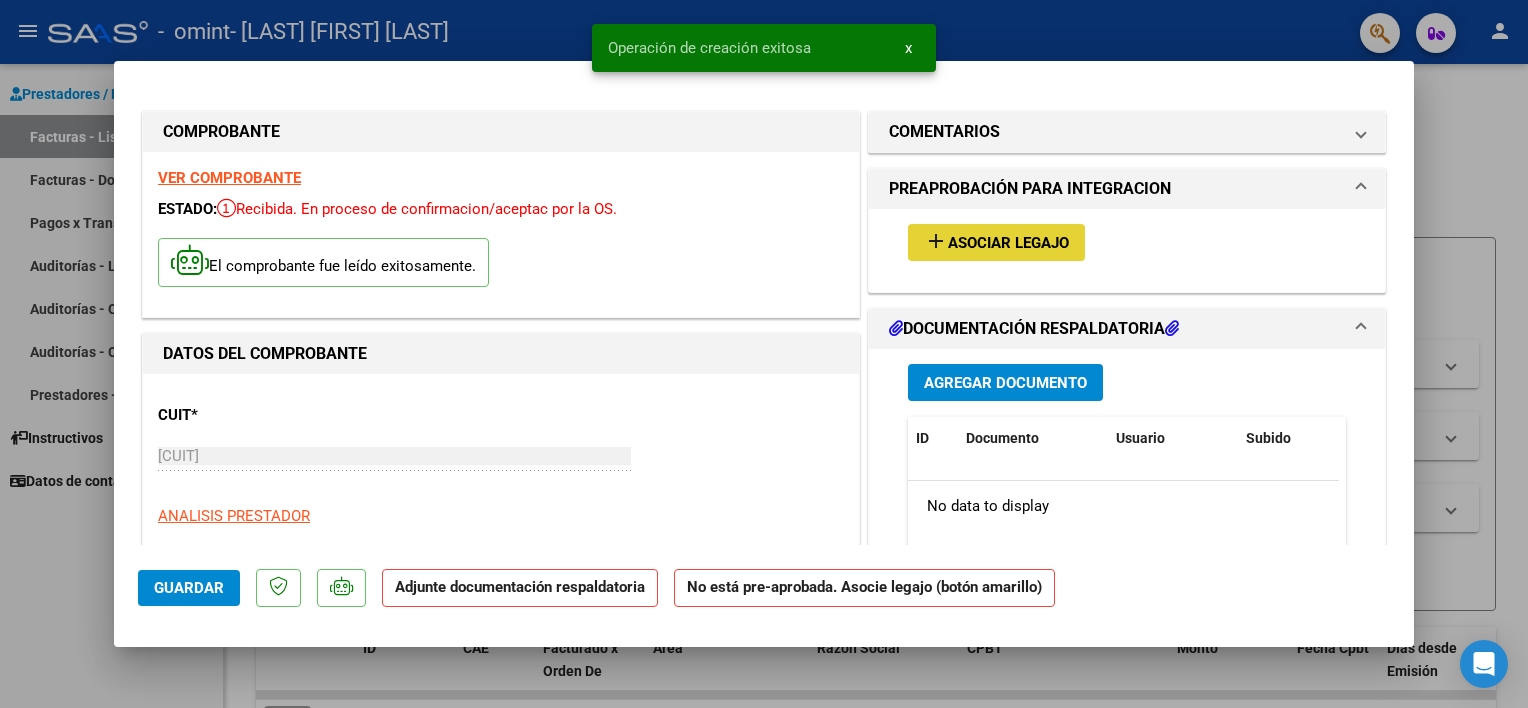 click on "Asociar Legajo" at bounding box center [1008, 243] 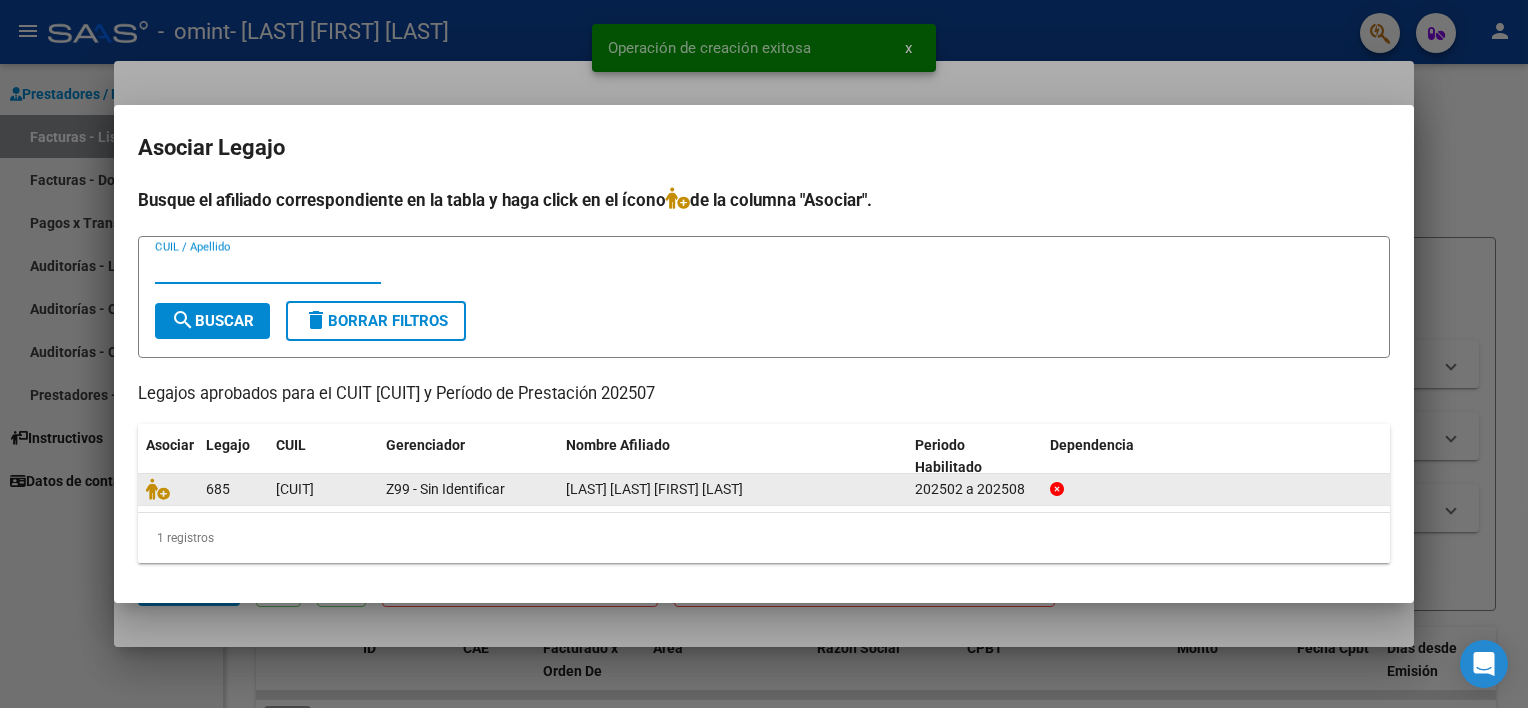 click 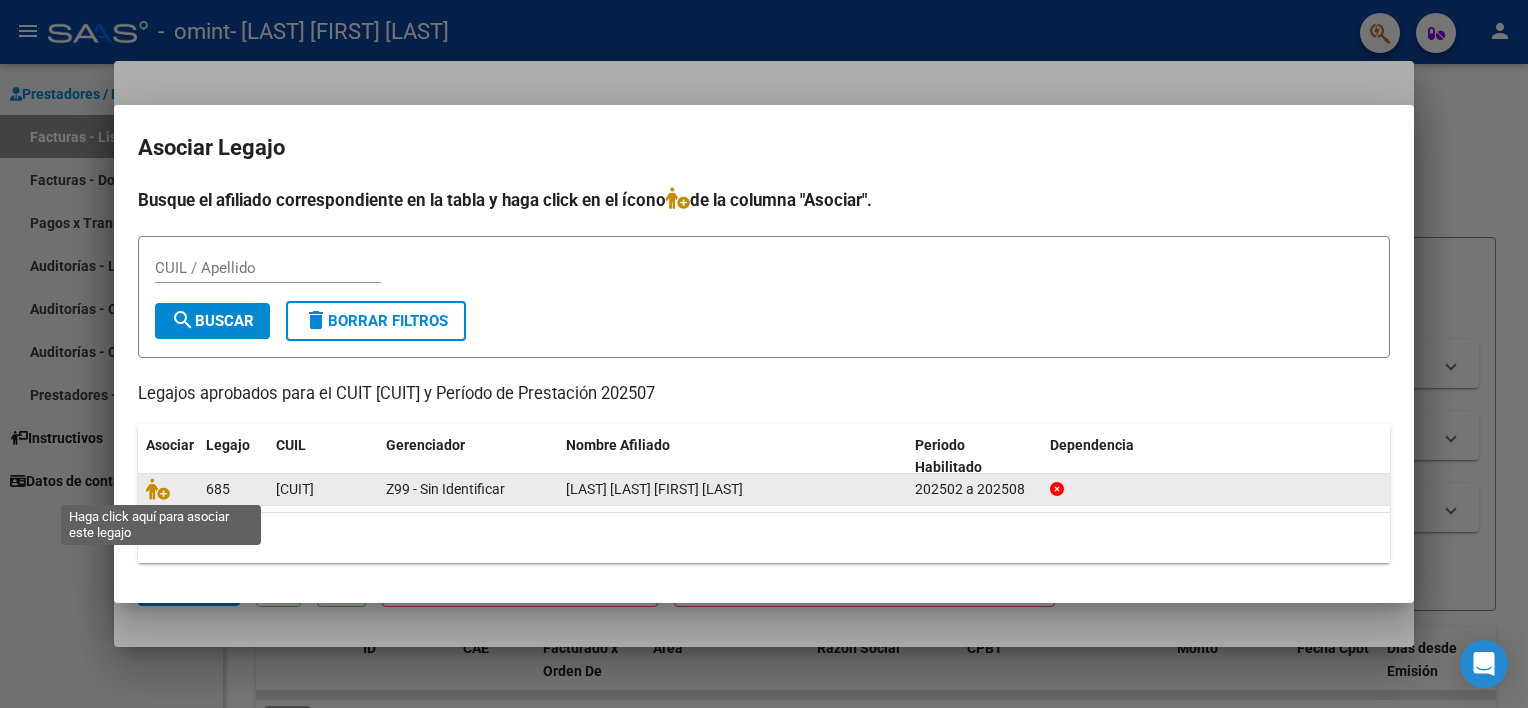 click 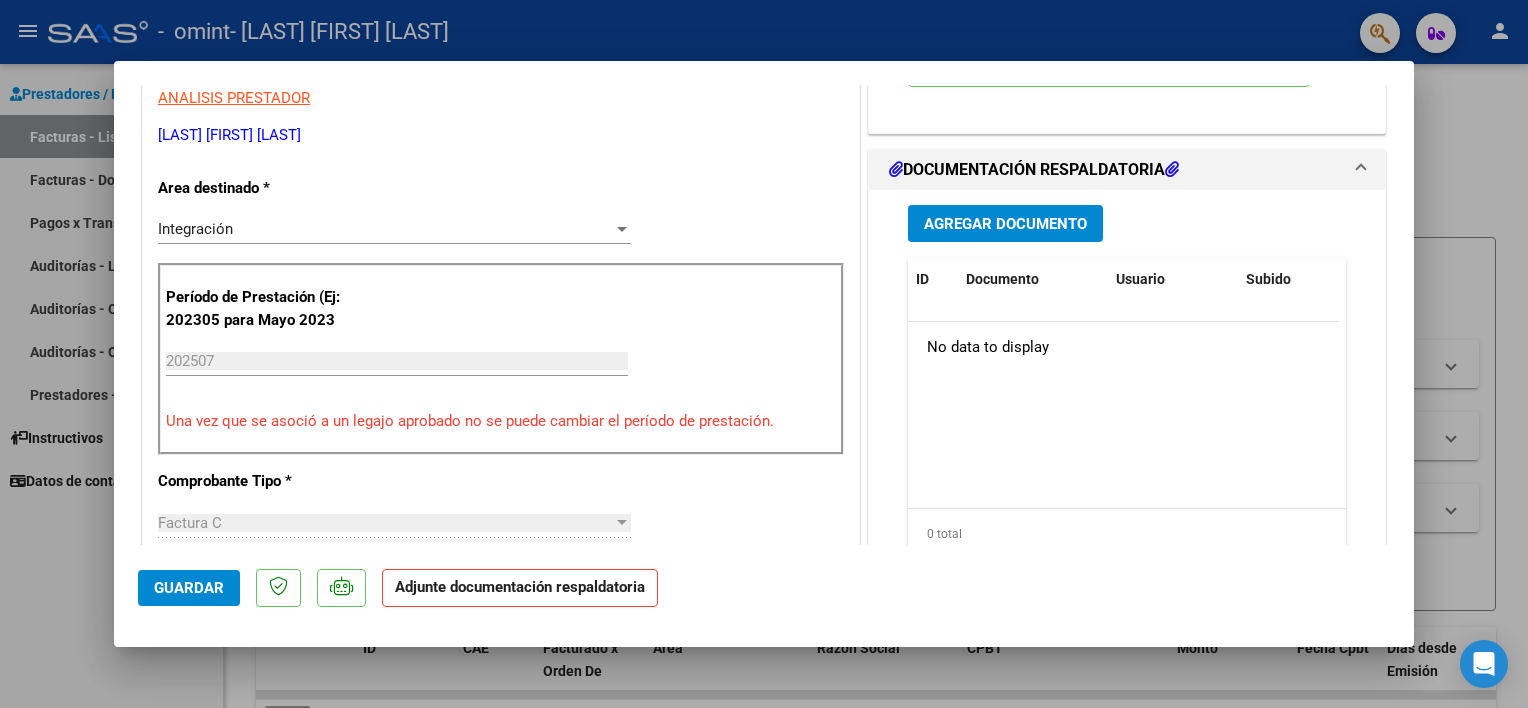 scroll, scrollTop: 446, scrollLeft: 0, axis: vertical 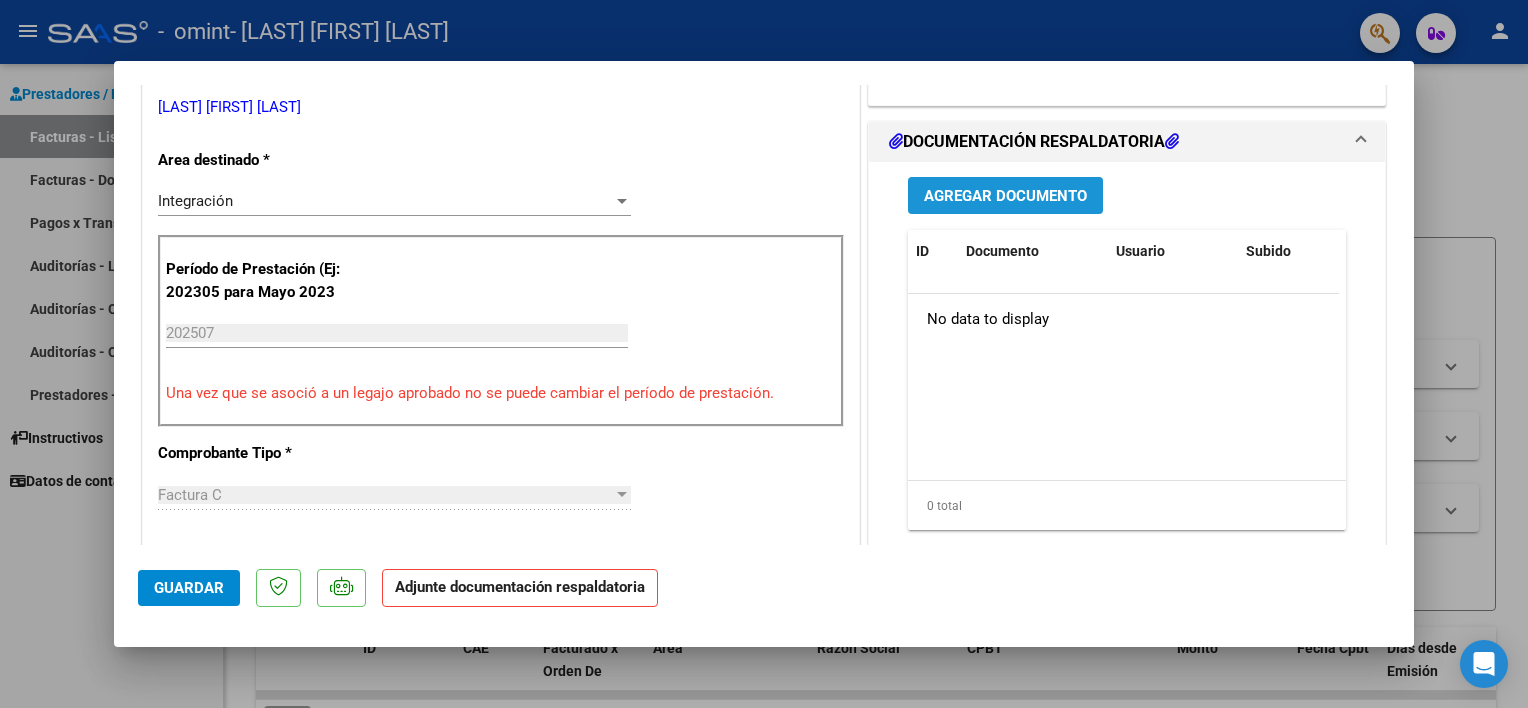 click on "Agregar Documento" at bounding box center [1005, 196] 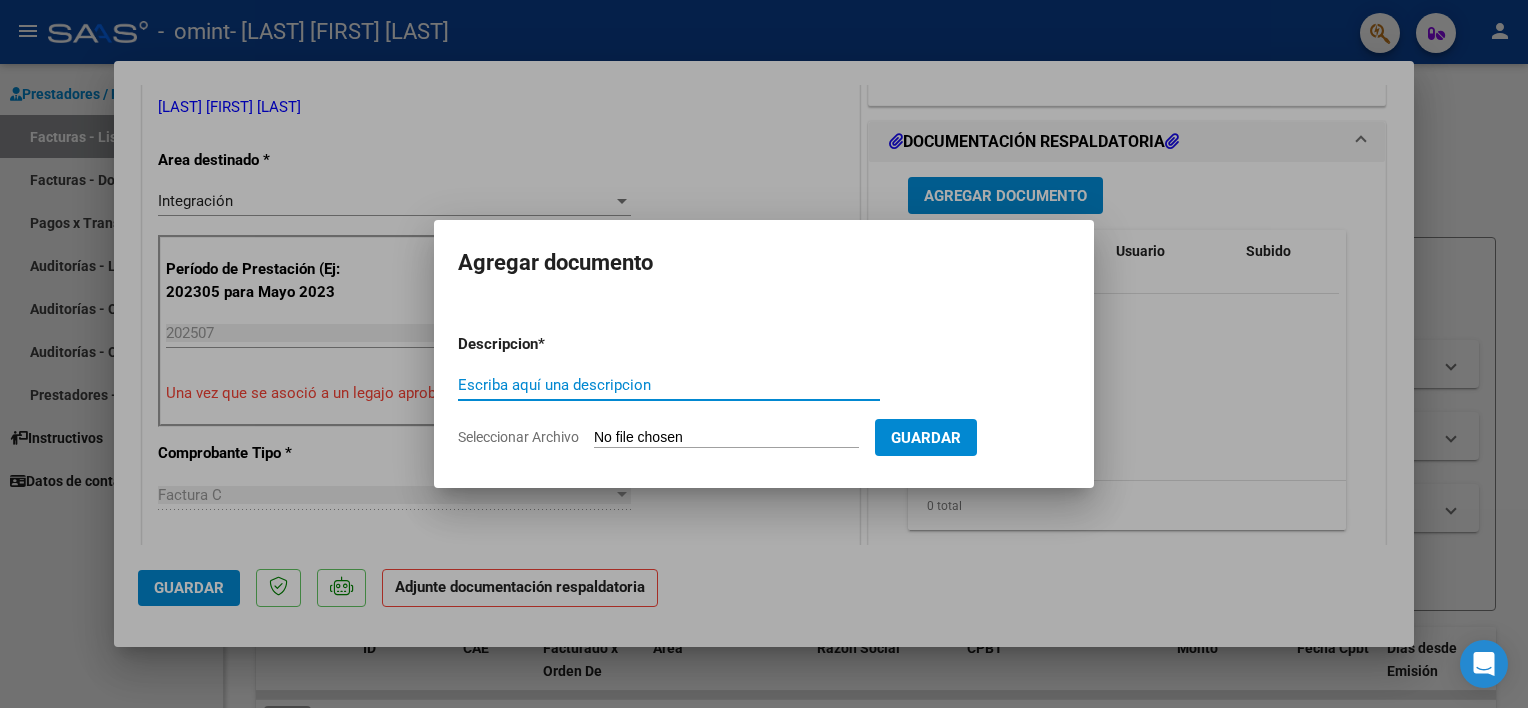 click on "Escriba aquí una descripcion" at bounding box center (669, 385) 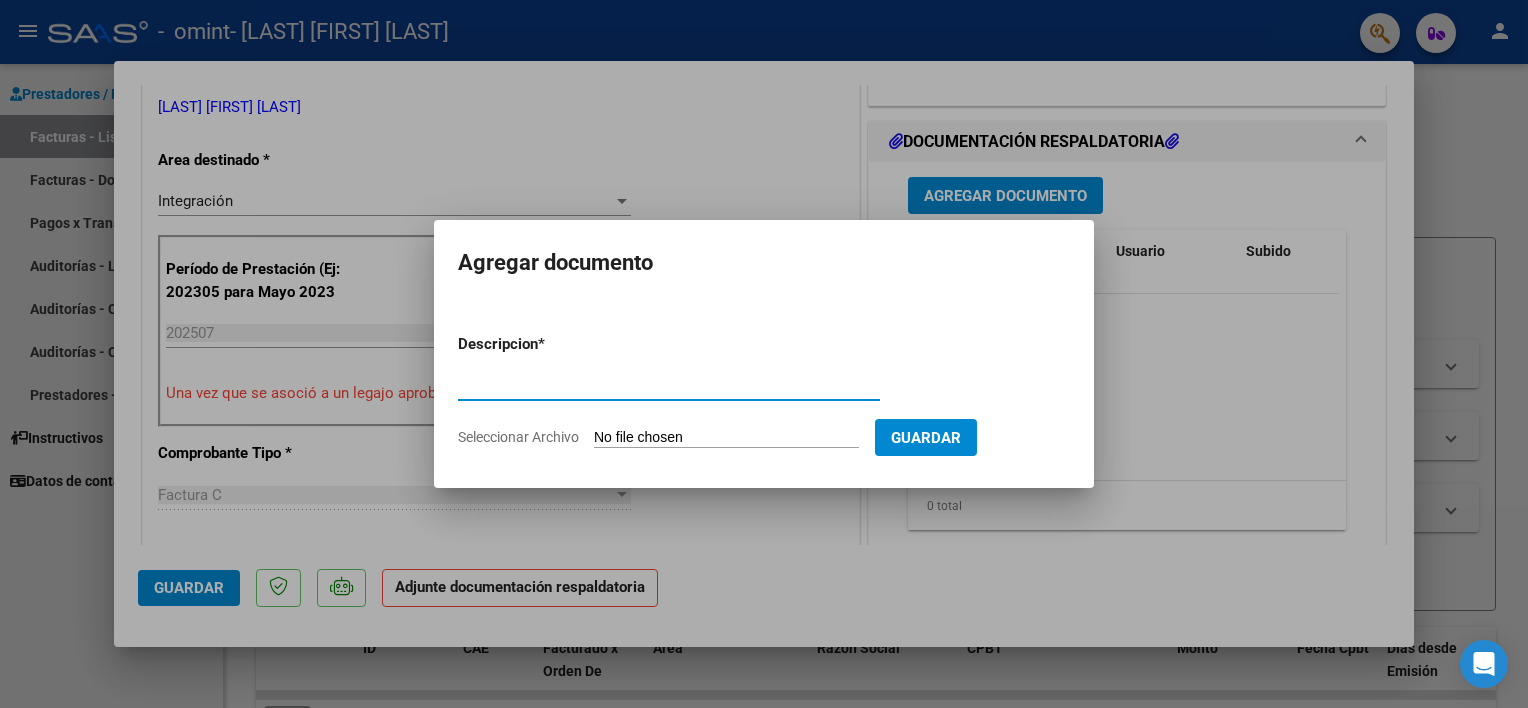 type on "planilla asistencia" 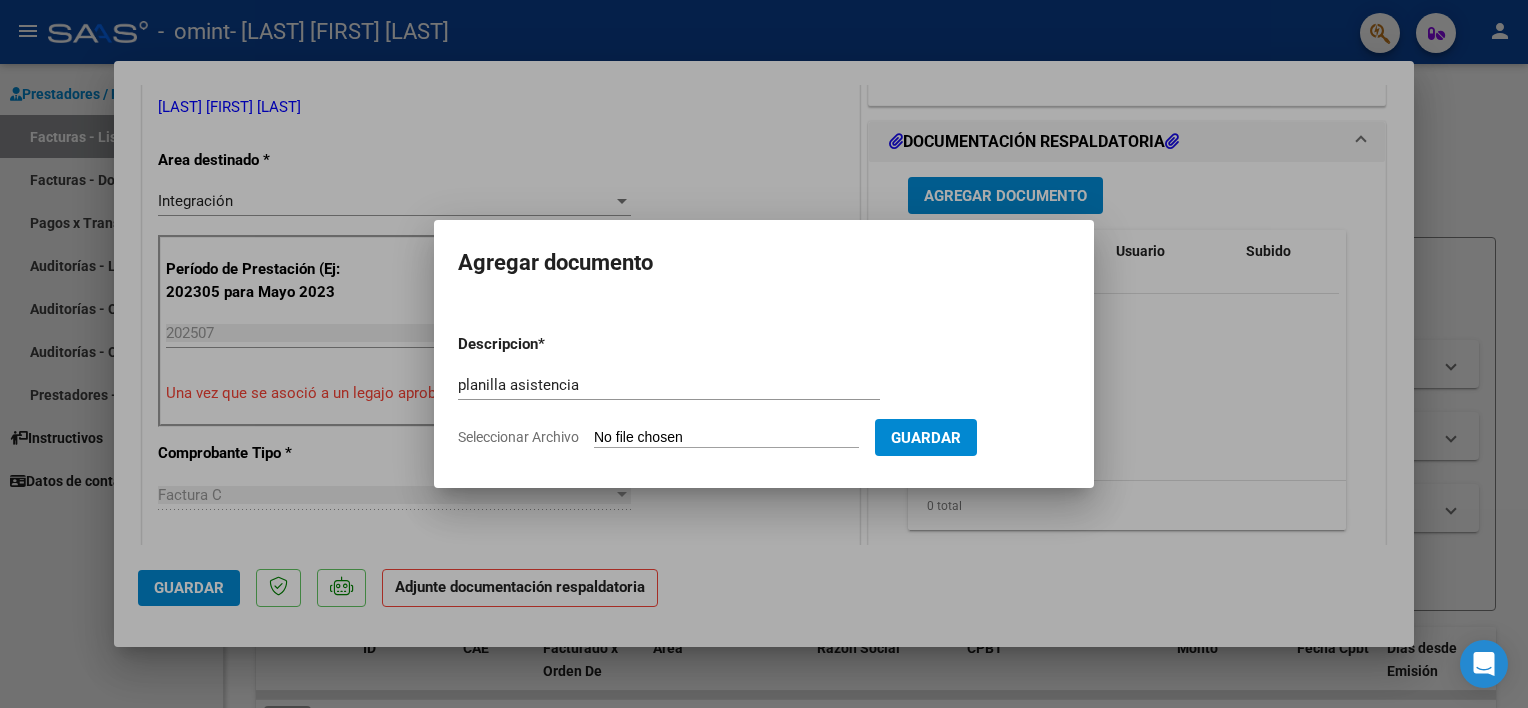 click on "Seleccionar Archivo" at bounding box center [726, 438] 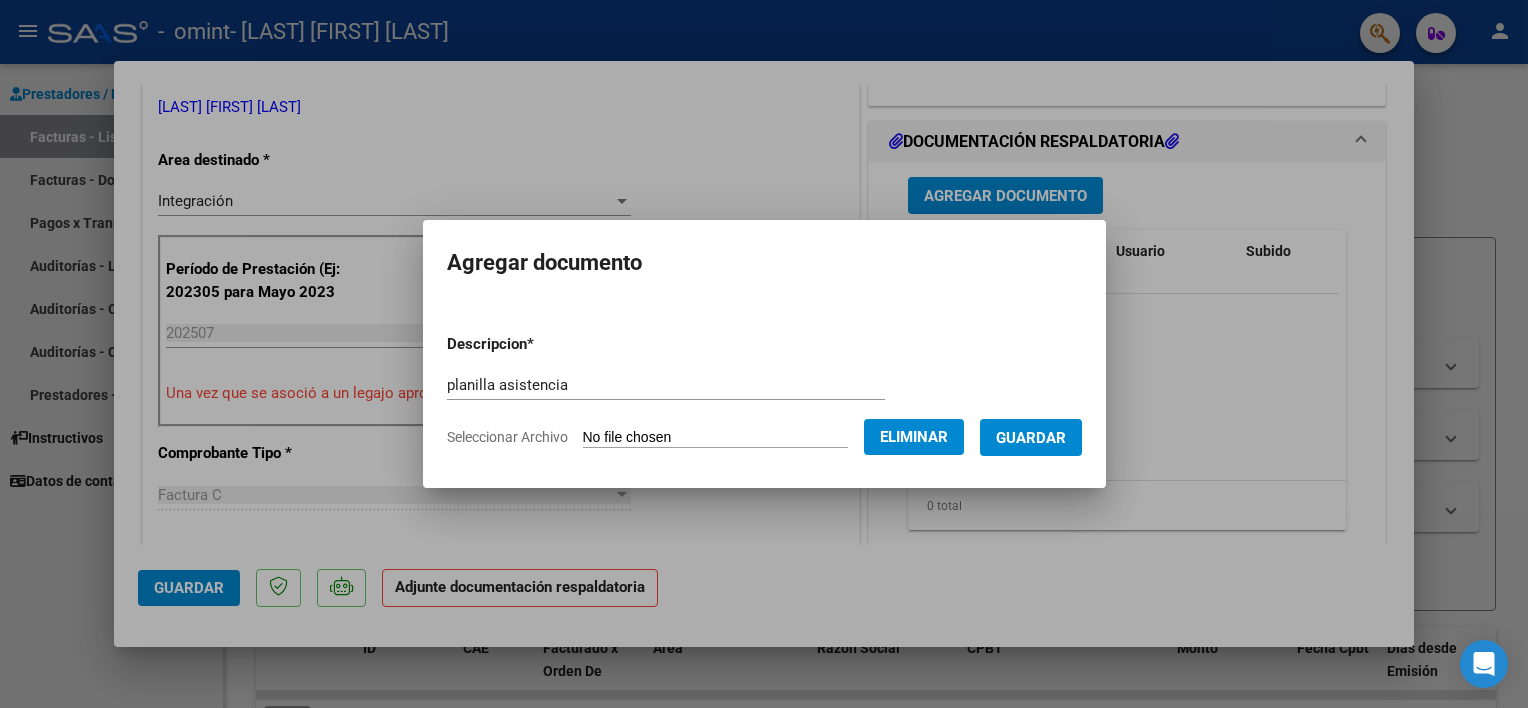 click on "Guardar" at bounding box center [1031, 438] 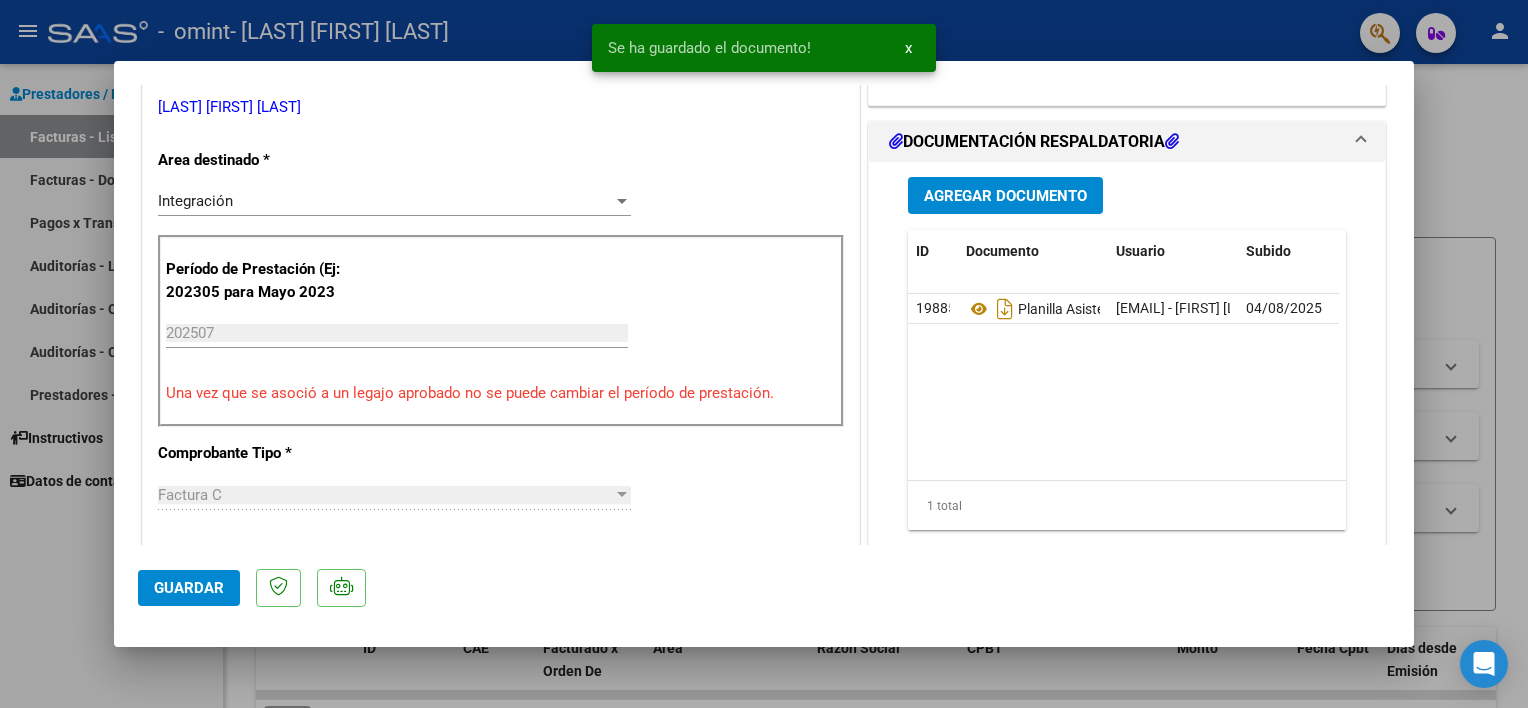 drag, startPoint x: 1413, startPoint y: 261, endPoint x: 1382, endPoint y: 398, distance: 140.46352 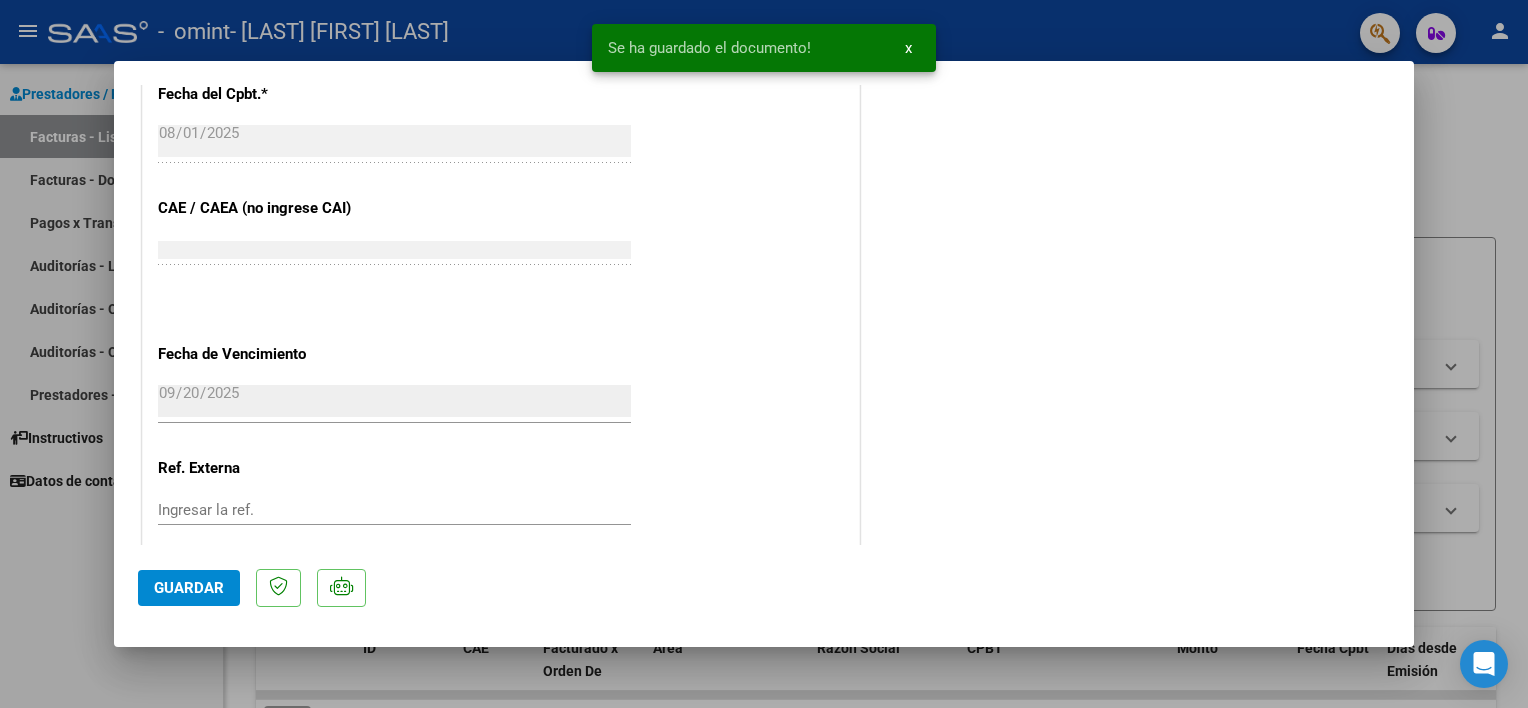 scroll, scrollTop: 1328, scrollLeft: 0, axis: vertical 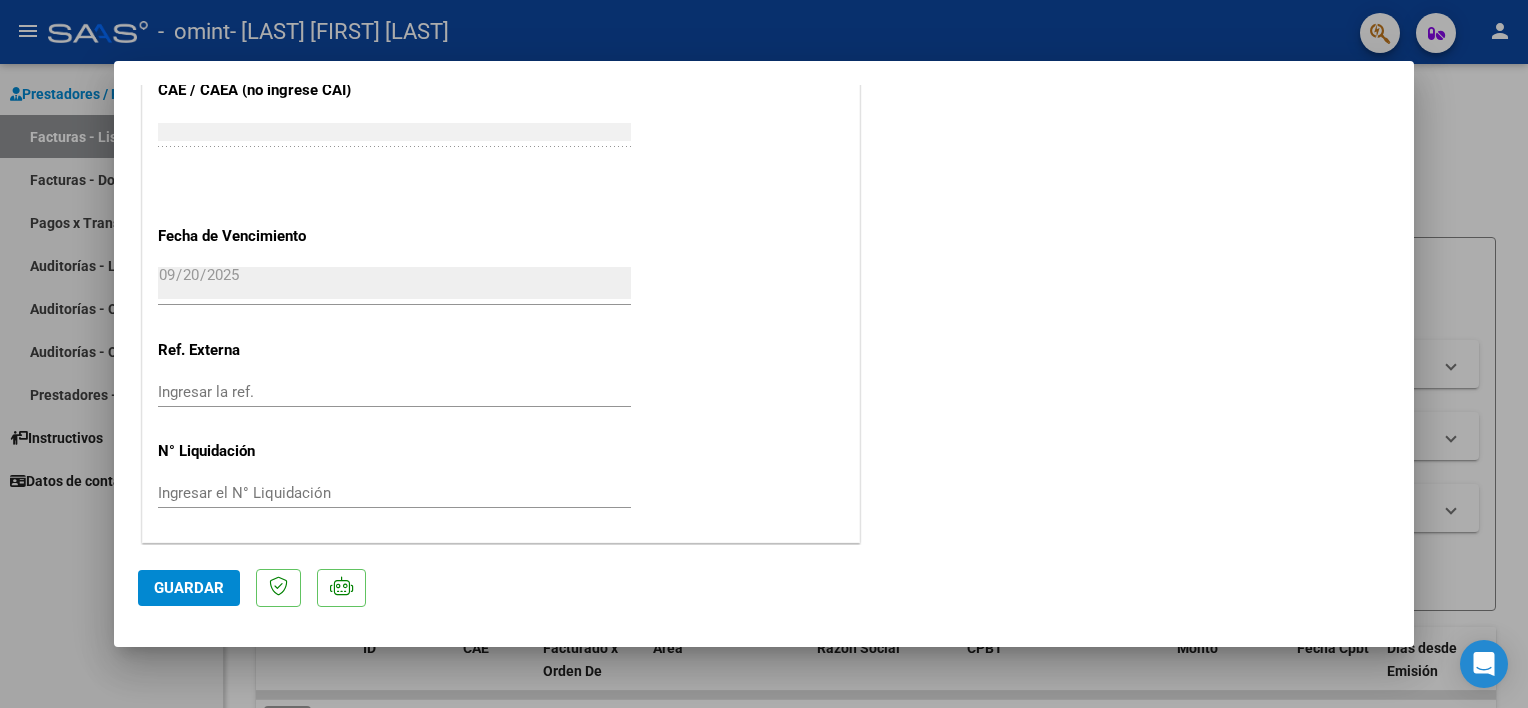 click on "Guardar" 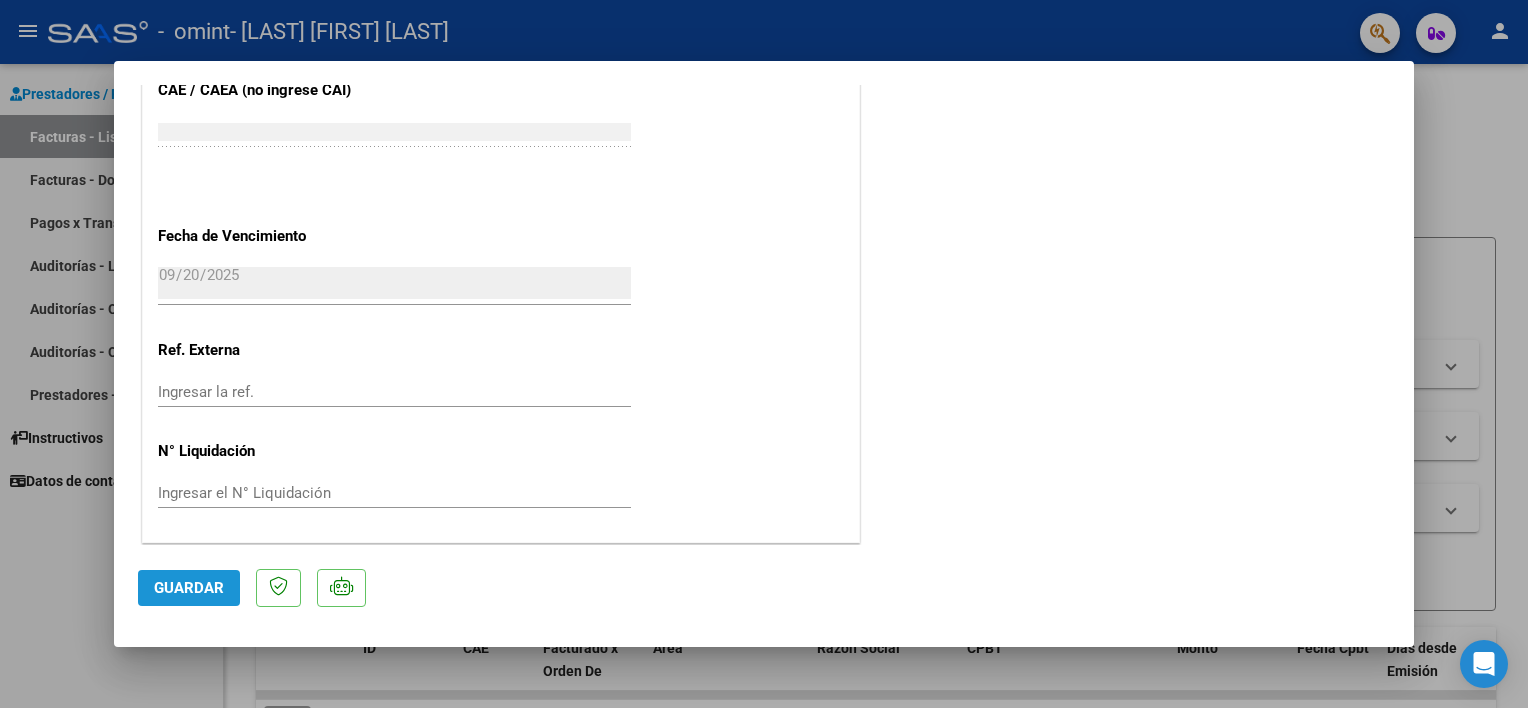 click on "Guardar" 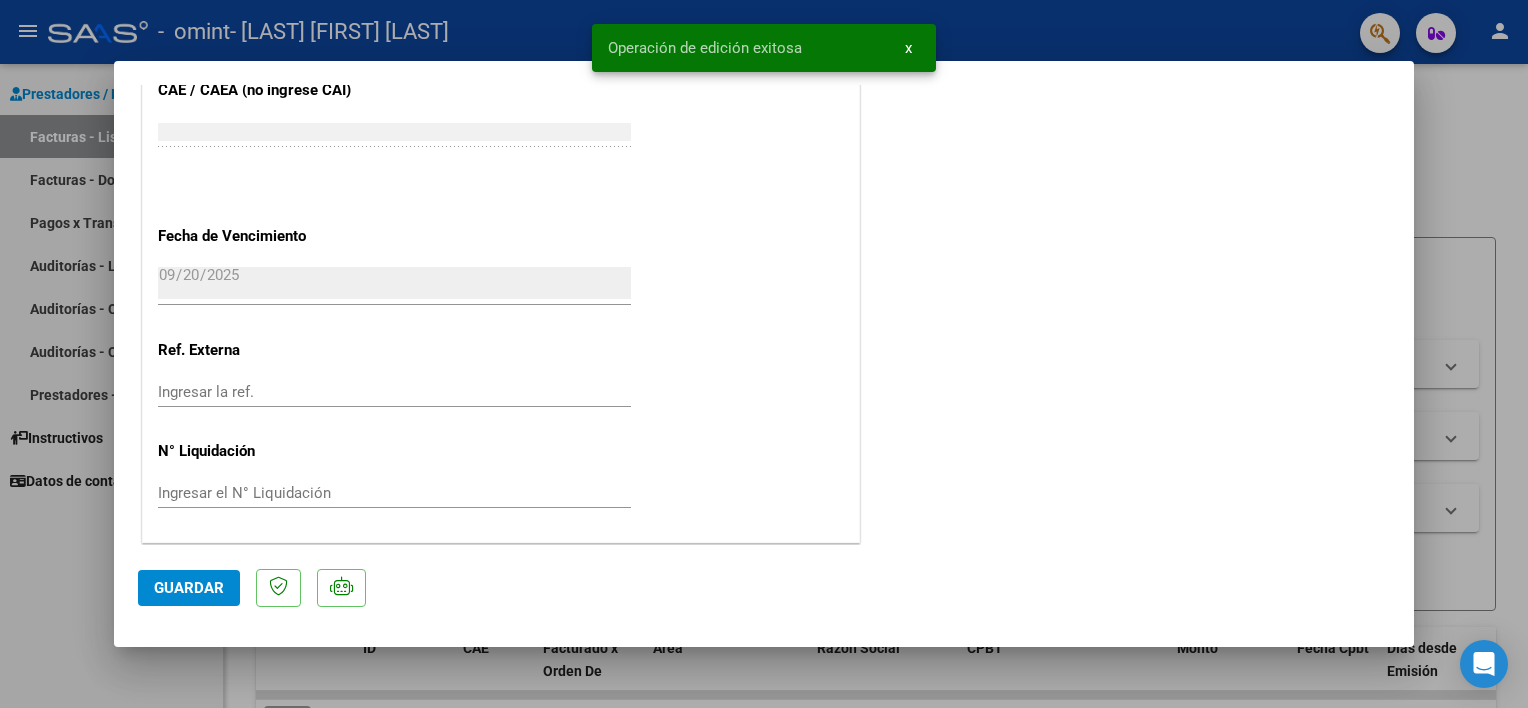 click at bounding box center [764, 354] 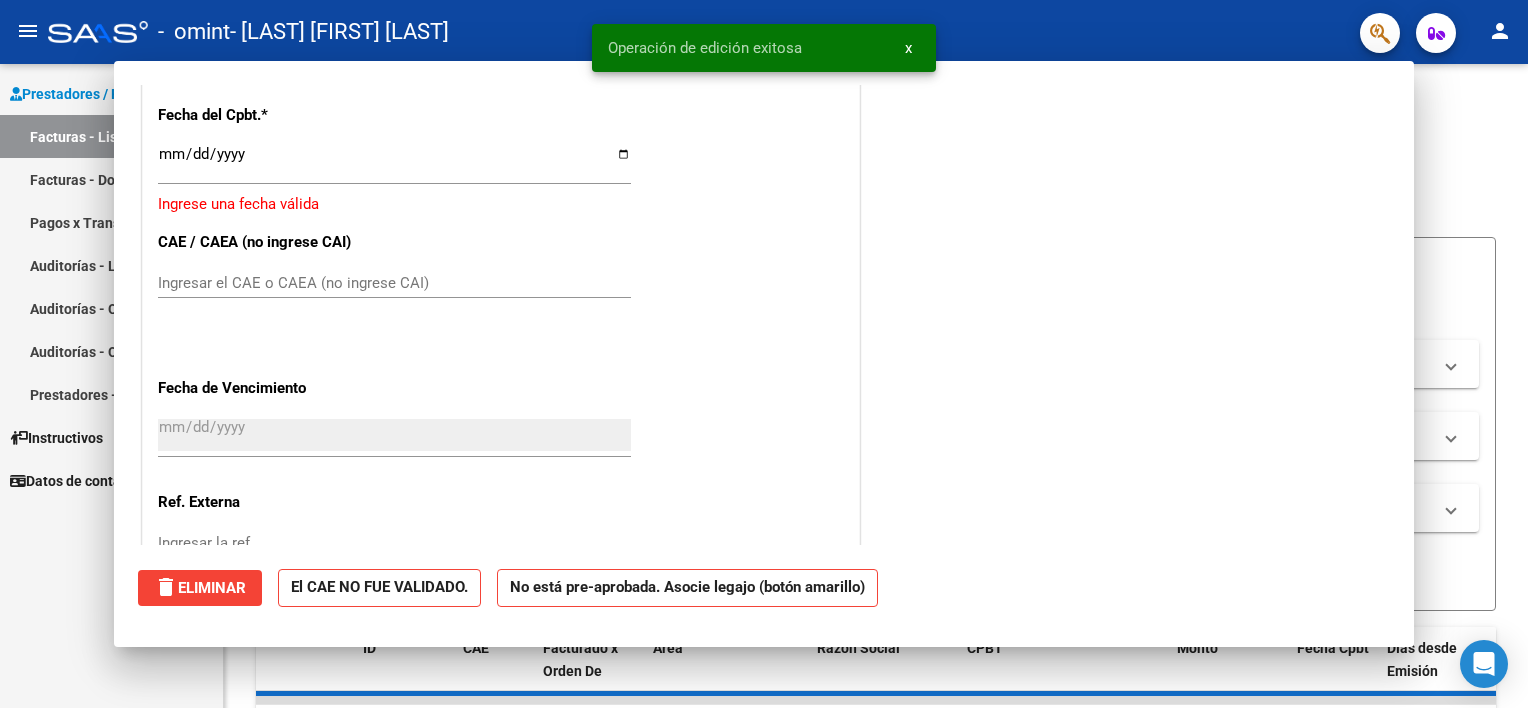 scroll, scrollTop: 0, scrollLeft: 0, axis: both 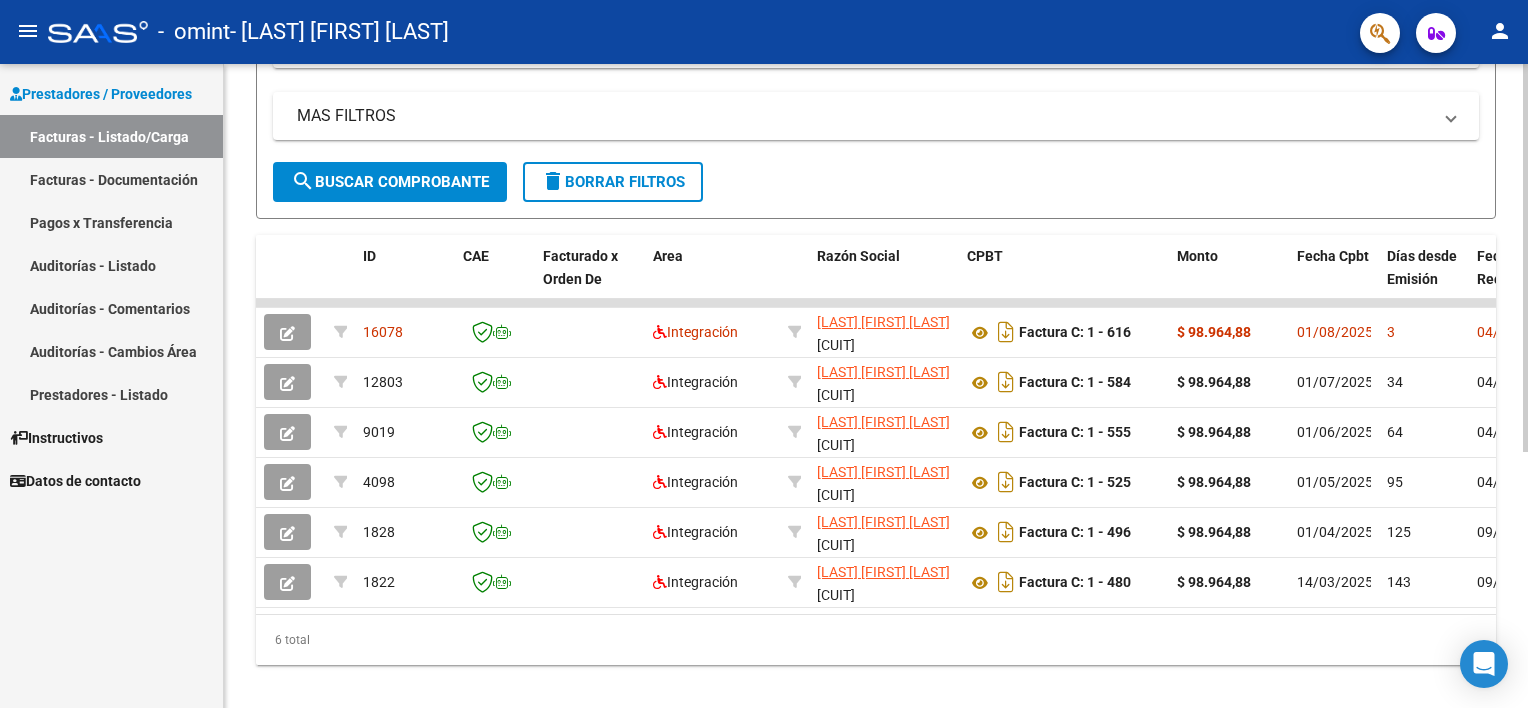 click on "Video tutorial   PRESTADORES -> Listado de CPBTs Emitidos por Prestadores / Proveedores (alt+q)   Cargar Comprobante
cloud_download  CSV  cloud_download  EXCEL  cloud_download  Estandar   Descarga Masiva
Filtros Id Area Area Todos Confirmado   Mostrar totalizadores   FILTROS DEL COMPROBANTE  Comprobante Tipo Comprobante Tipo Start date – End date Fec. Comprobante Desde / Hasta Días Emisión Desde(cant. días) Días Emisión Hasta(cant. días) CUIT / Razón Social Pto. Venta Nro. Comprobante Código SSS CAE Válido CAE Válido Todos Cargado Módulo Hosp. Todos Tiene facturacion Apócrifa Hospital Refes  FILTROS DE INTEGRACION  Período De Prestación Campos del Archivo de Rendición Devuelto x SSS (dr_envio) Todos Rendido x SSS (dr_envio) Tipo de Registro Tipo de Registro Período Presentación Período Presentación Campos del Legajo Asociado (preaprobación) Afiliado Legajo (cuil/nombre) Todos Solo facturas preaprobadas  MAS FILTROS  Todos Con Doc. Respaldatoria Todos Con Trazabilidad Todos – – 3" 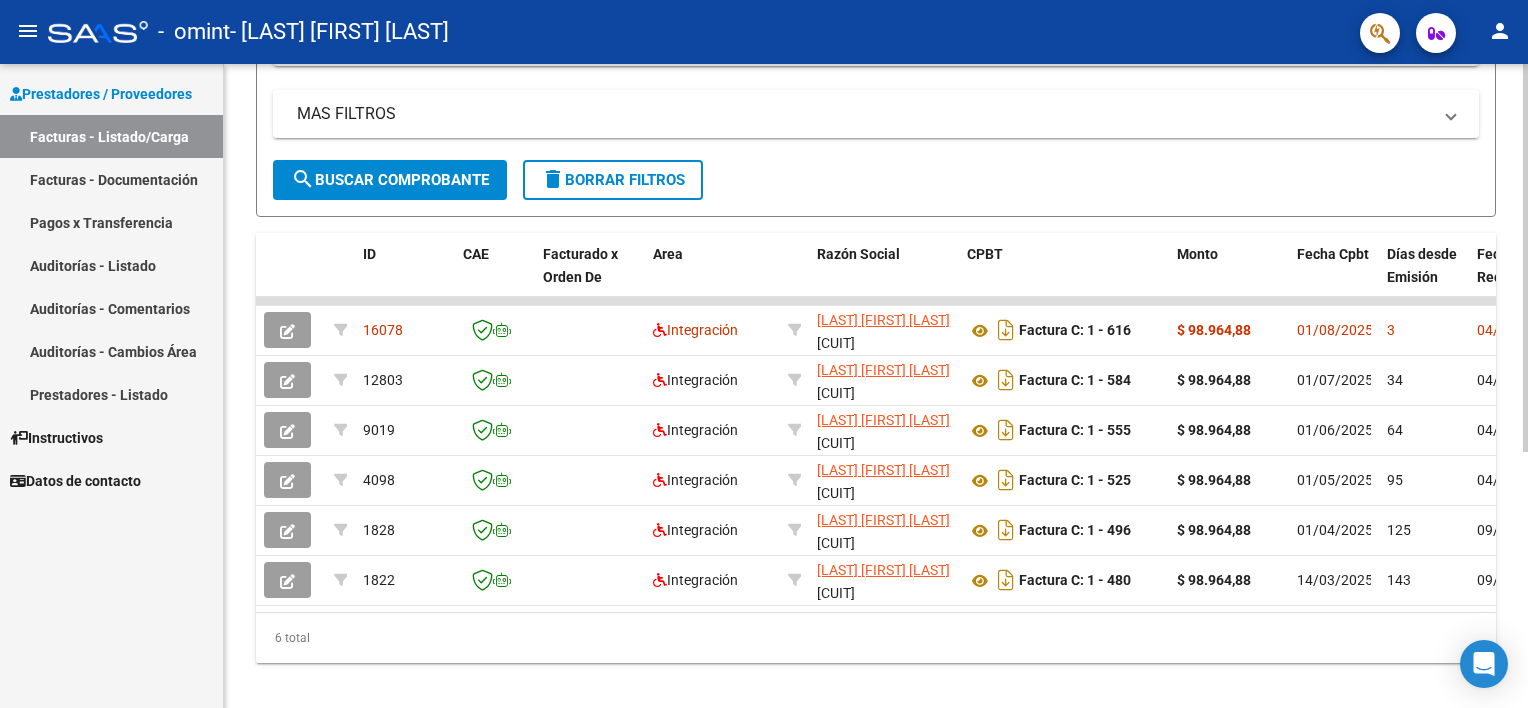 click on "MAS FILTROS" at bounding box center [864, 114] 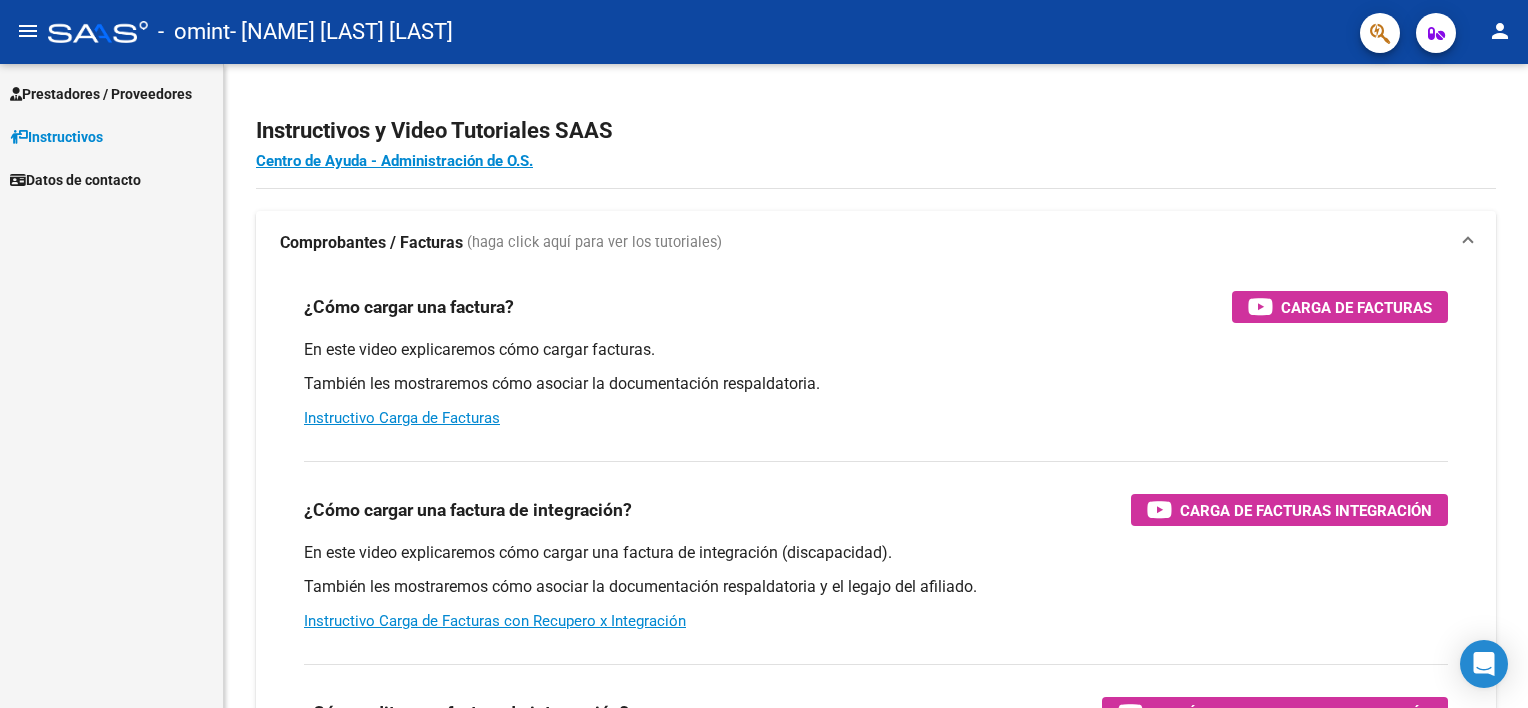 scroll, scrollTop: 0, scrollLeft: 0, axis: both 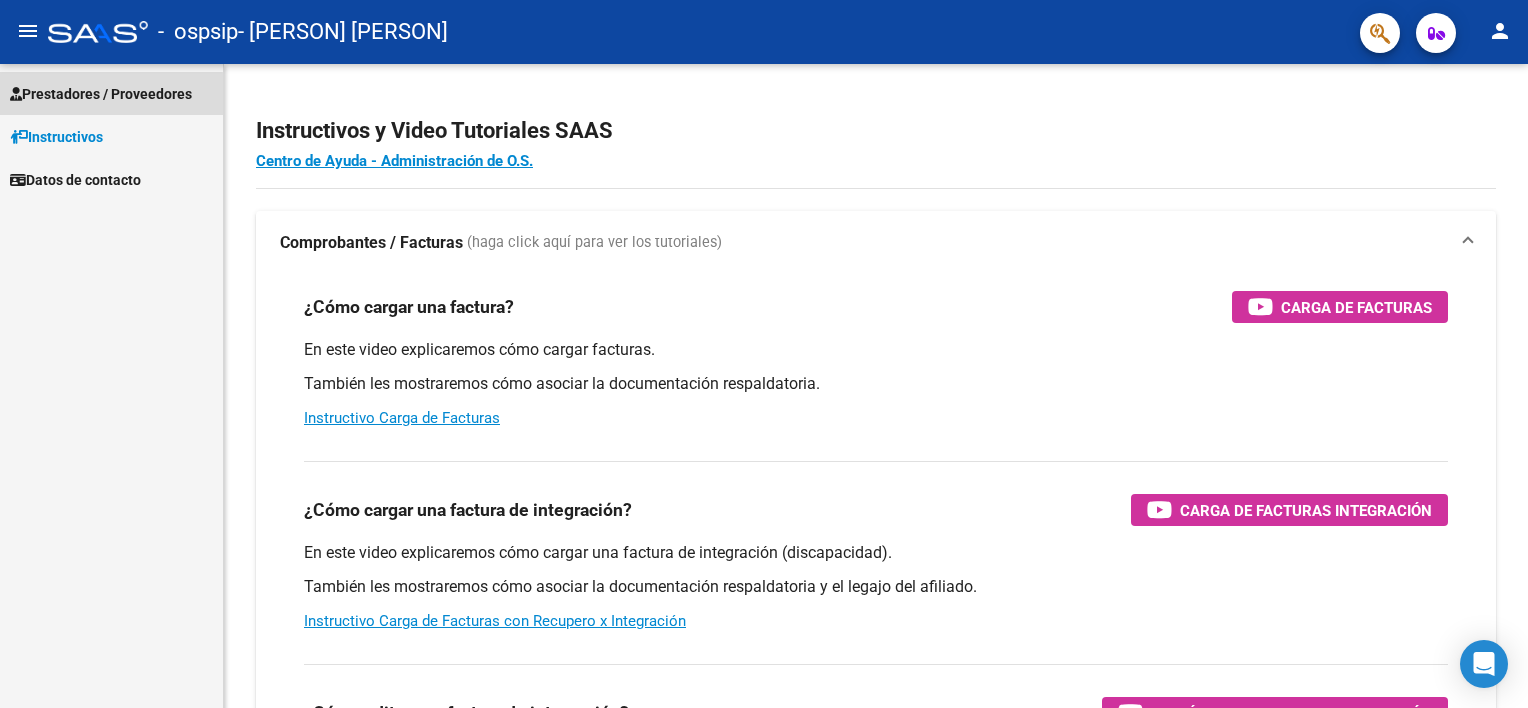 drag, startPoint x: 1373, startPoint y: 4, endPoint x: 84, endPoint y: 96, distance: 1292.279 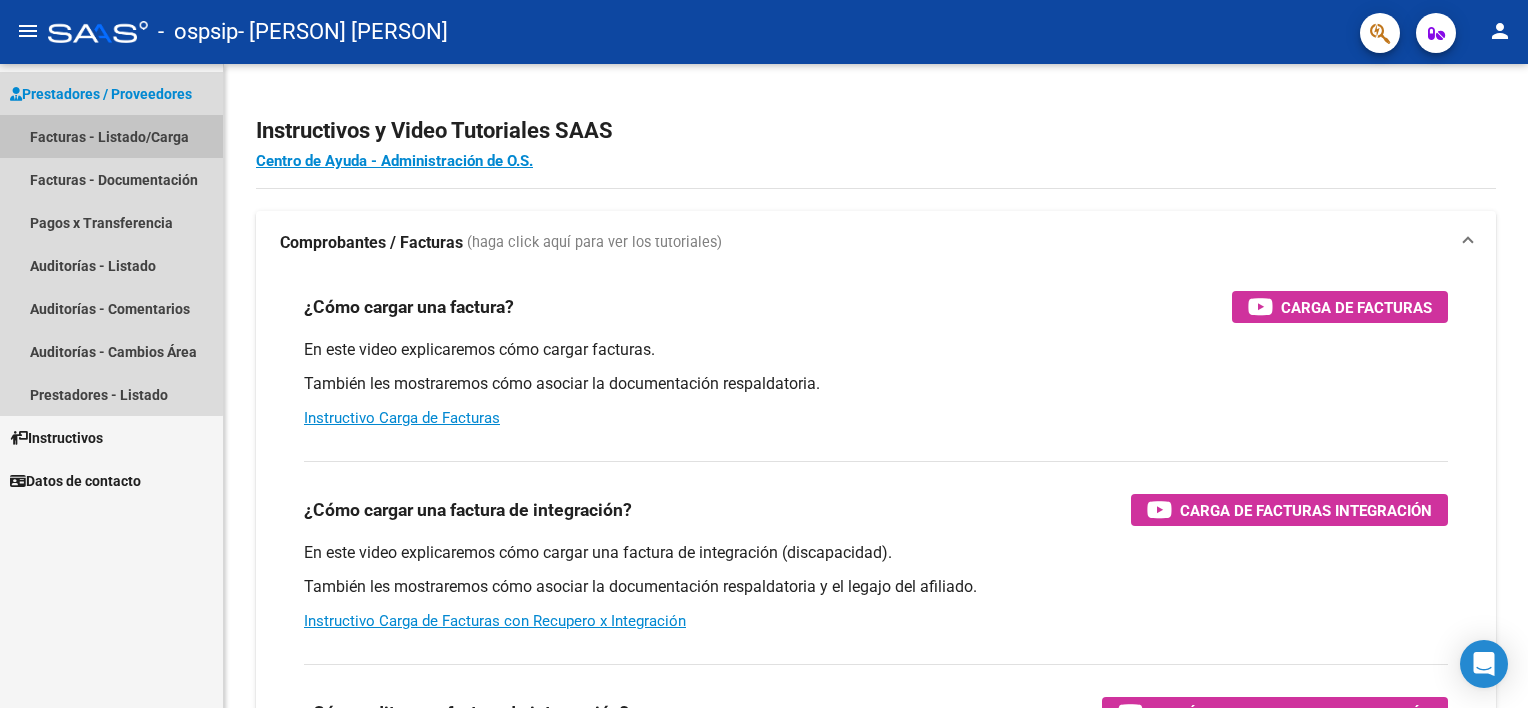 click on "Facturas - Listado/Carga" at bounding box center (111, 136) 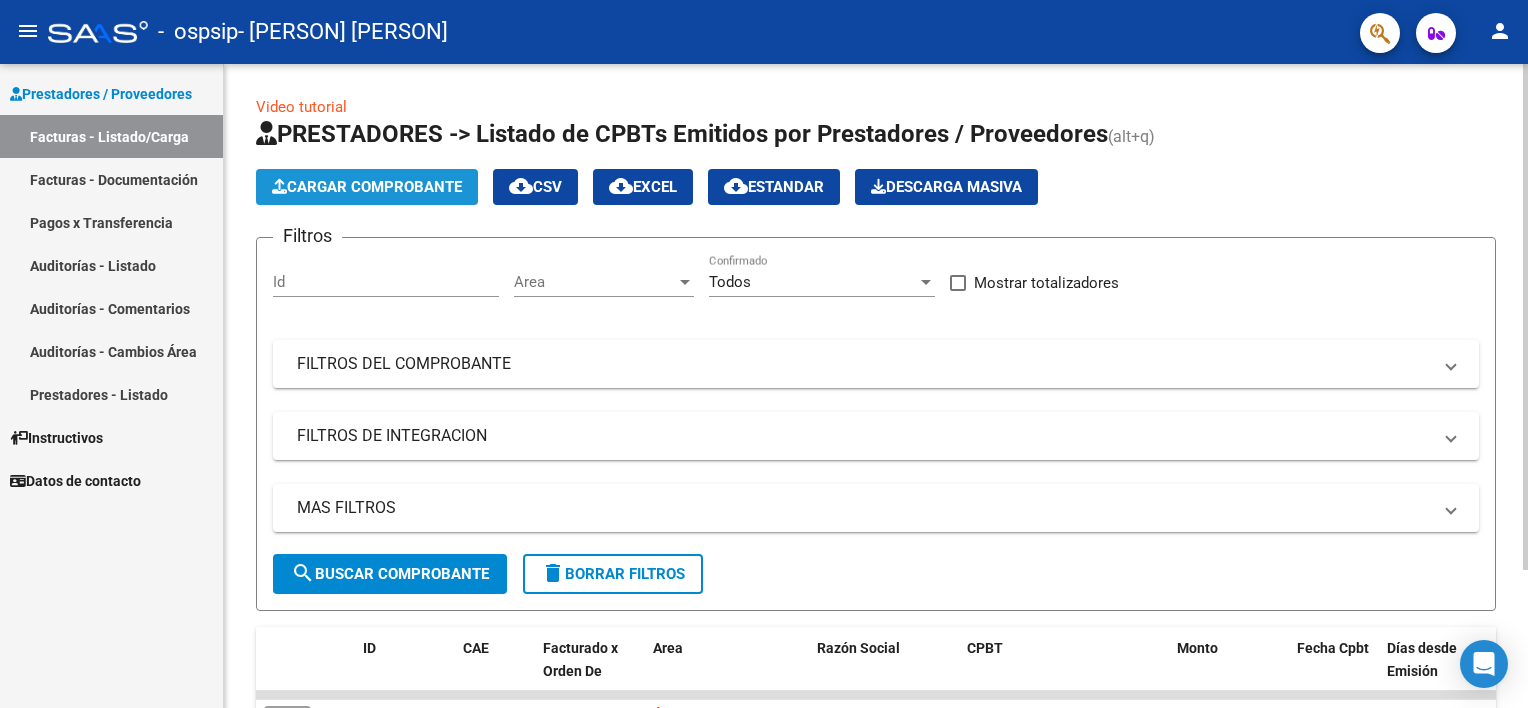 click on "Cargar Comprobante" 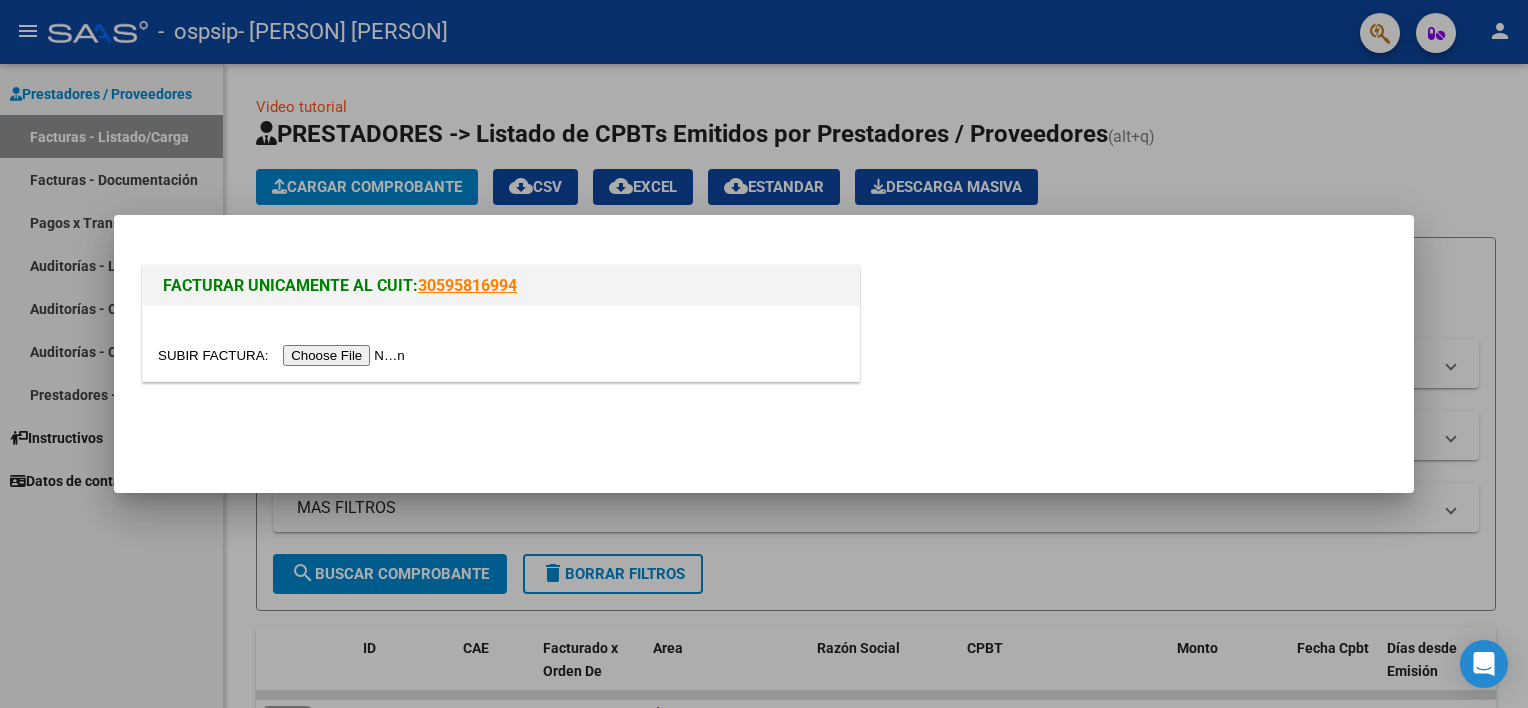 click at bounding box center (284, 355) 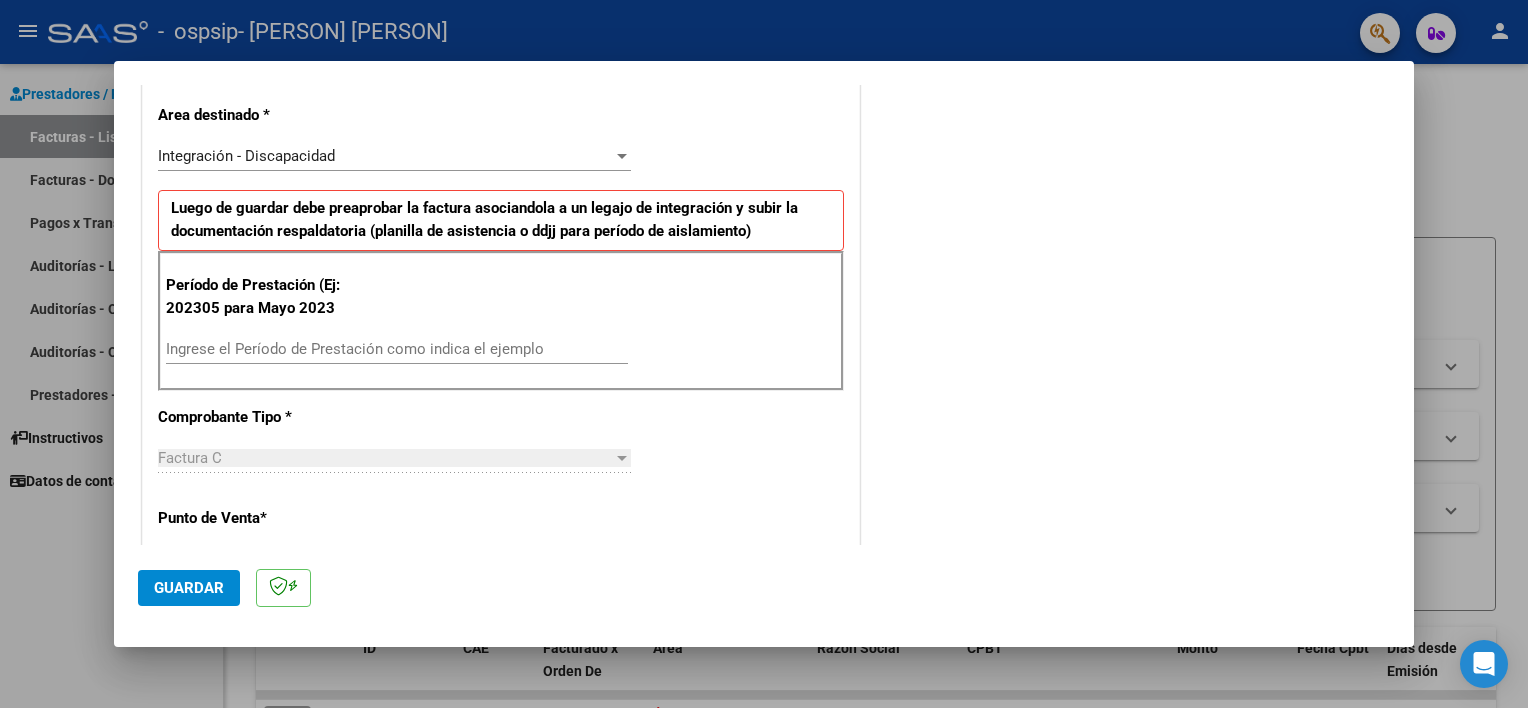 scroll, scrollTop: 422, scrollLeft: 0, axis: vertical 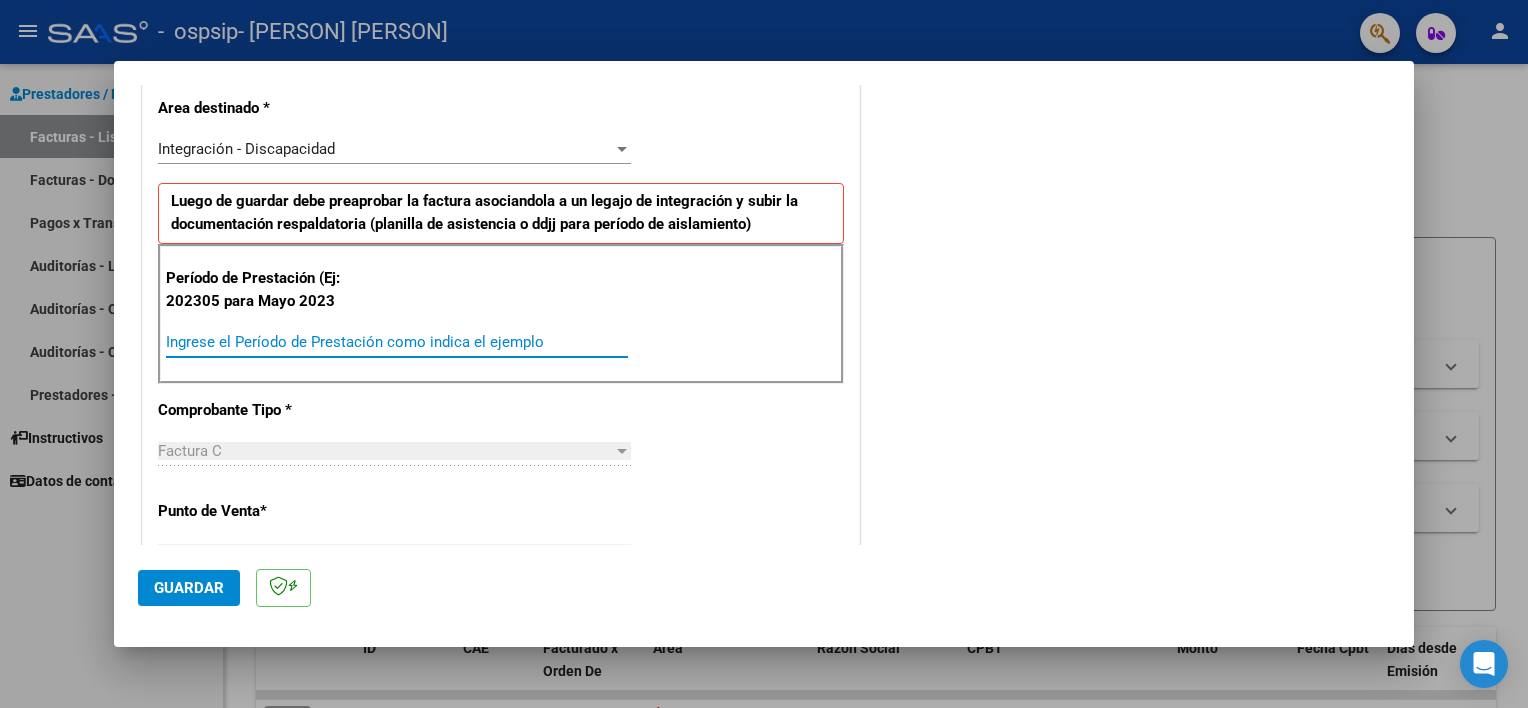 click on "Ingrese el Período de Prestación como indica el ejemplo" at bounding box center [397, 342] 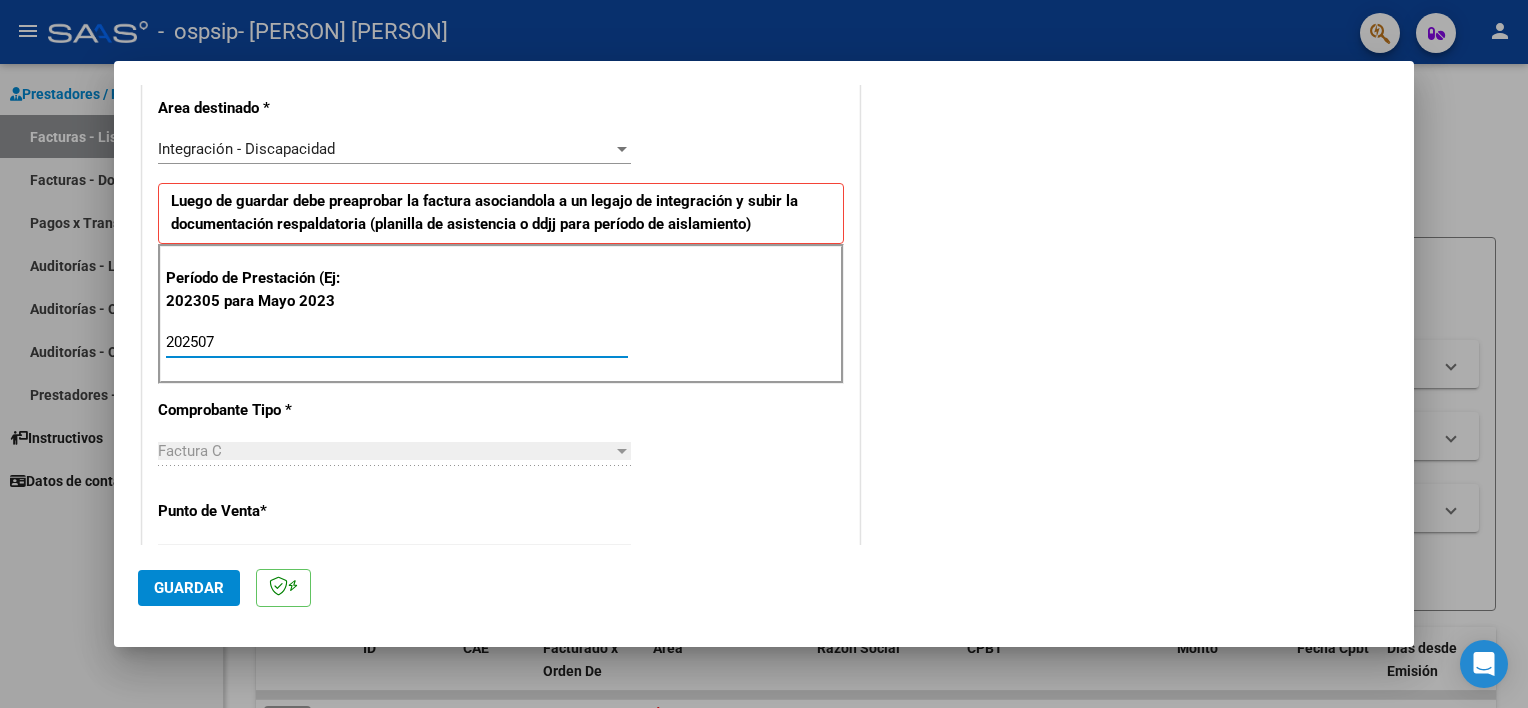 type on "202507" 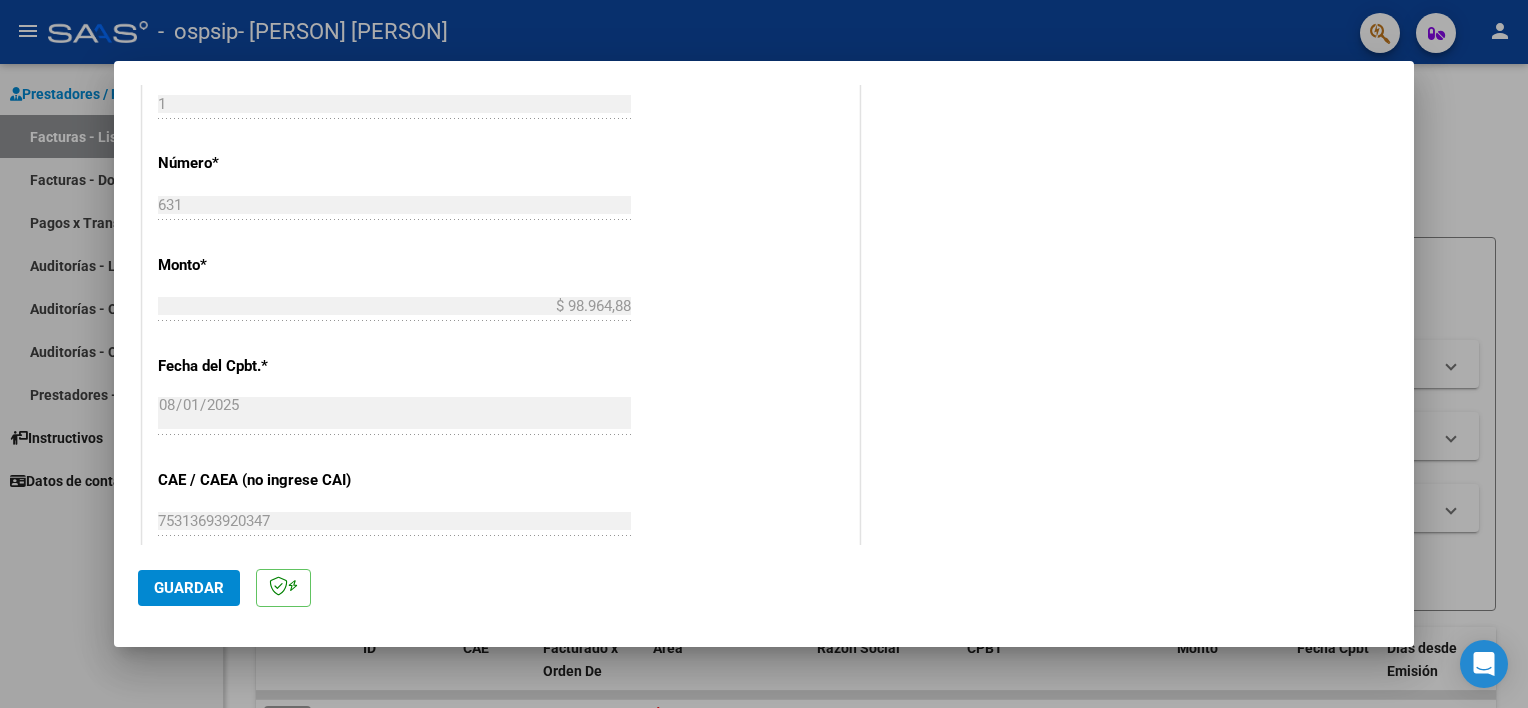 scroll, scrollTop: 877, scrollLeft: 0, axis: vertical 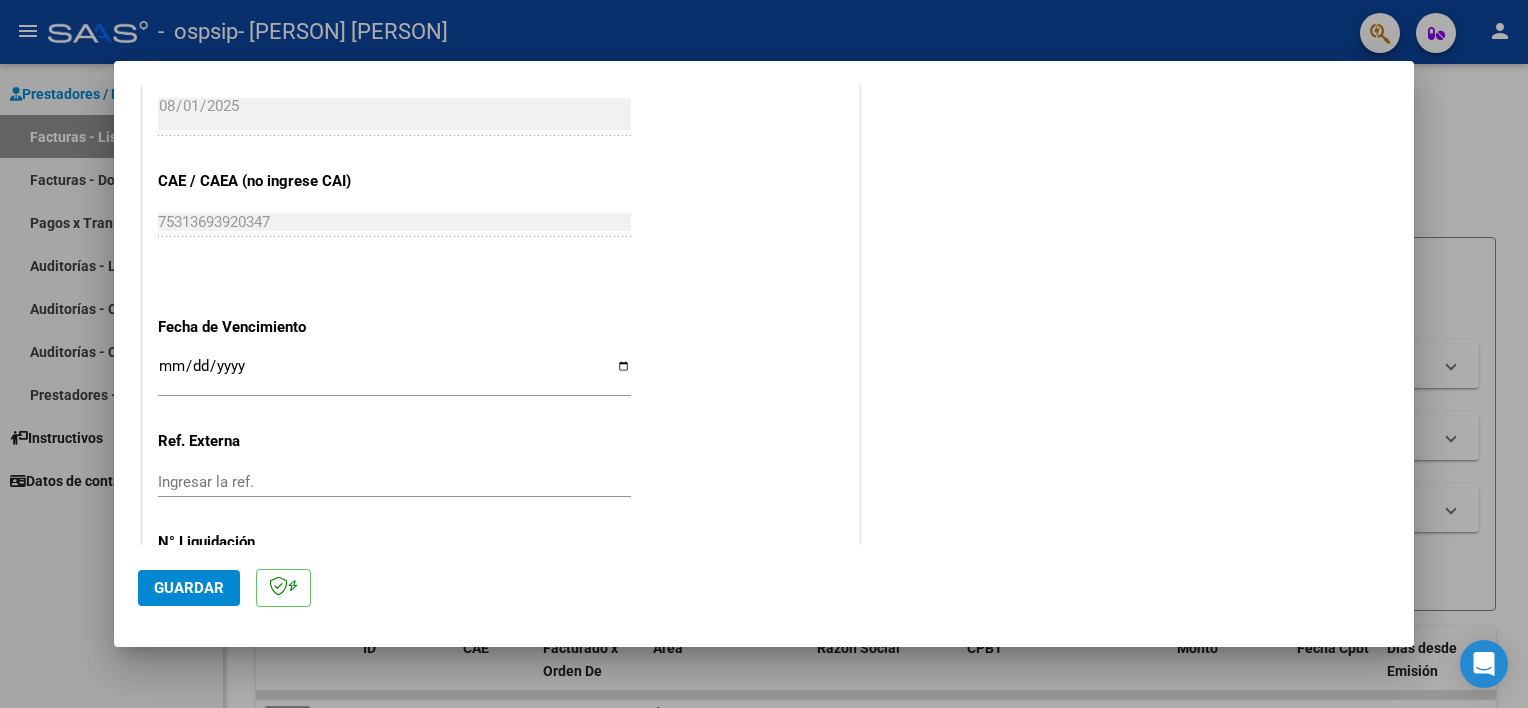 click on "Ingresar la fecha" at bounding box center [394, 374] 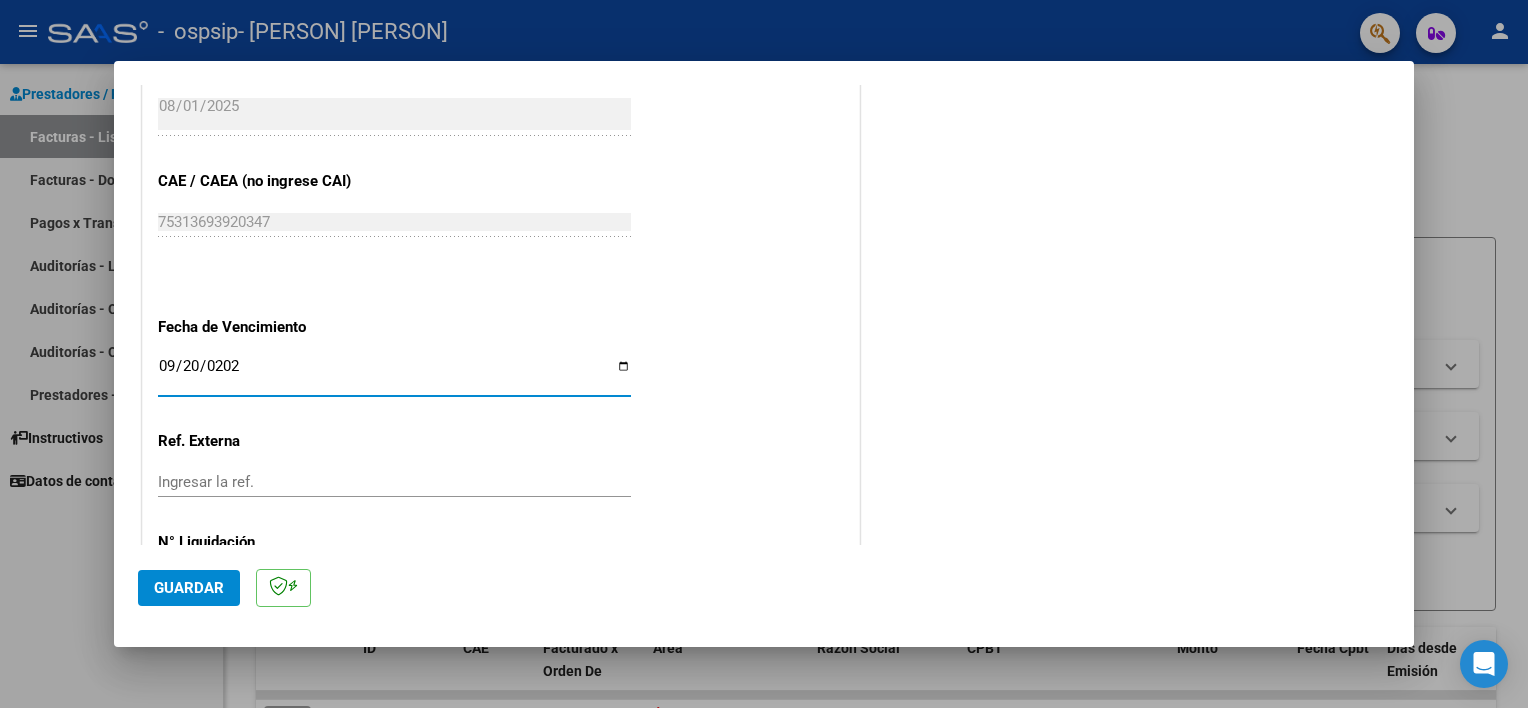 type on "2025-09-20" 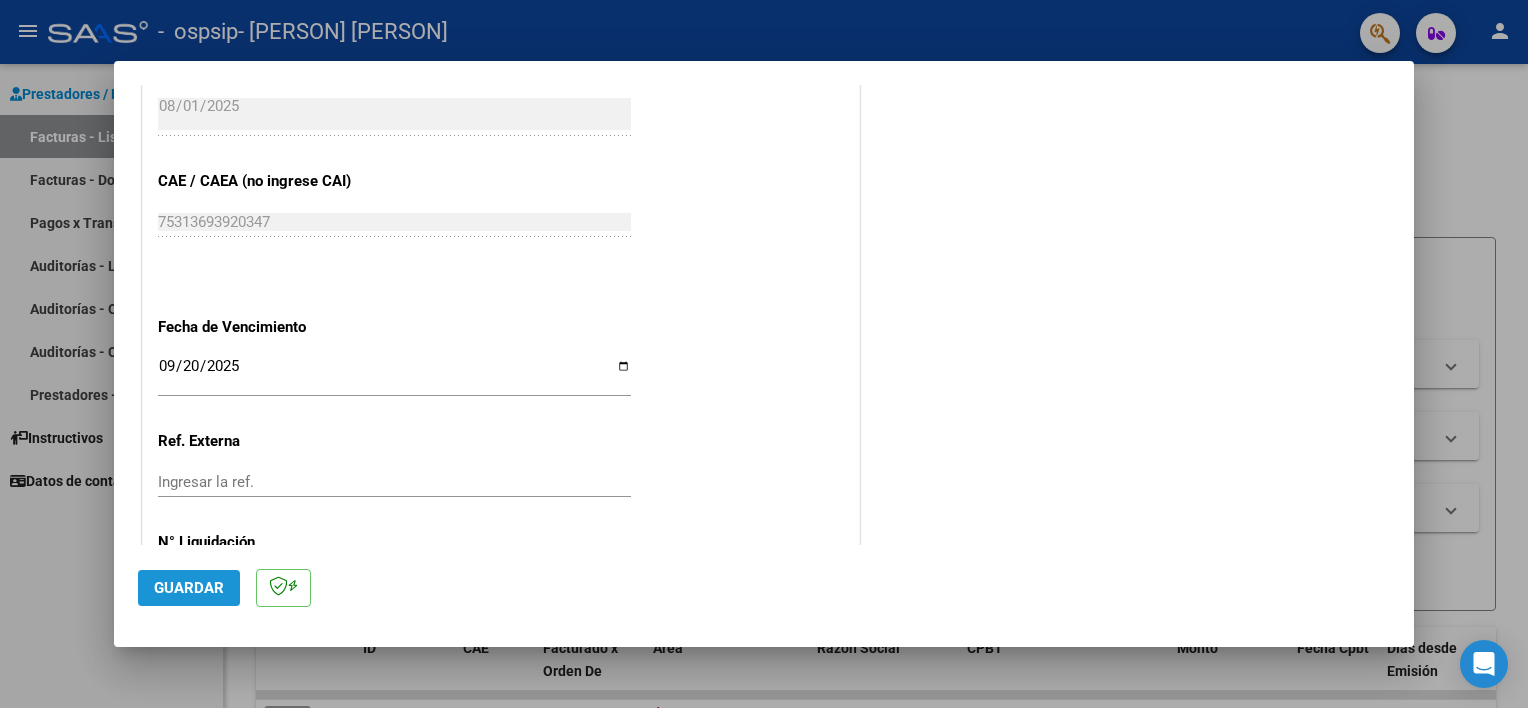 click on "Guardar" 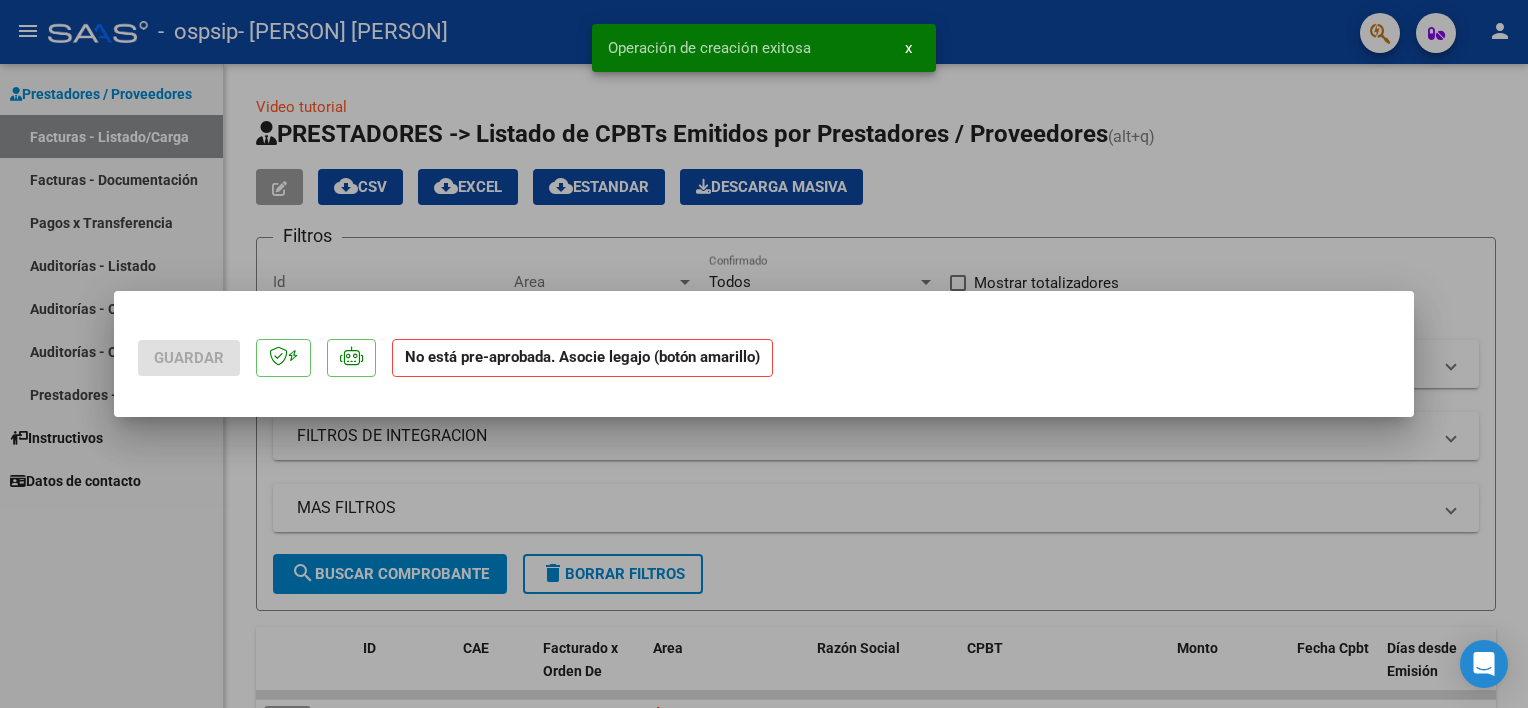 scroll, scrollTop: 0, scrollLeft: 0, axis: both 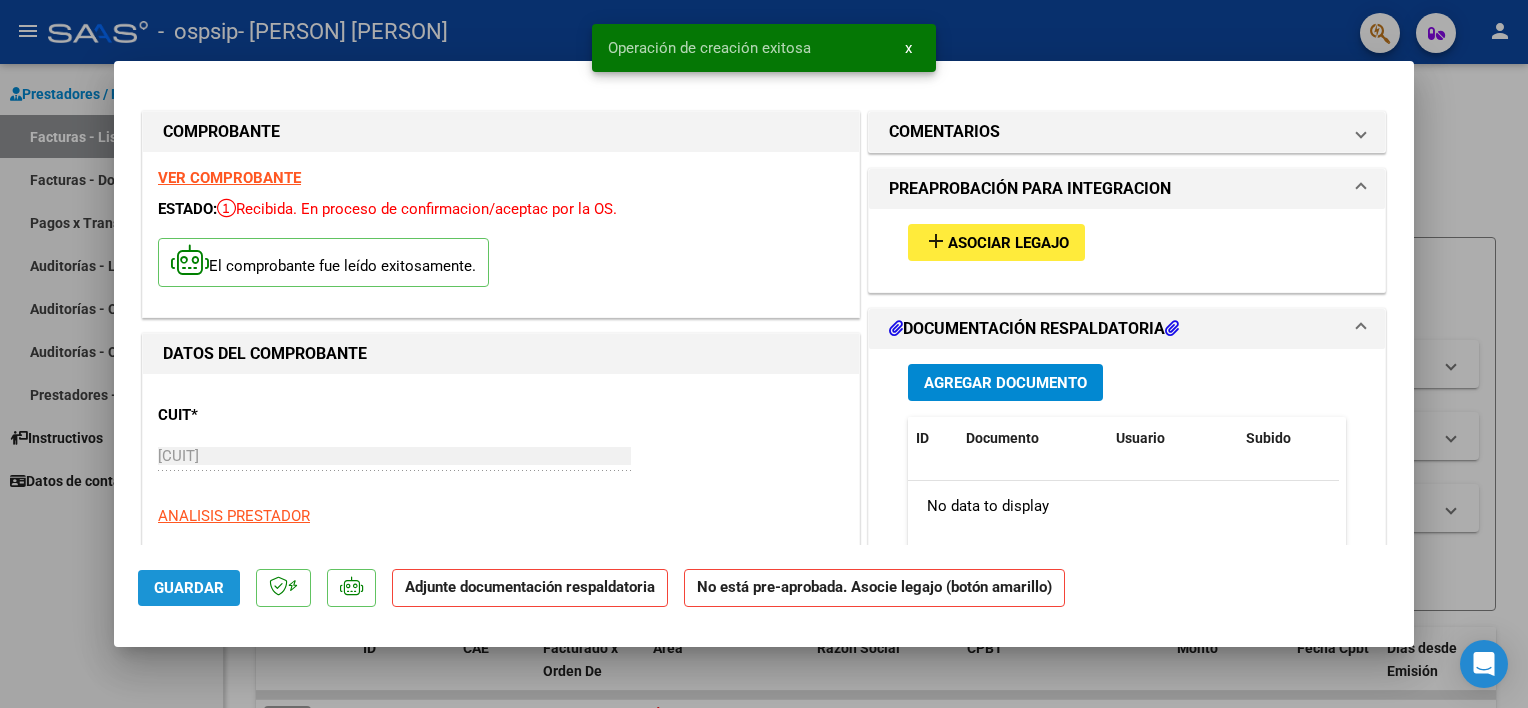 click on "Guardar" 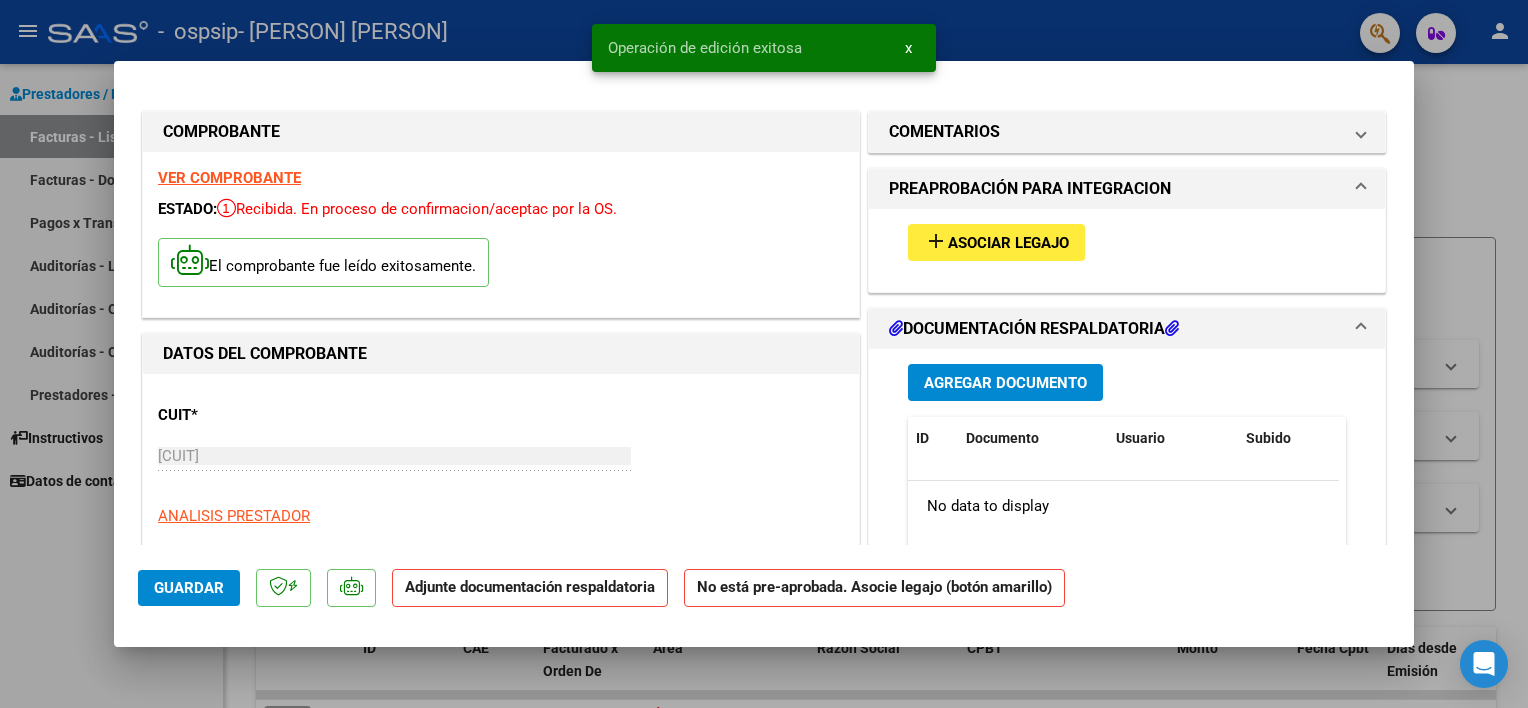 click on "Asociar Legajo" at bounding box center (1008, 243) 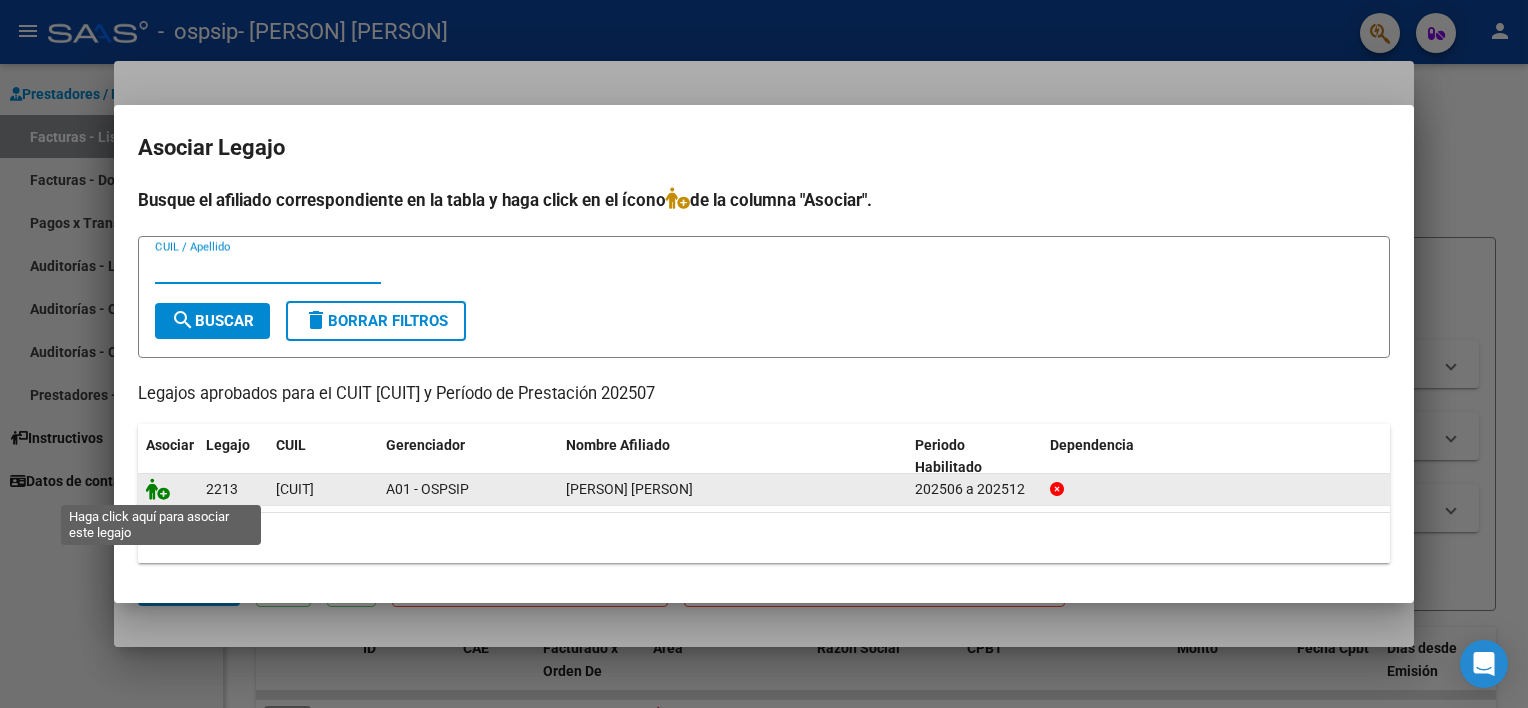 click 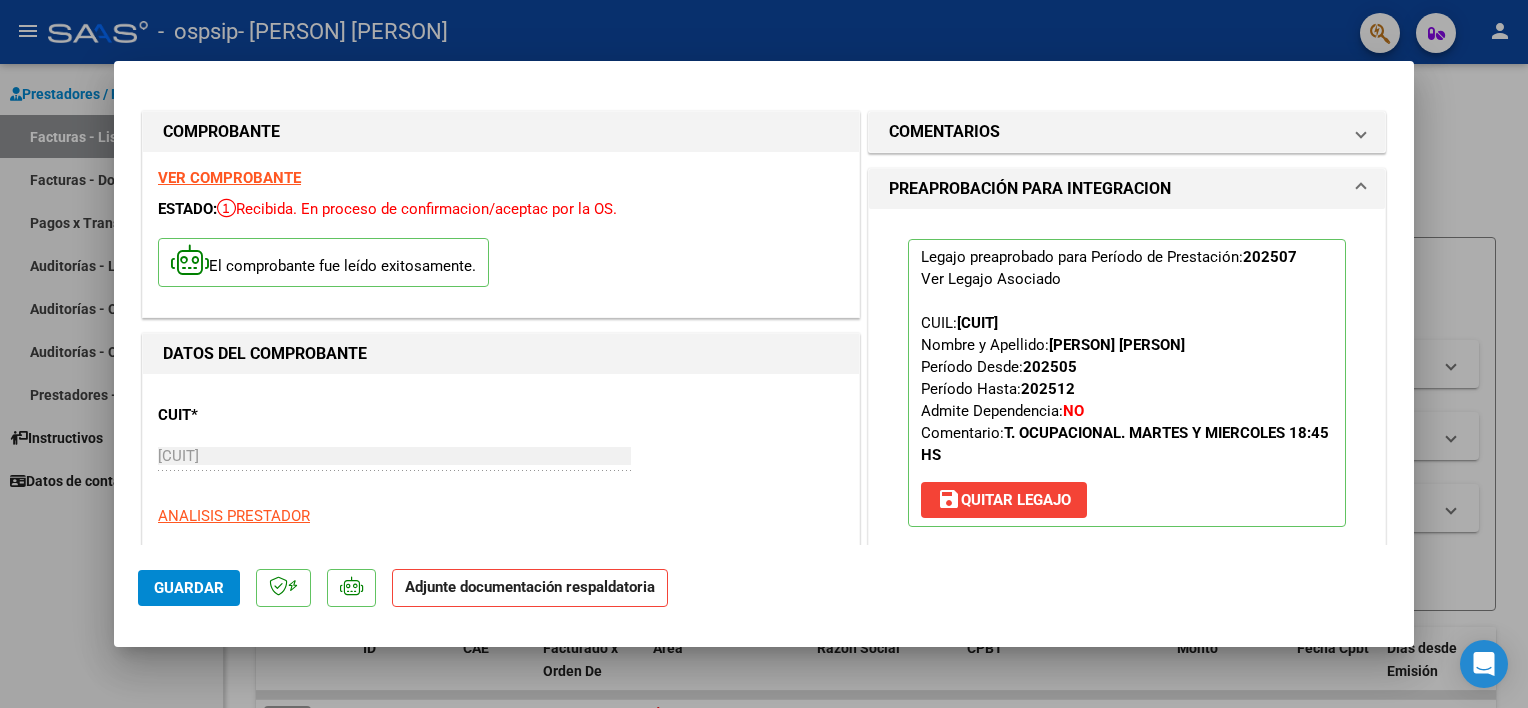click on "COMPROBANTE VER COMPROBANTE       ESTADO:   Recibida. En proceso de confirmacion/aceptac por la OS.     El comprobante fue leído exitosamente.  DATOS DEL COMPROBANTE CUIT  *   27-31271620-3 Ingresar CUIT  ANALISIS PRESTADOR  PAPA GABRIELA ANAHI  ARCA Padrón  Area destinado * Integración - Discapacidad Seleccionar Area Período de Prestación (Ej: 202305 para Mayo 2023    202507 Ingrese el Período de Prestación como indica el ejemplo   Una vez que se asoció a un legajo aprobado no se puede cambiar el período de prestación.   Comprobante Tipo * Factura C Seleccionar Tipo Punto de Venta  *   1 Ingresar el Nro.  Número  *   631 Ingresar el Nro.  Monto  *   $ 98.964,88 Ingresar el monto  Fecha del Cpbt.  *   2025-08-01 Ingresar la fecha  CAE / CAEA (no ingrese CAI)    75313693920347 Ingresar el CAE o CAEA (no ingrese CAI)  Fecha de Vencimiento    2025-09-20 Ingresar la fecha  Ref. Externa    Ingresar la ref.  N° Liquidación    Ingresar el N° Liquidación  COMENTARIOS PREAPROBACIÓN PARA INTEGRACION" at bounding box center (764, 315) 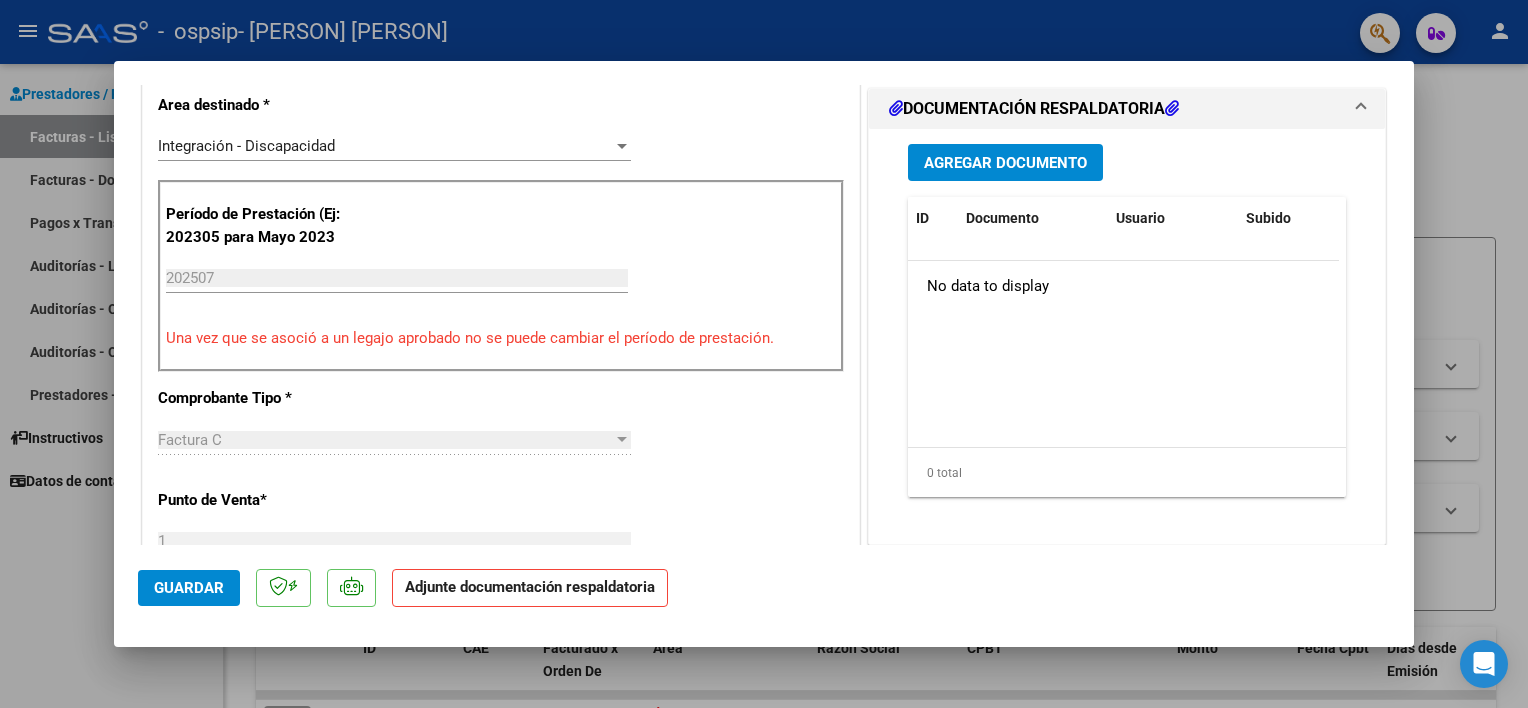 scroll, scrollTop: 504, scrollLeft: 0, axis: vertical 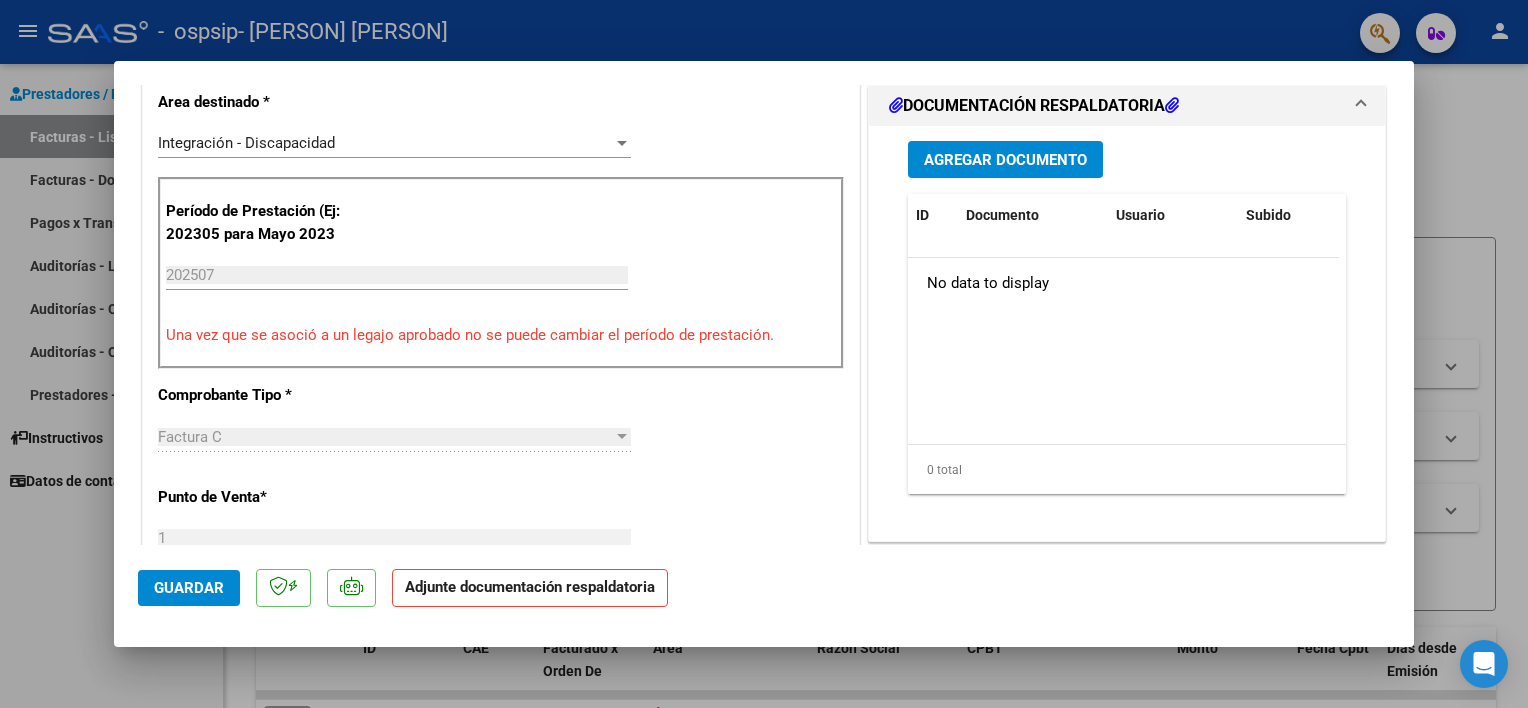 click on "Agregar Documento" at bounding box center [1005, 160] 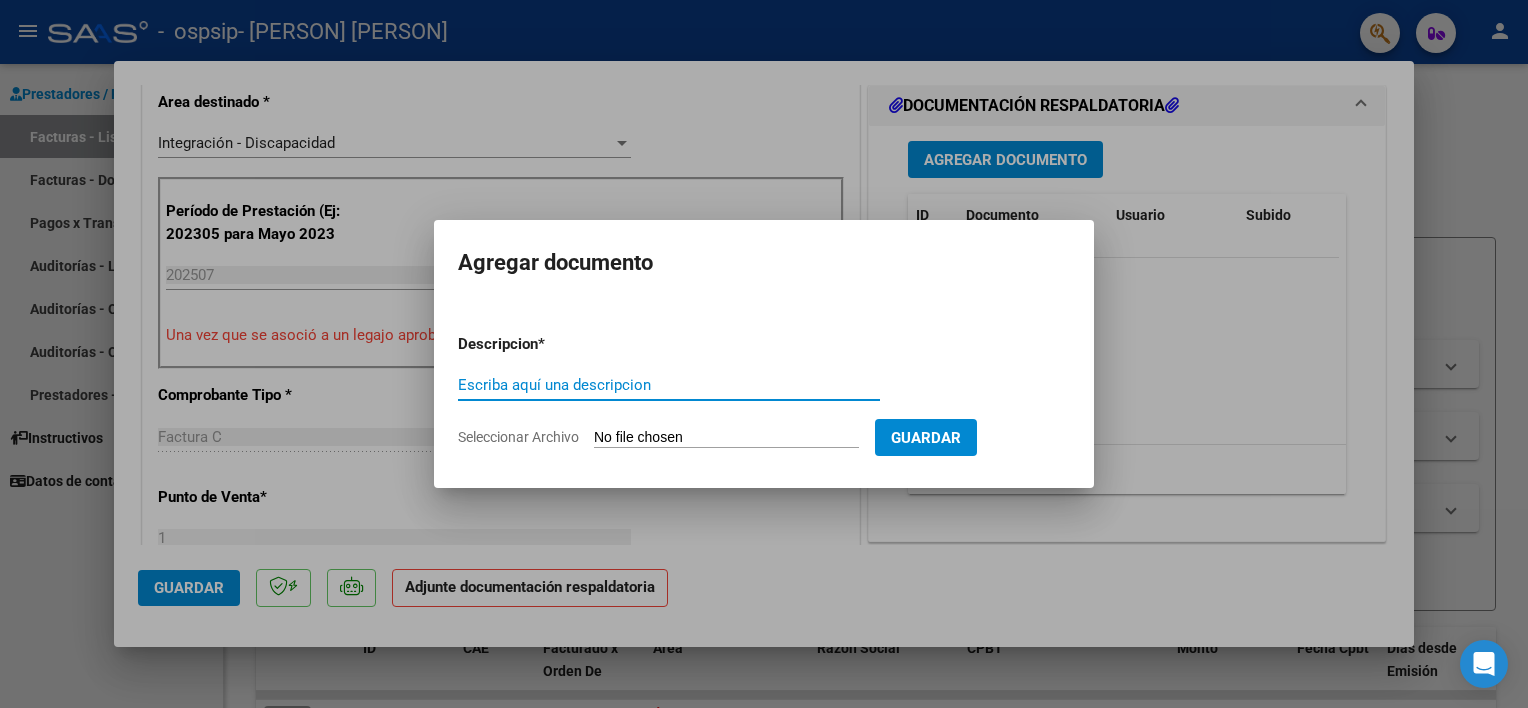 click on "Escriba aquí una descripcion" at bounding box center [669, 385] 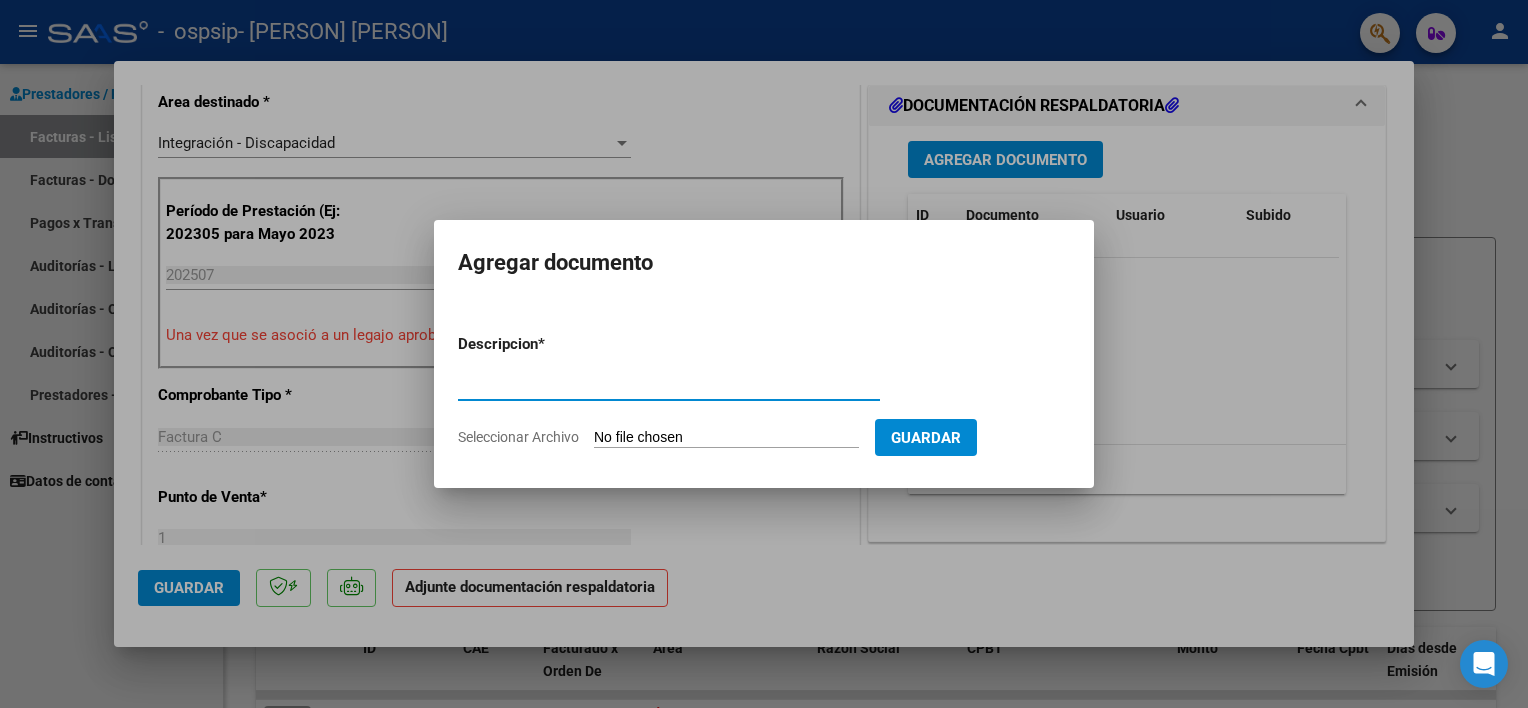 type on "planilla asistencia" 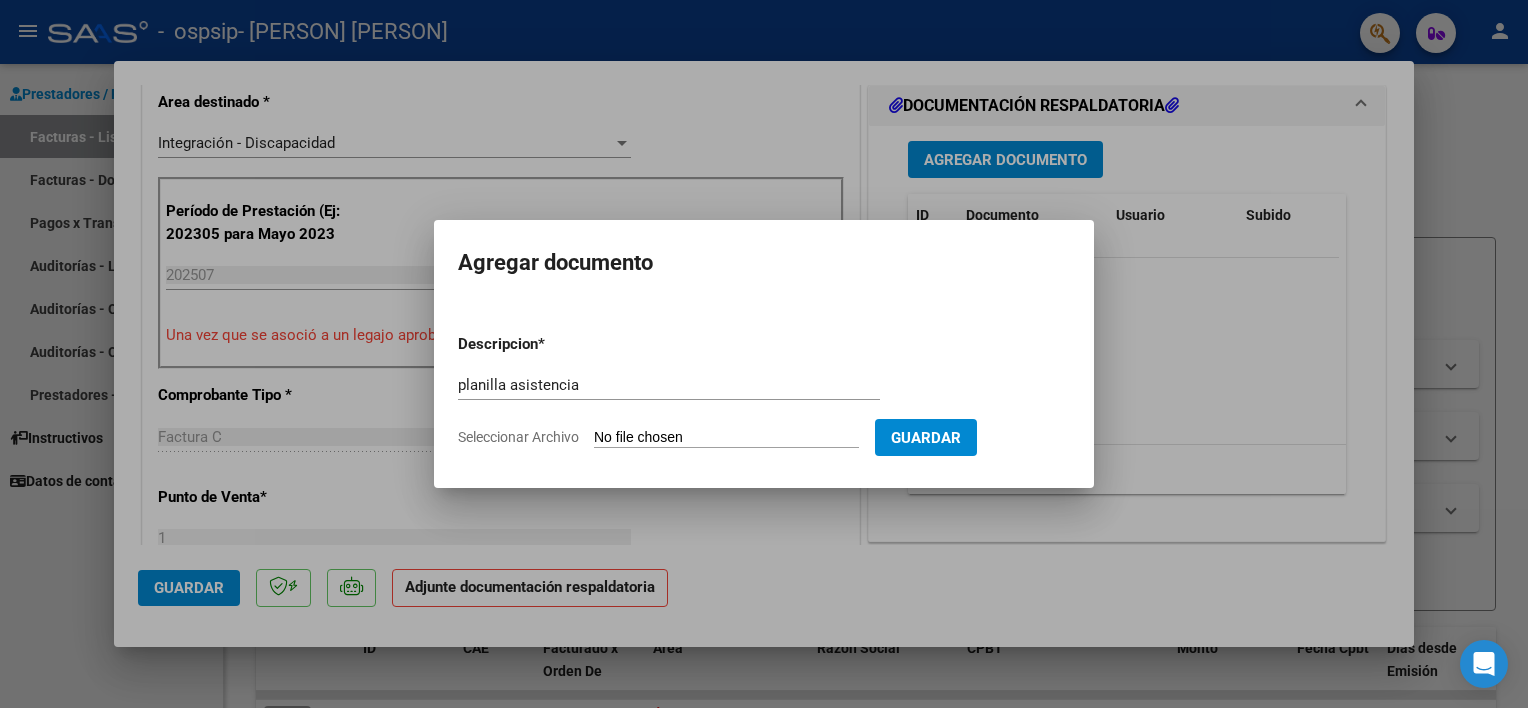 click on "Seleccionar Archivo" at bounding box center [726, 438] 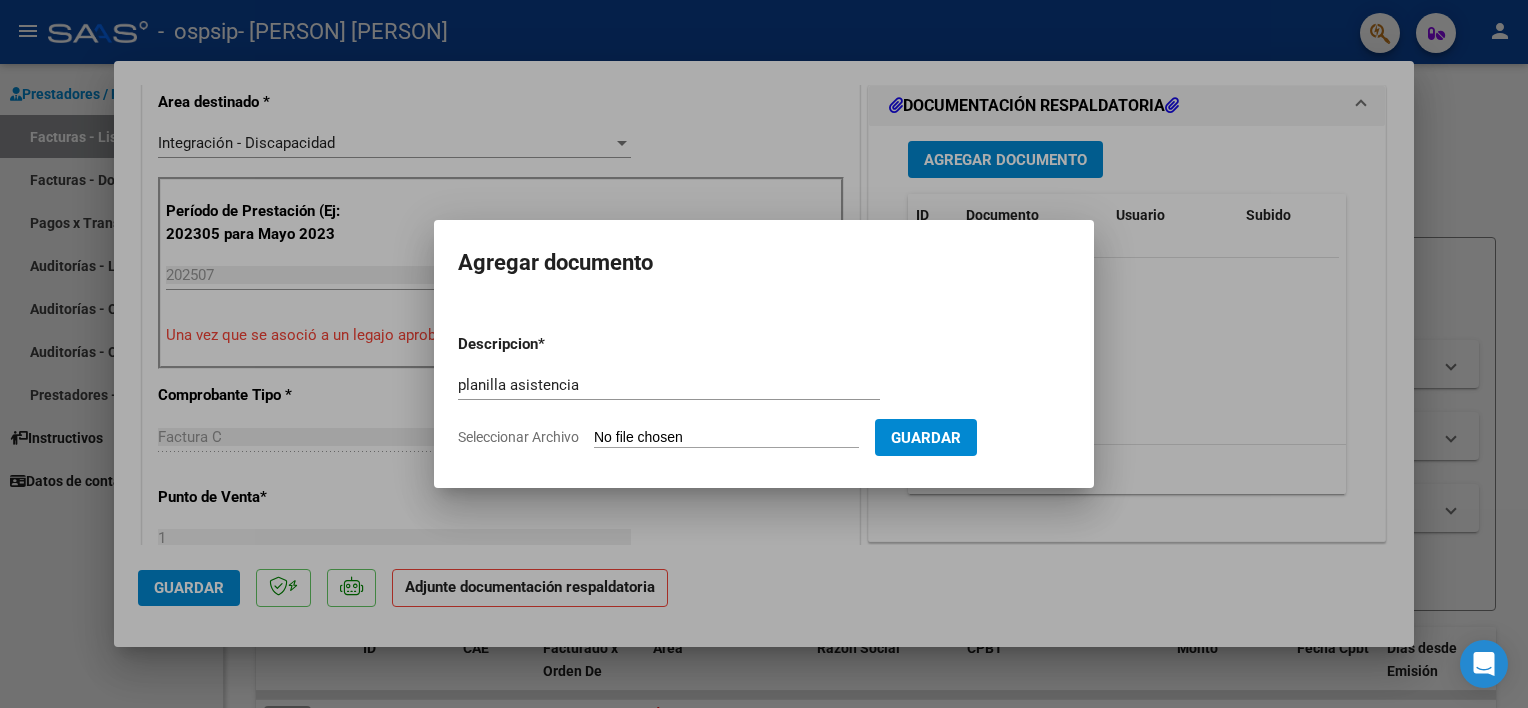 type on "C:\fakepath\alma burgos julio.pdf" 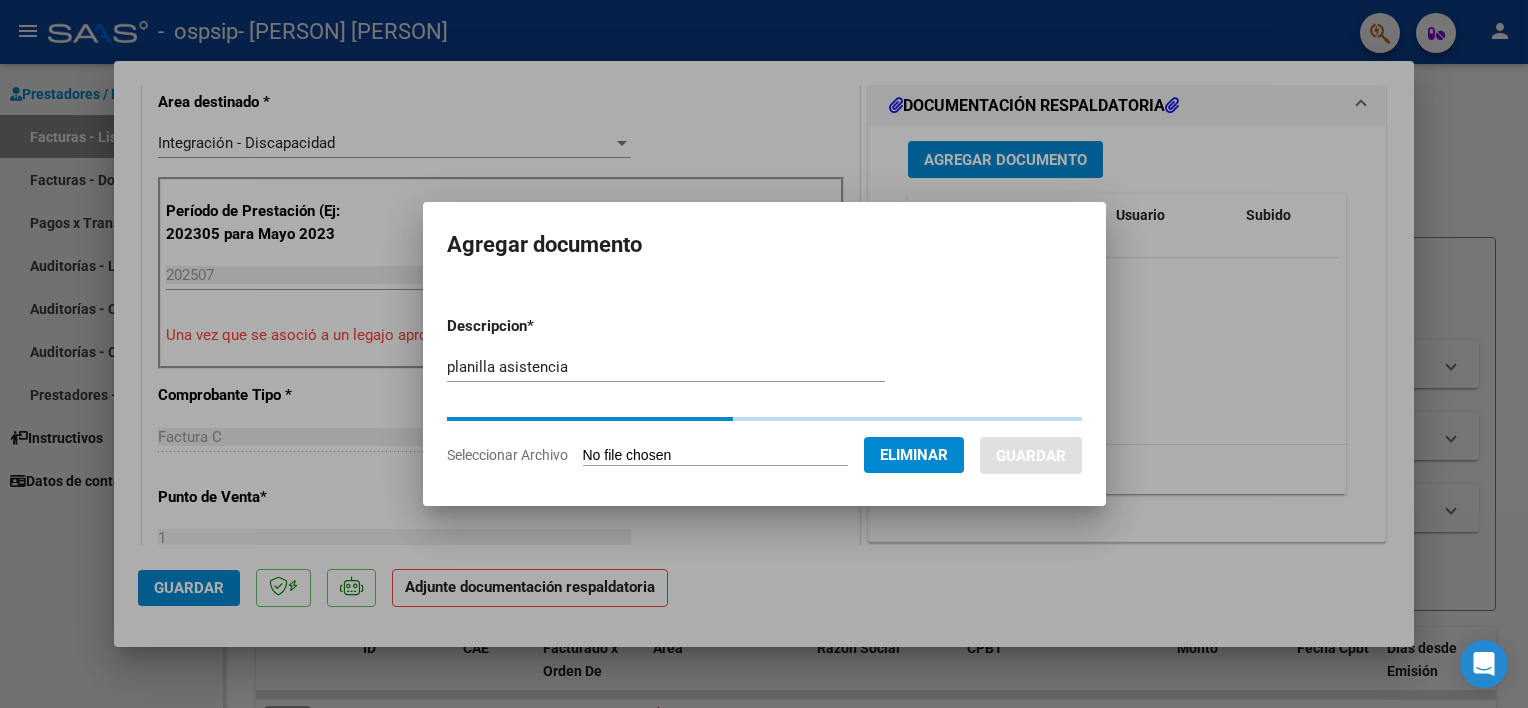 click at bounding box center [764, 354] 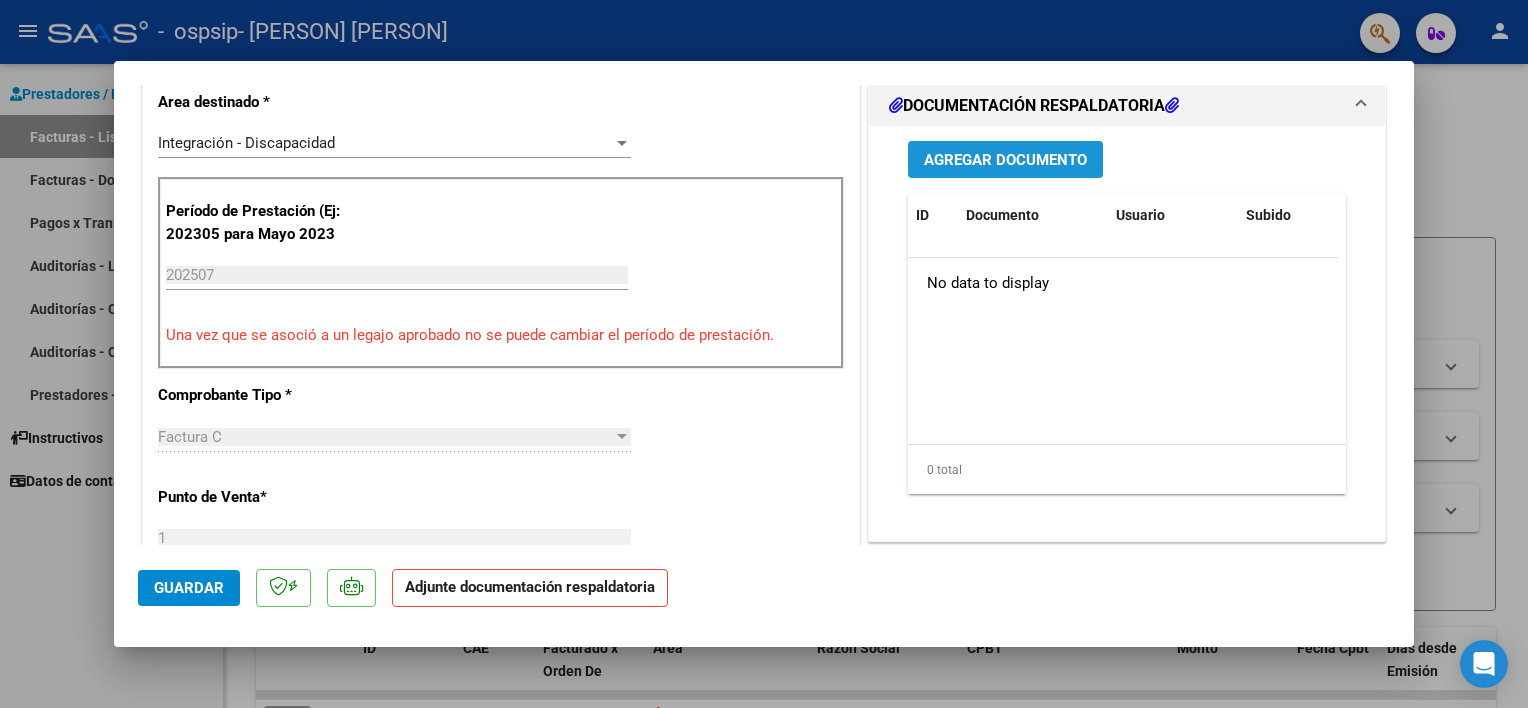 click on "Agregar Documento" at bounding box center (1005, 159) 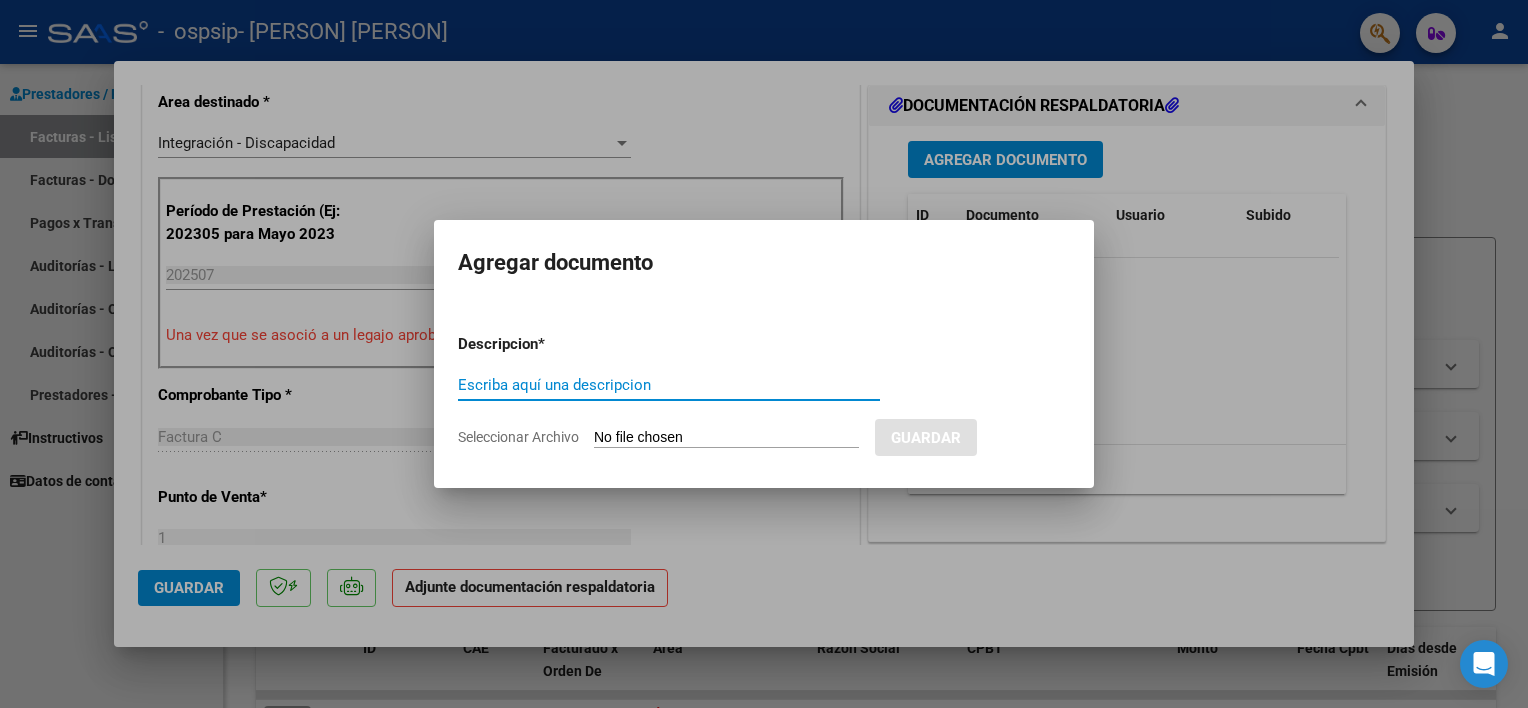 click on "Escriba aquí una descripcion" at bounding box center [669, 385] 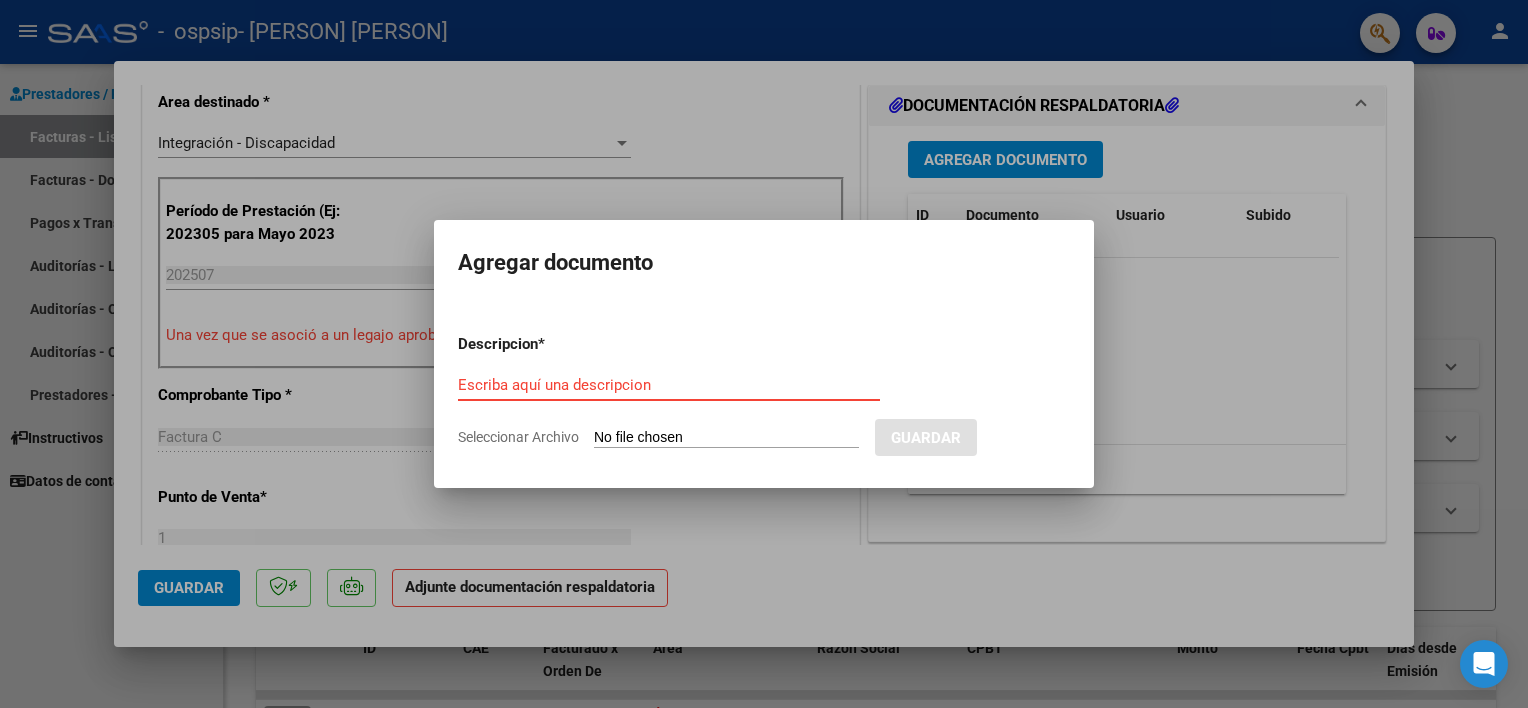 click on "Escriba aquí una descripcion" at bounding box center (669, 385) 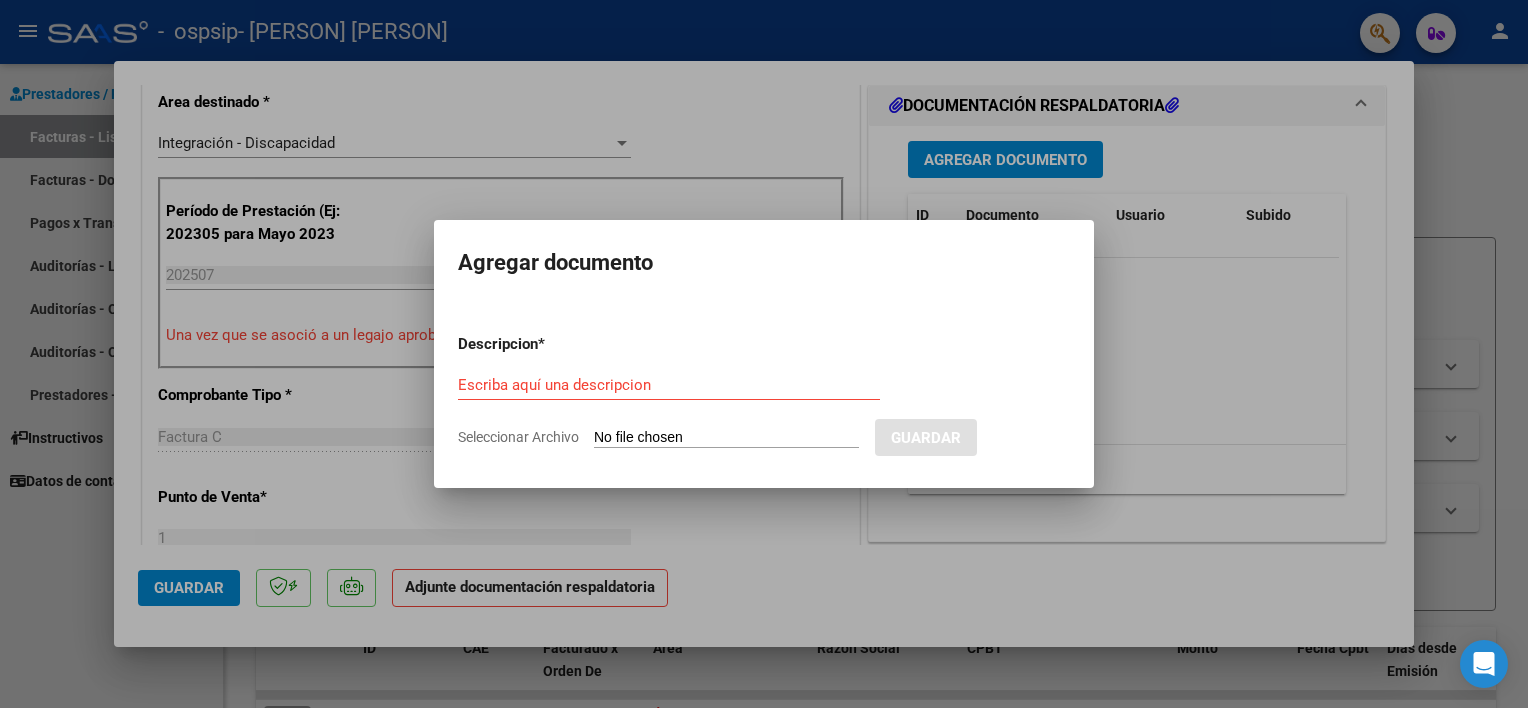 click on "Escriba aquí una descripcion" at bounding box center [669, 385] 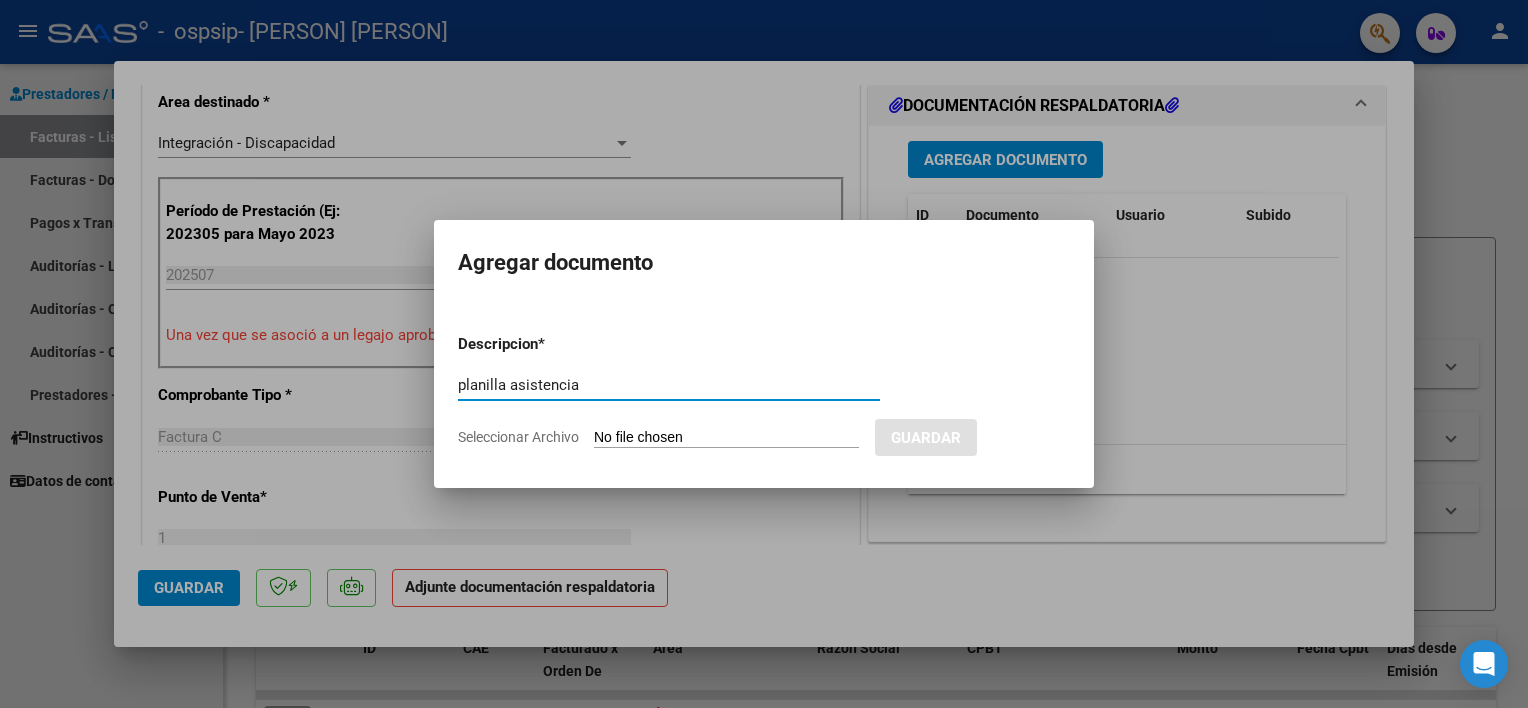 type on "planilla asistencia" 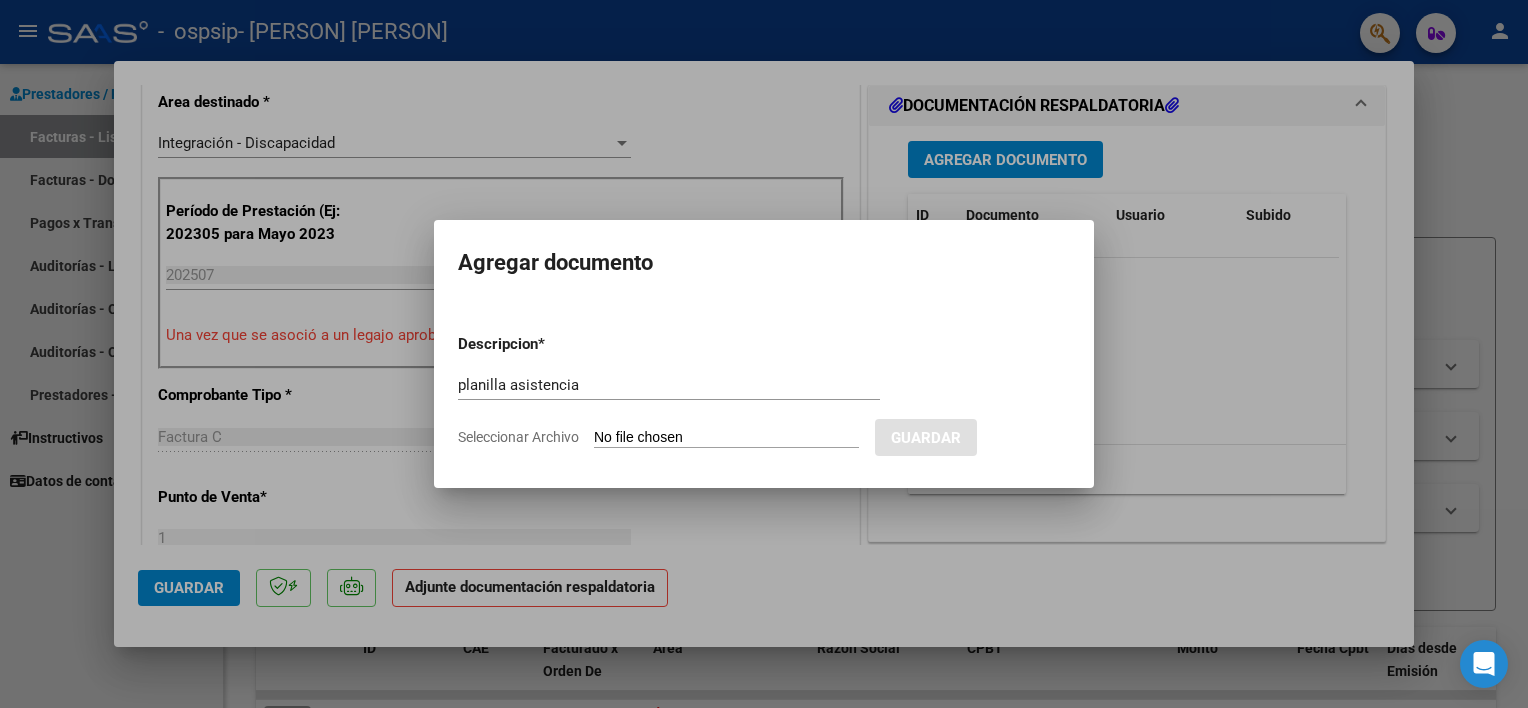 click on "Seleccionar Archivo" at bounding box center [726, 438] 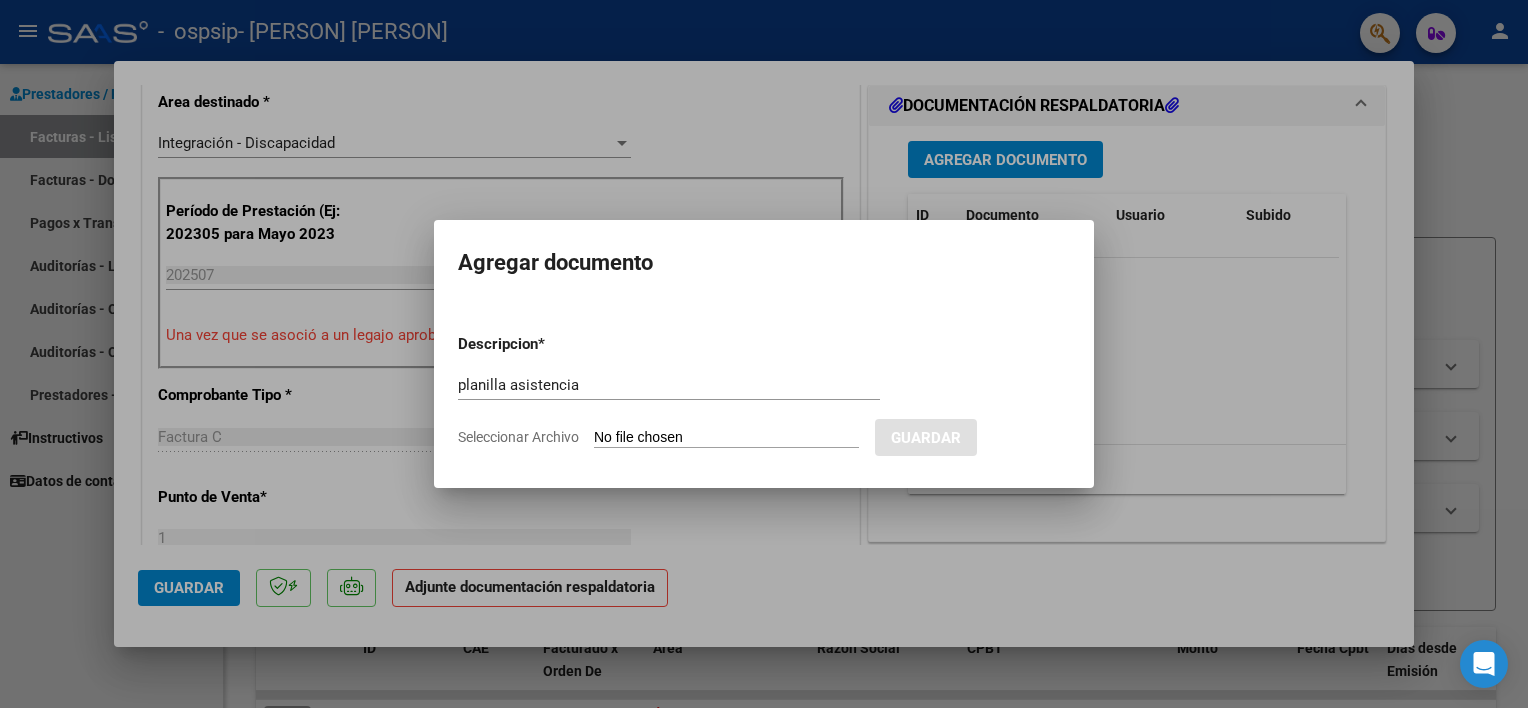type on "C:\fakepath\alma burgos julio.pdf" 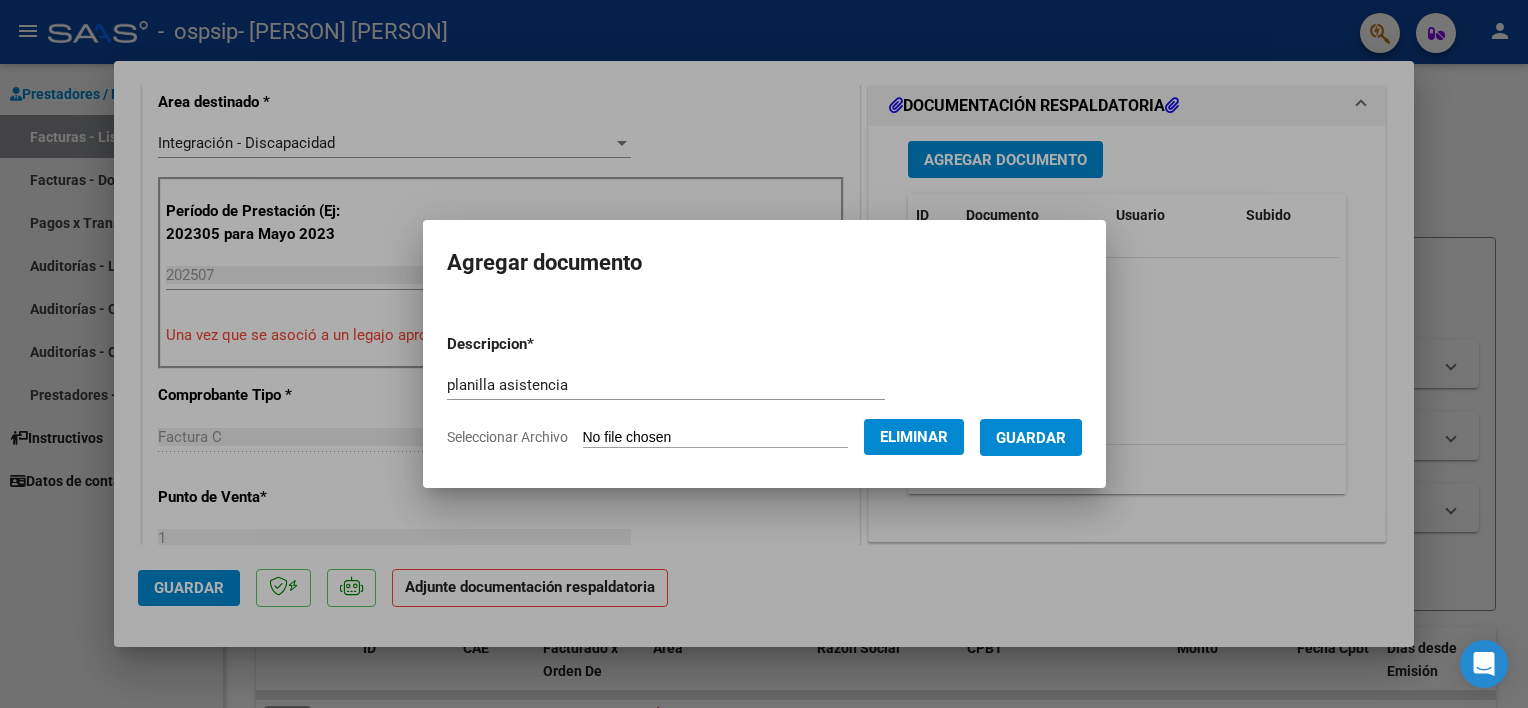 click on "Guardar" at bounding box center [1031, 438] 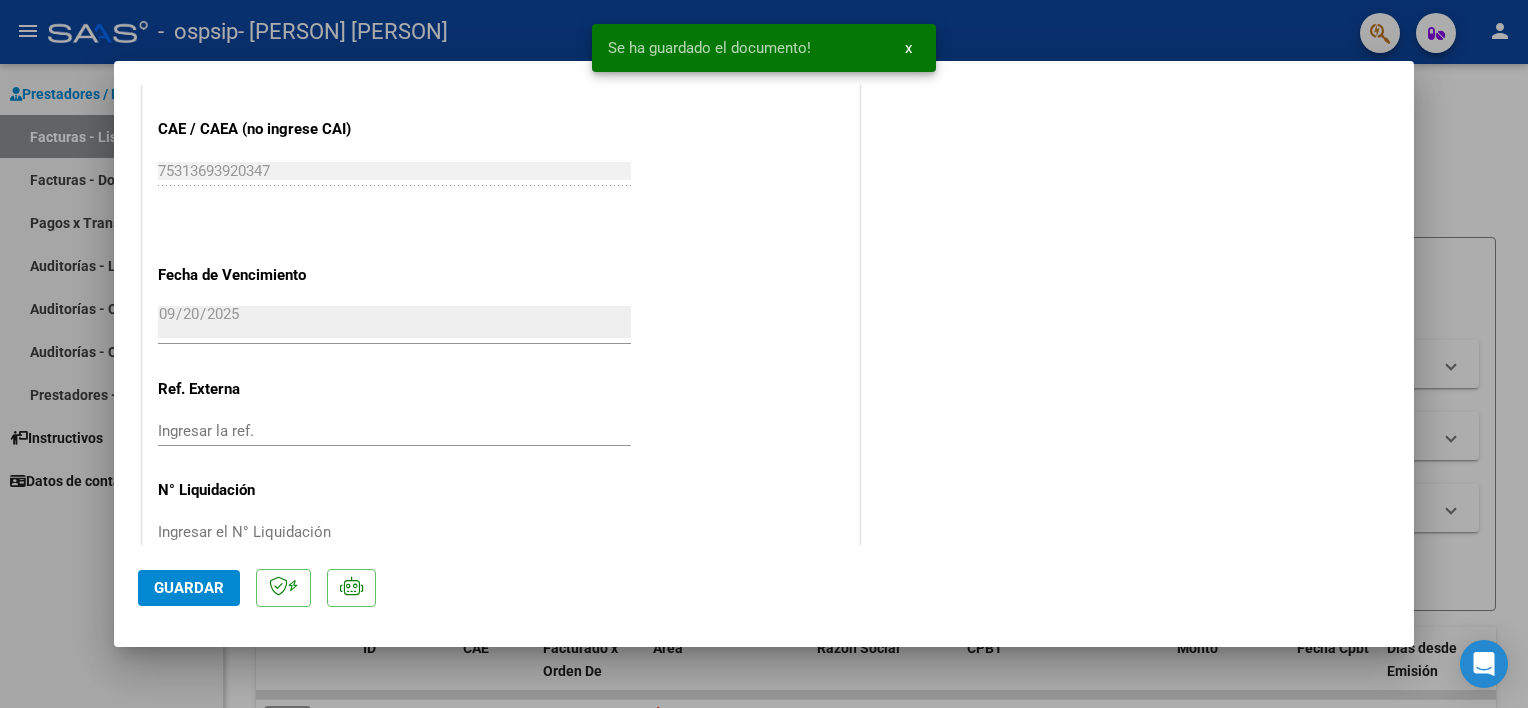 scroll, scrollTop: 1328, scrollLeft: 0, axis: vertical 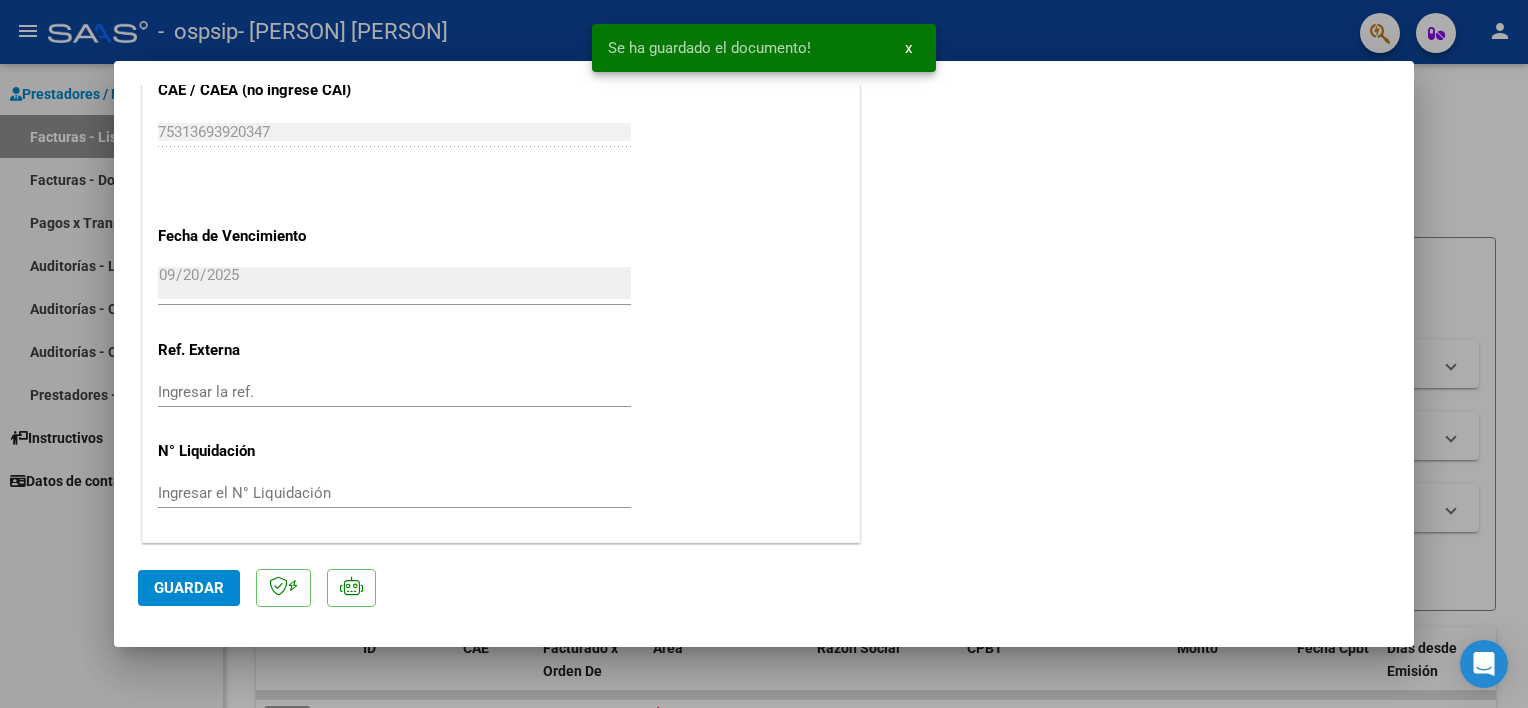 drag, startPoint x: 1392, startPoint y: 656, endPoint x: 135, endPoint y: 759, distance: 1261.2129 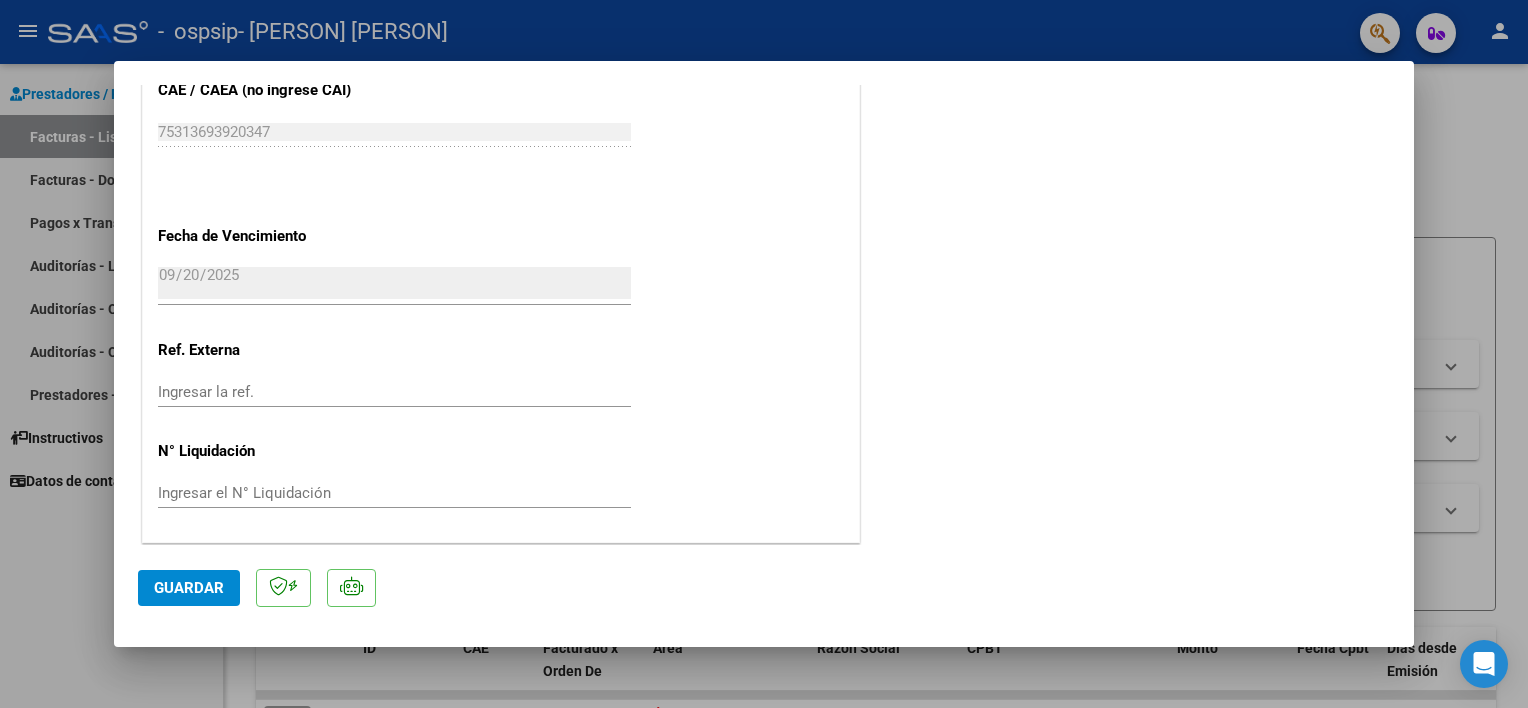 drag, startPoint x: 135, startPoint y: 759, endPoint x: 87, endPoint y: 600, distance: 166.08733 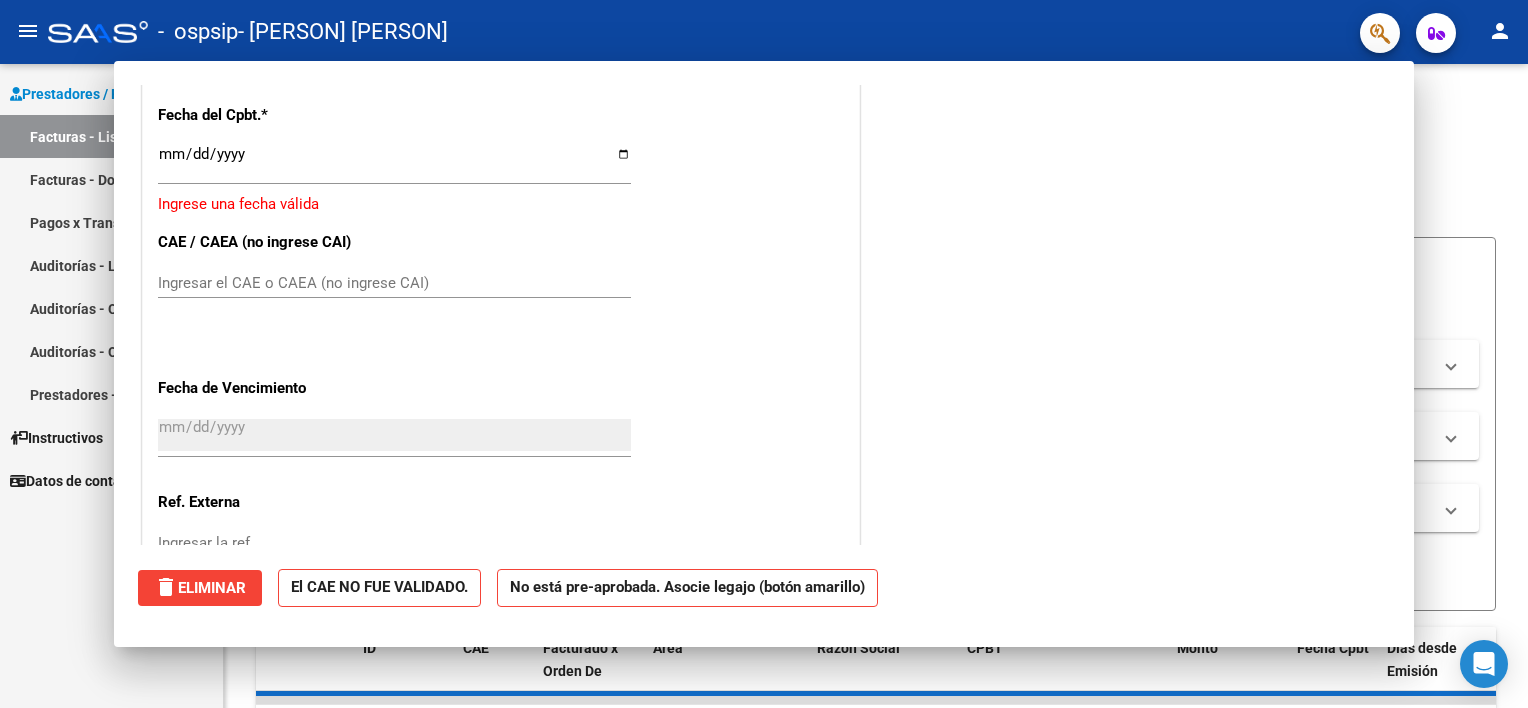 scroll, scrollTop: 0, scrollLeft: 0, axis: both 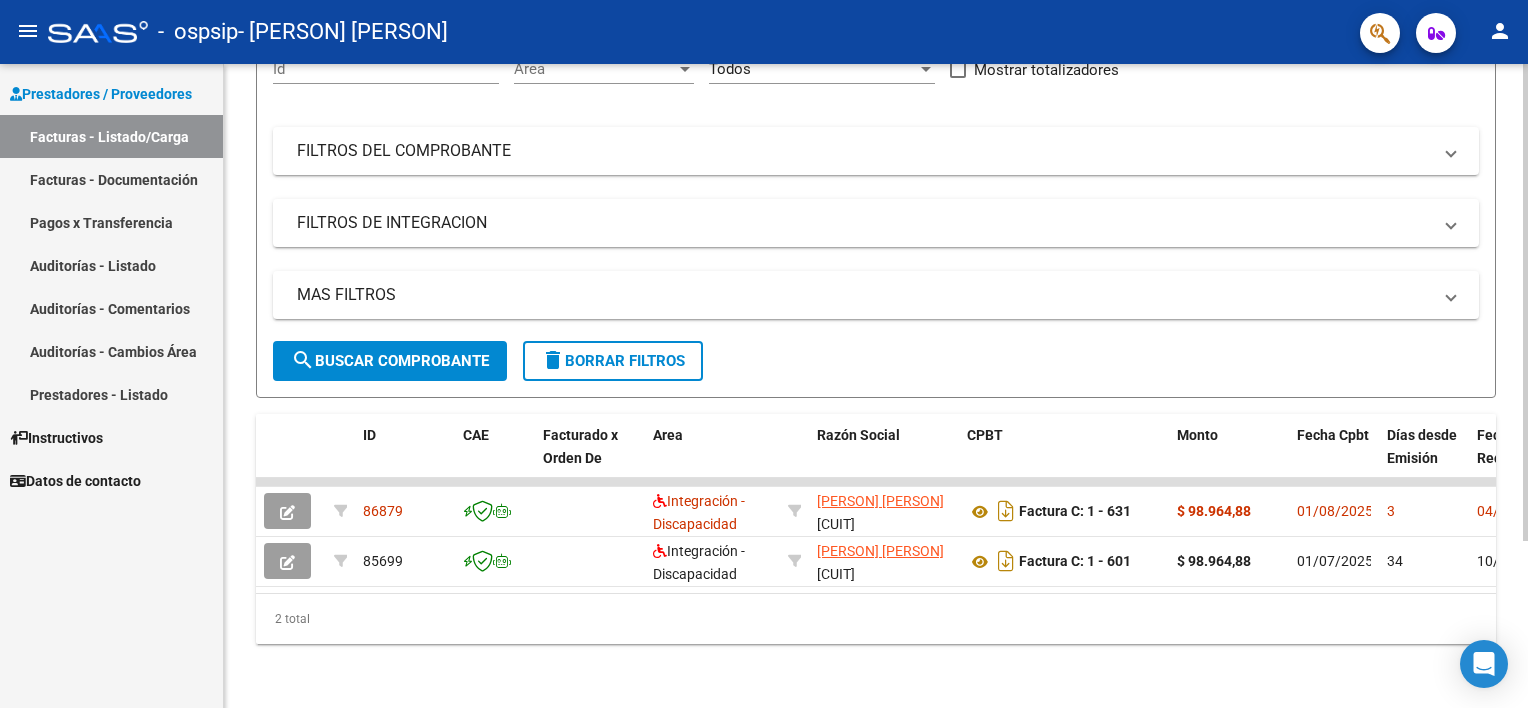 click 